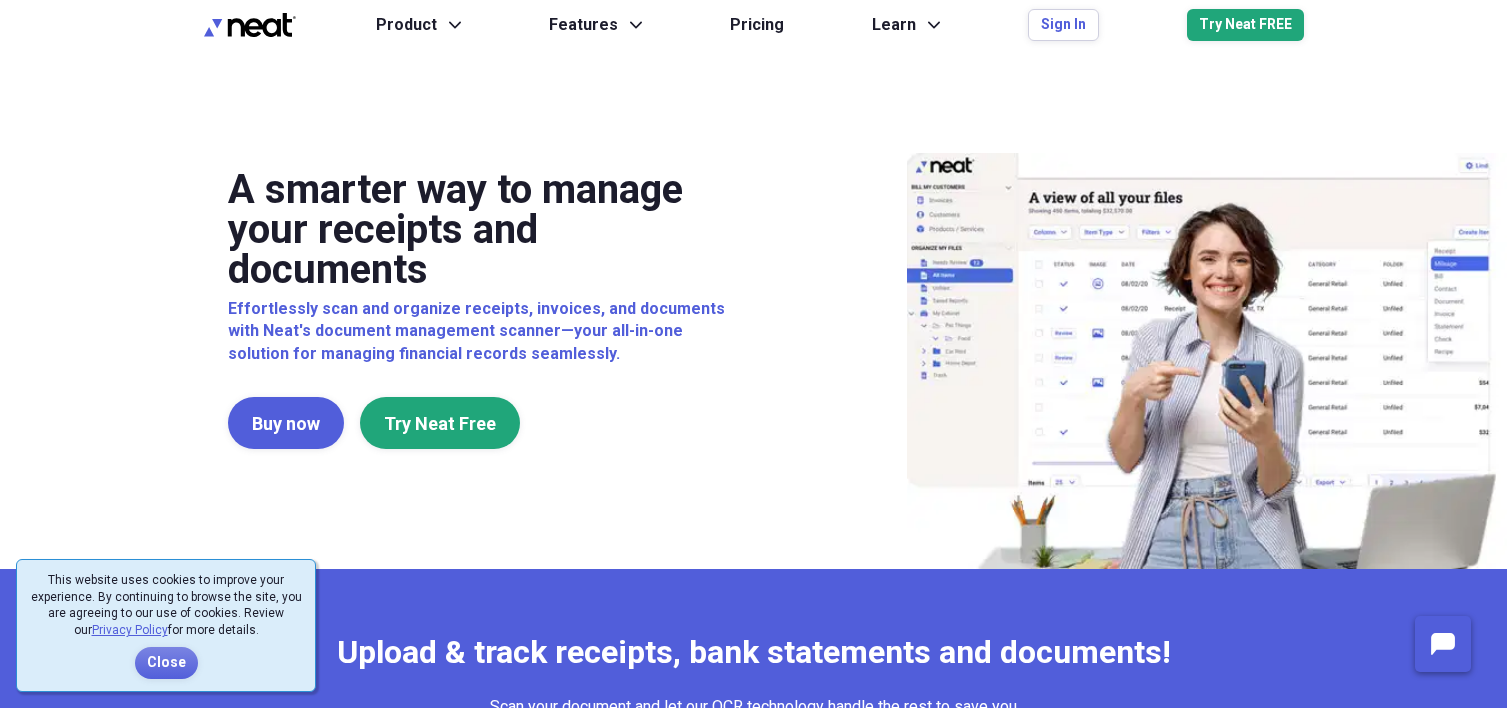 scroll, scrollTop: 0, scrollLeft: 0, axis: both 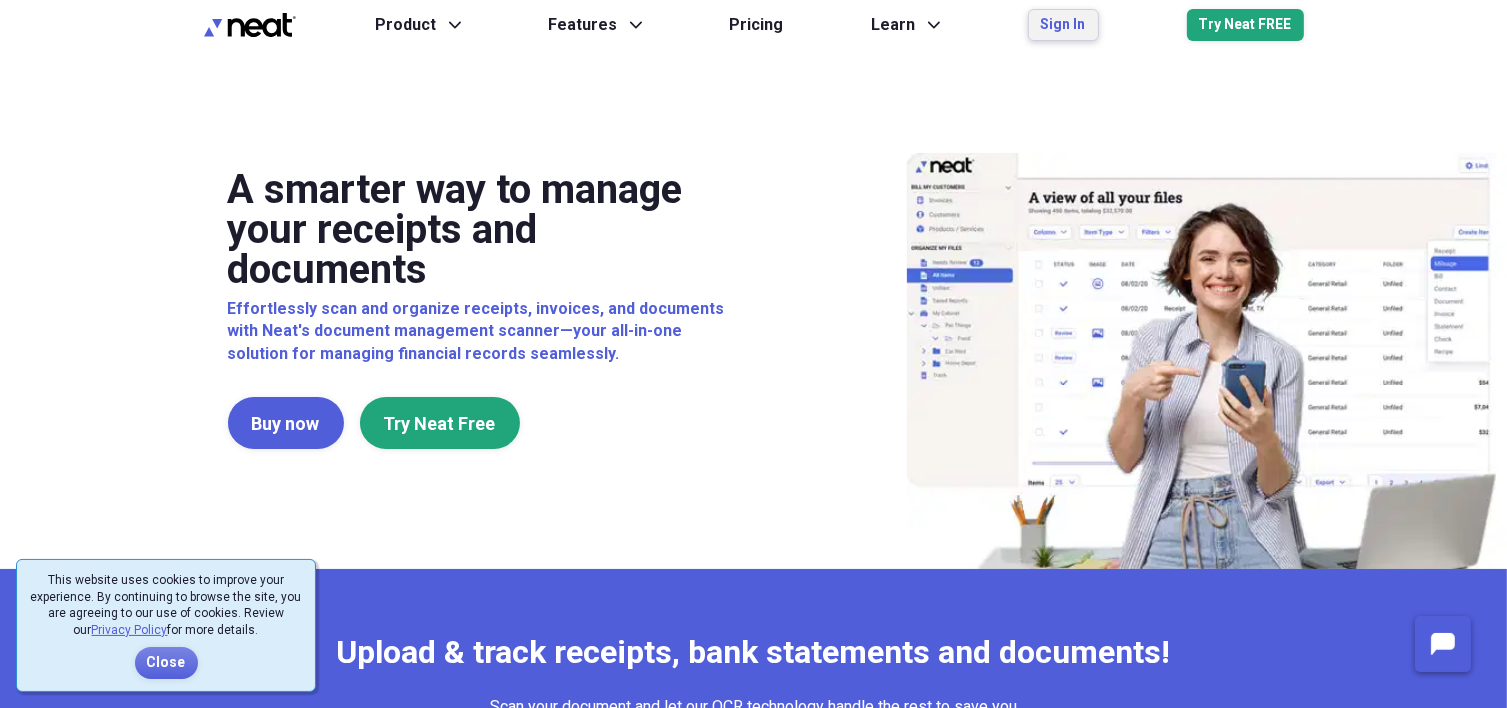 click on "Sign In" at bounding box center (1063, 25) 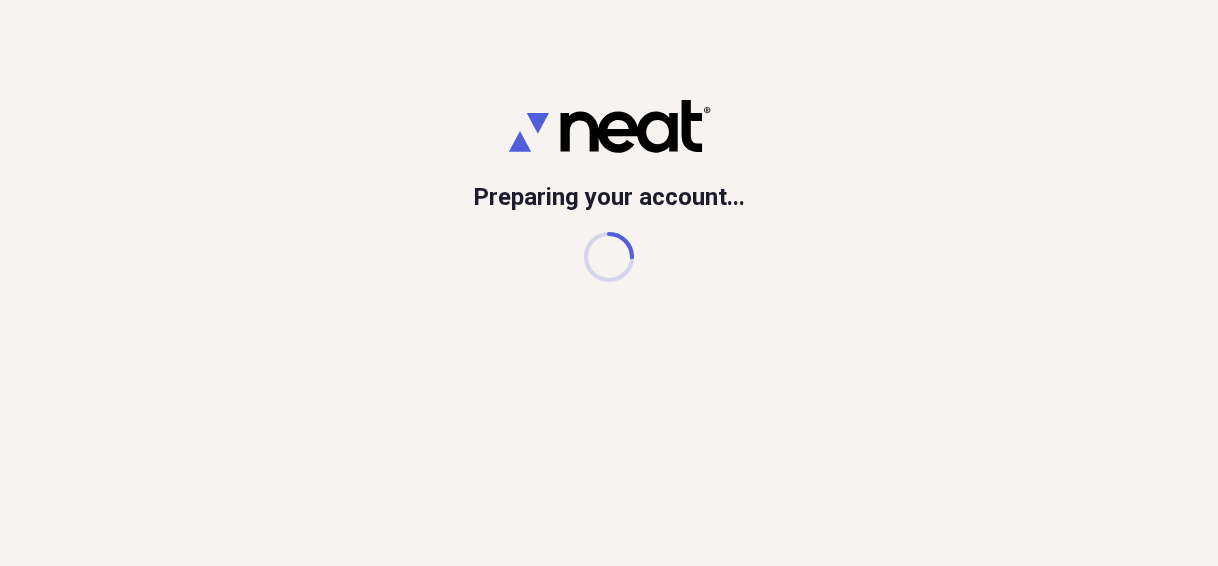 scroll, scrollTop: 0, scrollLeft: 0, axis: both 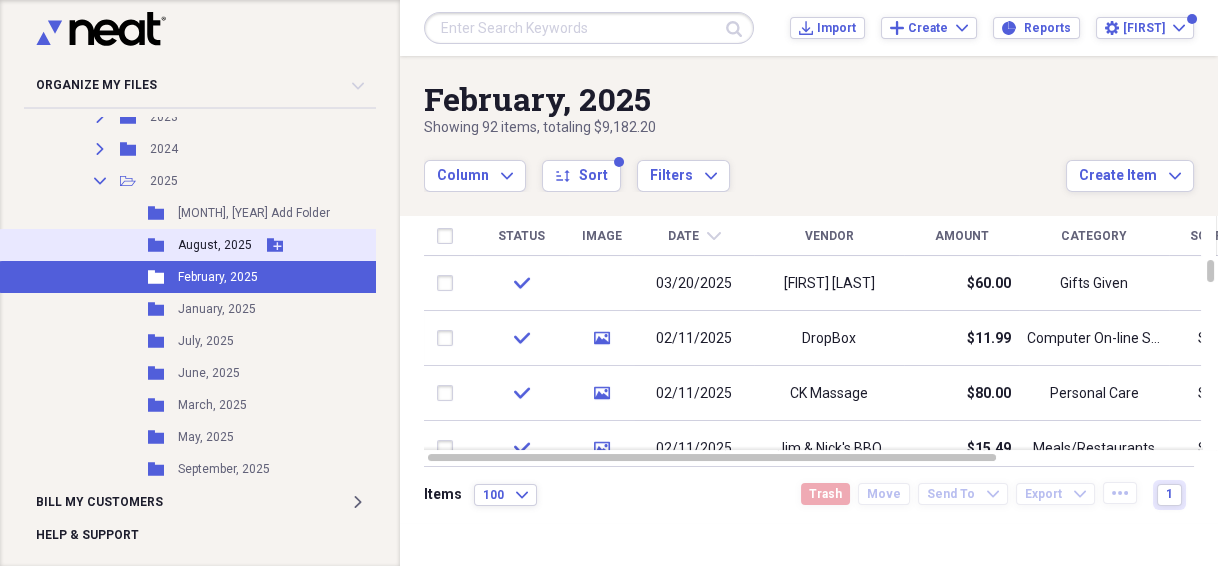 click on "August, 2025" at bounding box center [215, 245] 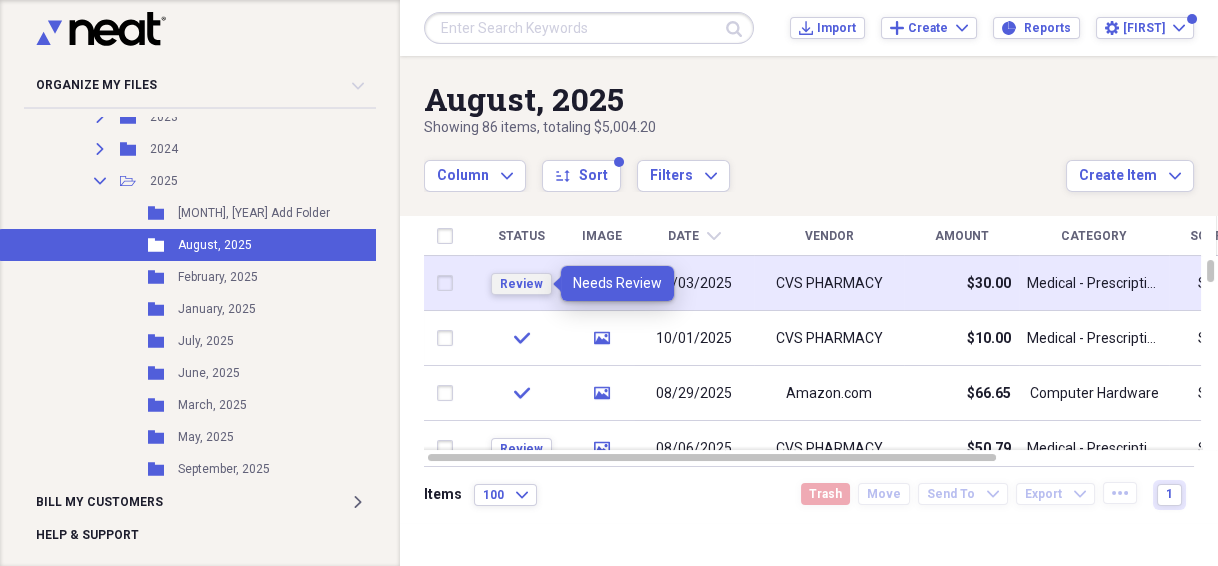click on "Review" at bounding box center (521, 284) 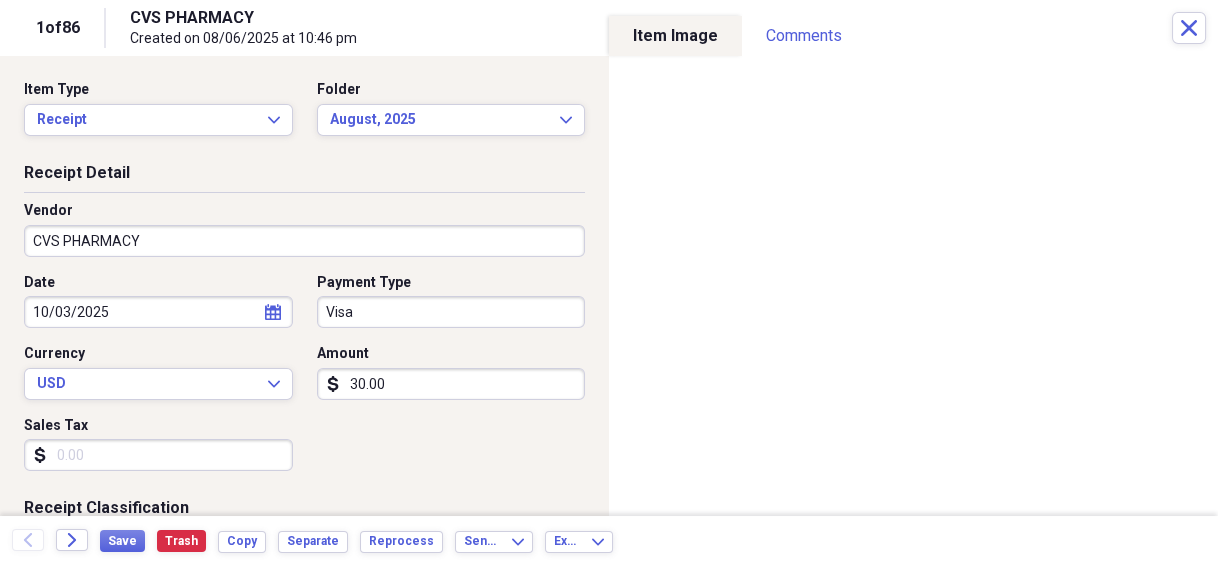 click on "Organize My Files 7 Collapse Unfiled Needs Review 7 Unfiled All Files Unfiled Unfiled Unfiled Saved Reports Collapse My Cabinet [PERSON]'s Cabinet Add Folder Folder [NUMBER] [STREET] House Info Add Folder Collapse Open Folder Auto Information Add Folder Folder 2016 Honda Pilot Add Folder Folder 2019 Honda Ridgeline Add Folder Folder 2023 Honda Ridgeline Add Folder Folder 2026 Acura Add Folder Folder Buick Enclave Add Folder Folder Corvette 1965 Add Folder Folder Honda Ridgeline Add Folder Collapse Open Folder Budget Items Add Folder Expand Folder 2014 Add Folder Expand Folder 2015 Add Folder Expand Folder 2016 Add Folder Expand Folder 2017 Add Folder Expand Folder 2018 Add Folder Expand Folder 2019 Add Folder Expand Folder 2020 Add Folder Expand Folder 2021 Add Folder Expand Folder 2022 Add Folder Expand Folder 2023 Add Folder Expand Folder 2024 Add Folder Collapse Open Folder 2025 Add Folder Collapse Open Folder Medical Add Folder Folder Doctor Add Folder Folder General Add Folder Folder Prescription Add Folder LNF" at bounding box center (609, 283) 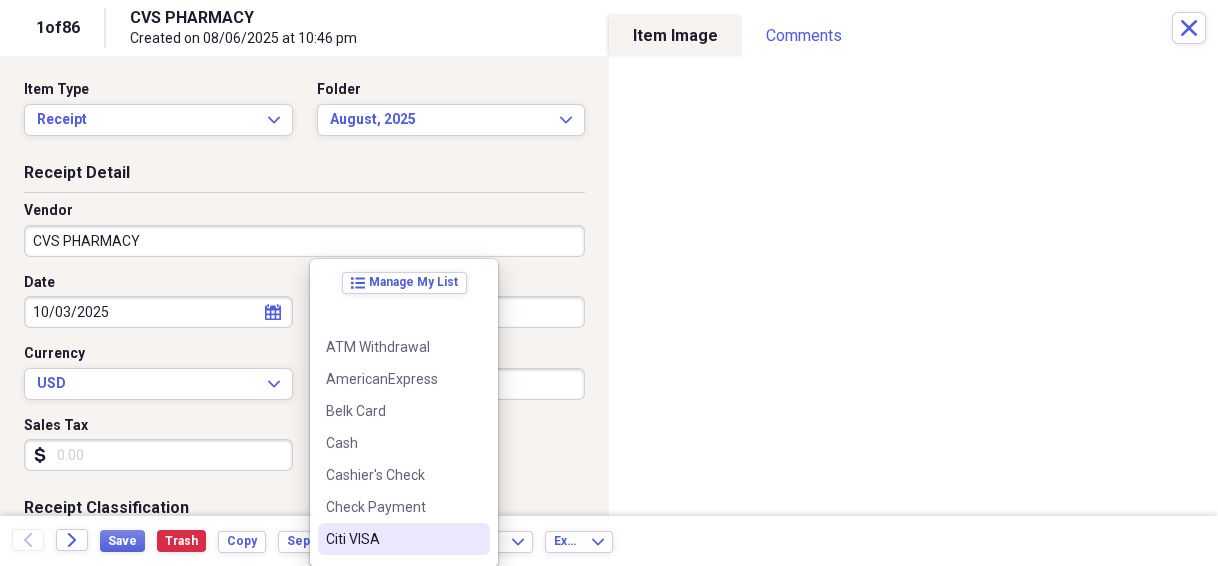 click on "Citi VISA" at bounding box center (392, 539) 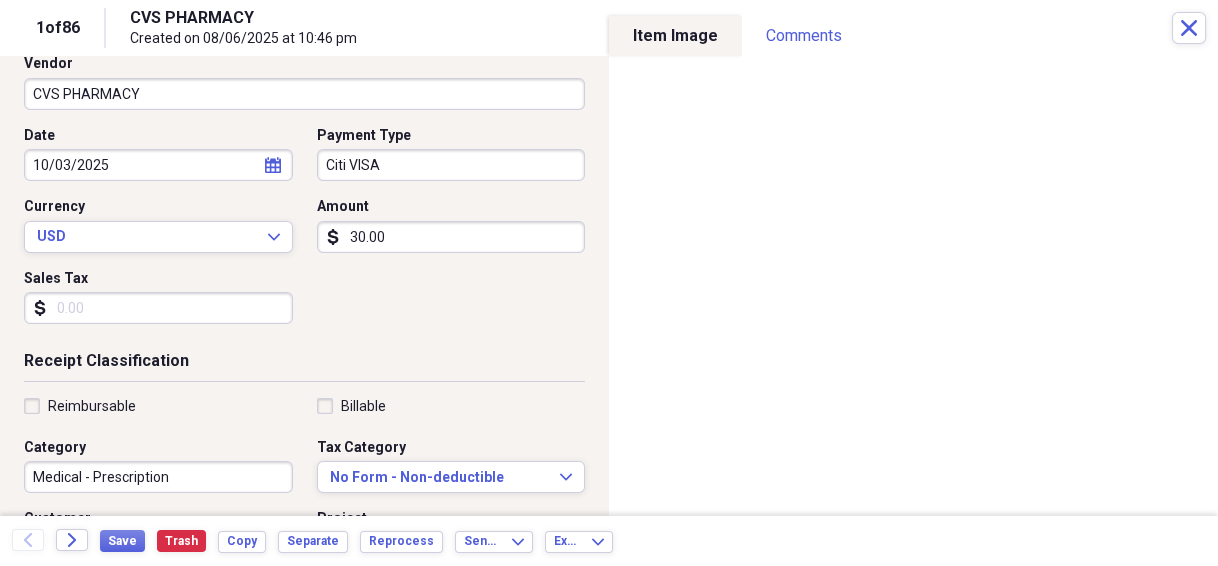 scroll, scrollTop: 160, scrollLeft: 0, axis: vertical 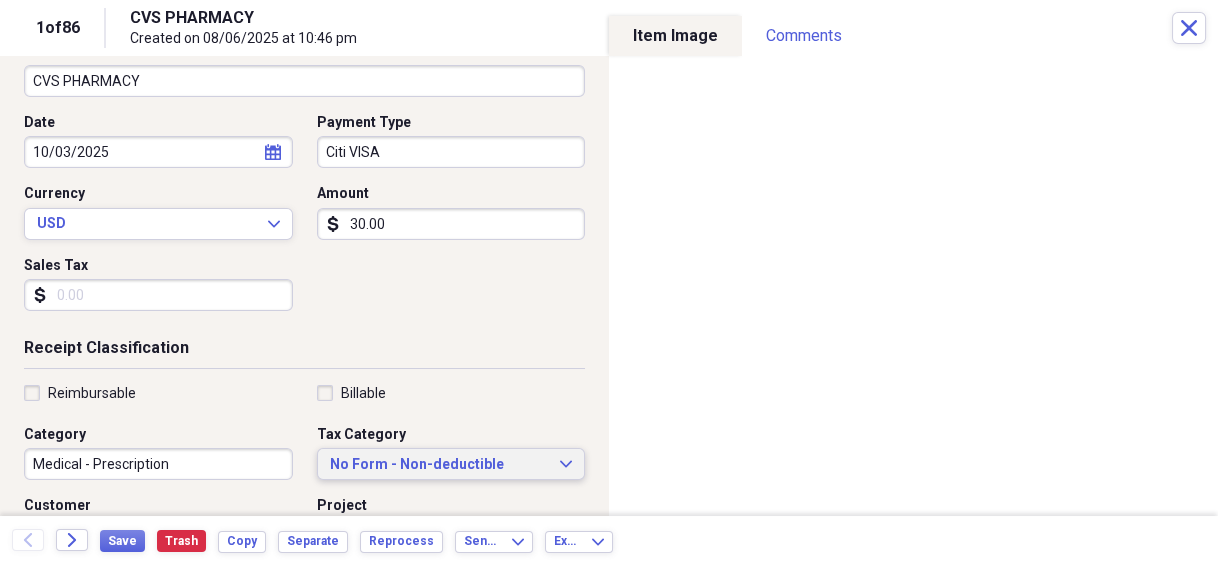 click on "No Form - Non-deductible" at bounding box center [439, 465] 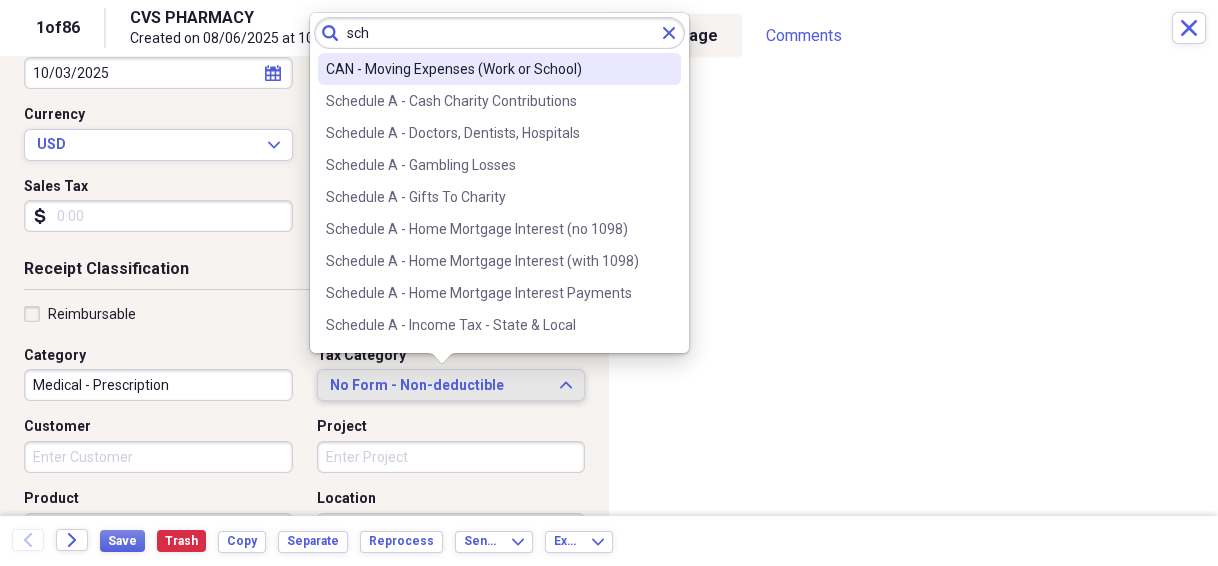 scroll, scrollTop: 240, scrollLeft: 0, axis: vertical 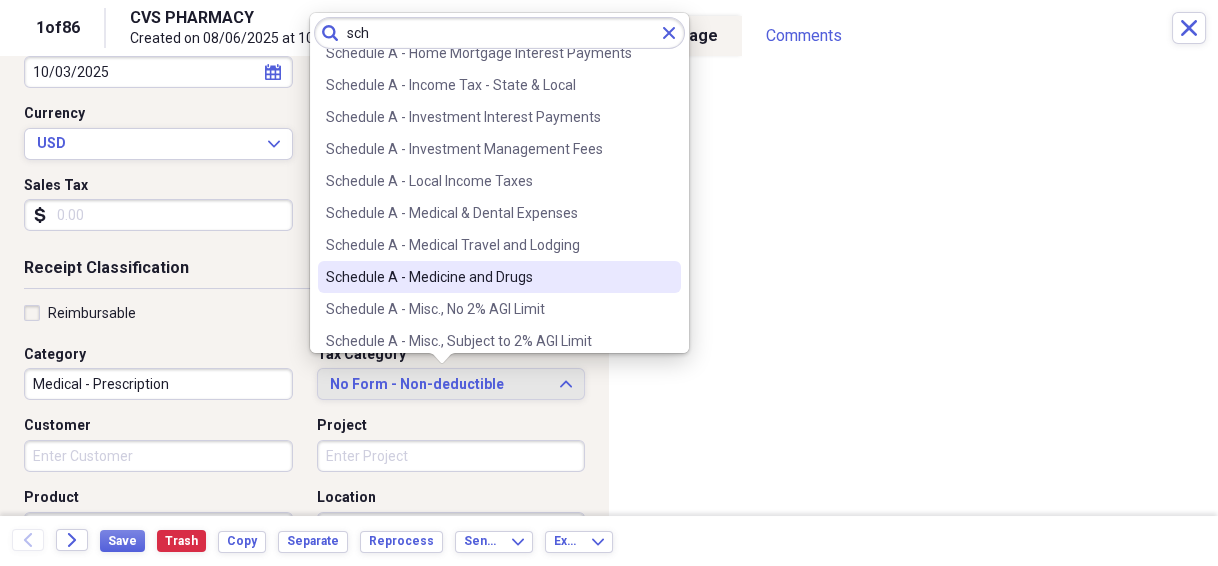 type on "sch" 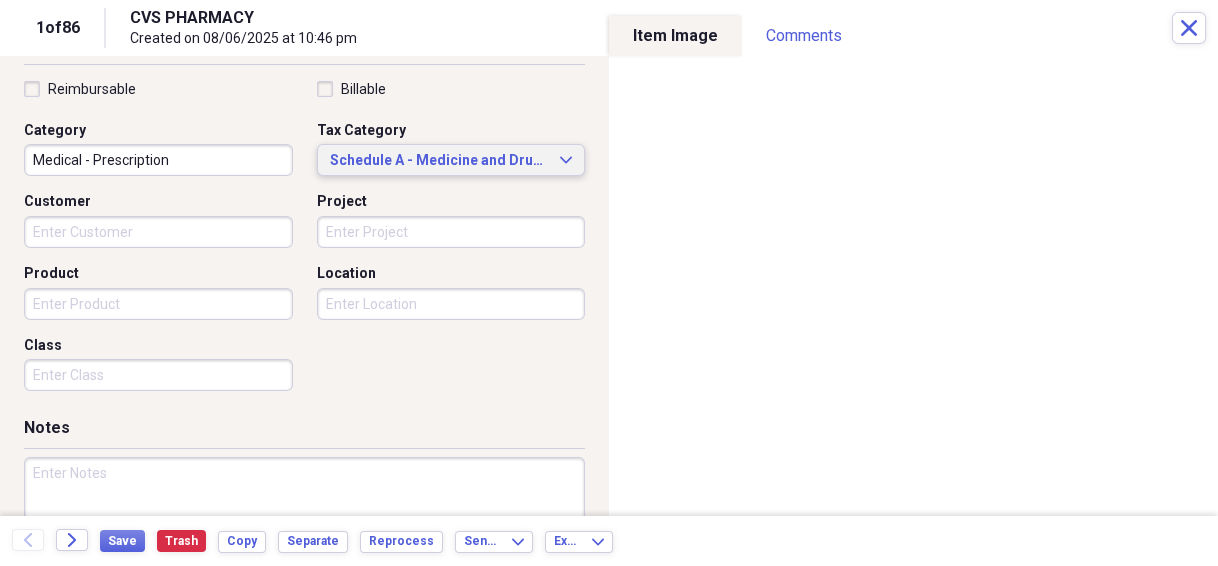scroll, scrollTop: 480, scrollLeft: 0, axis: vertical 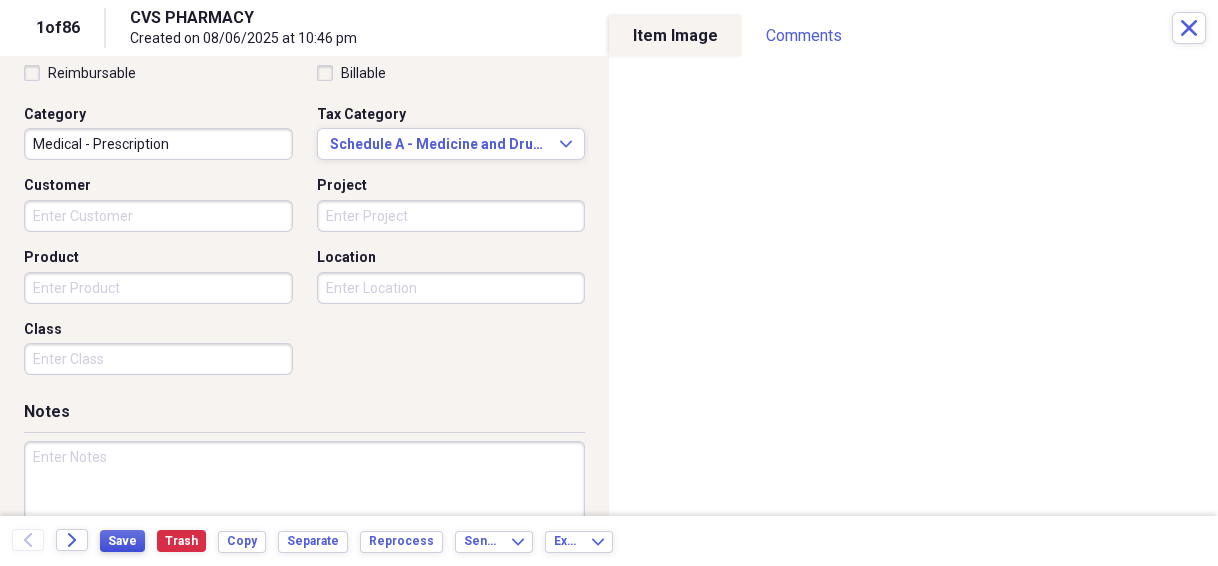 click on "Save" at bounding box center [122, 541] 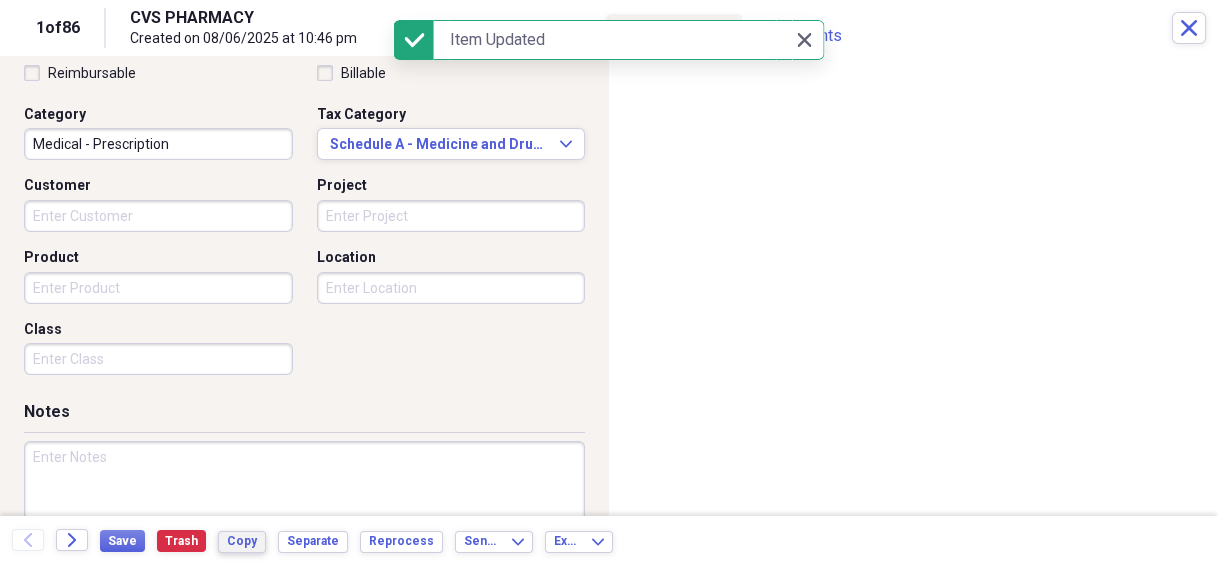 click on "Copy" at bounding box center (242, 541) 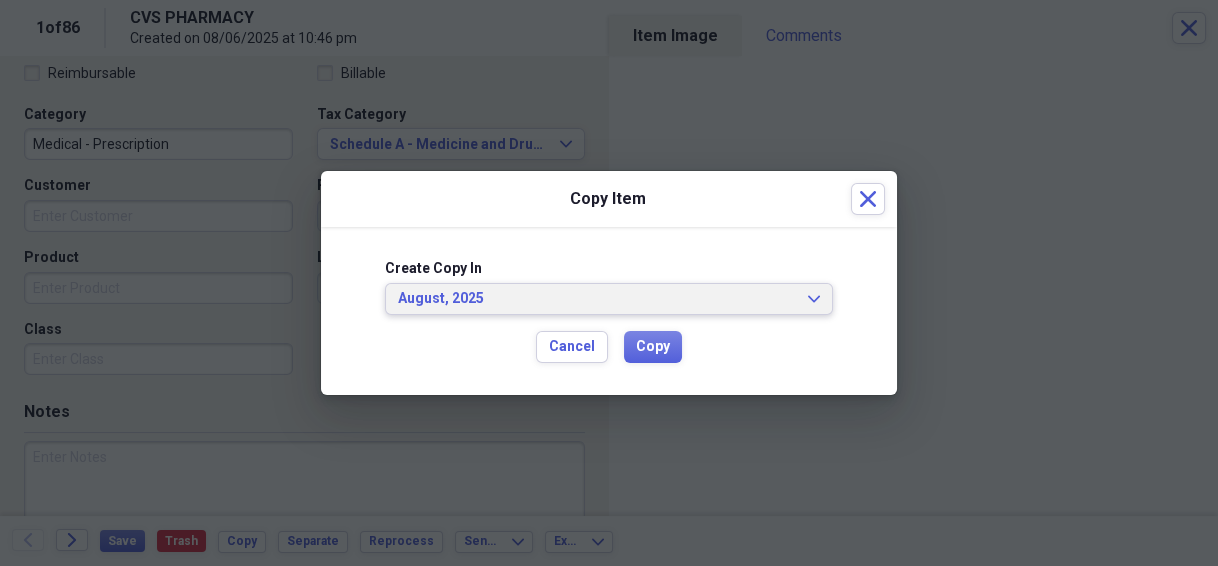 click on "Expand" 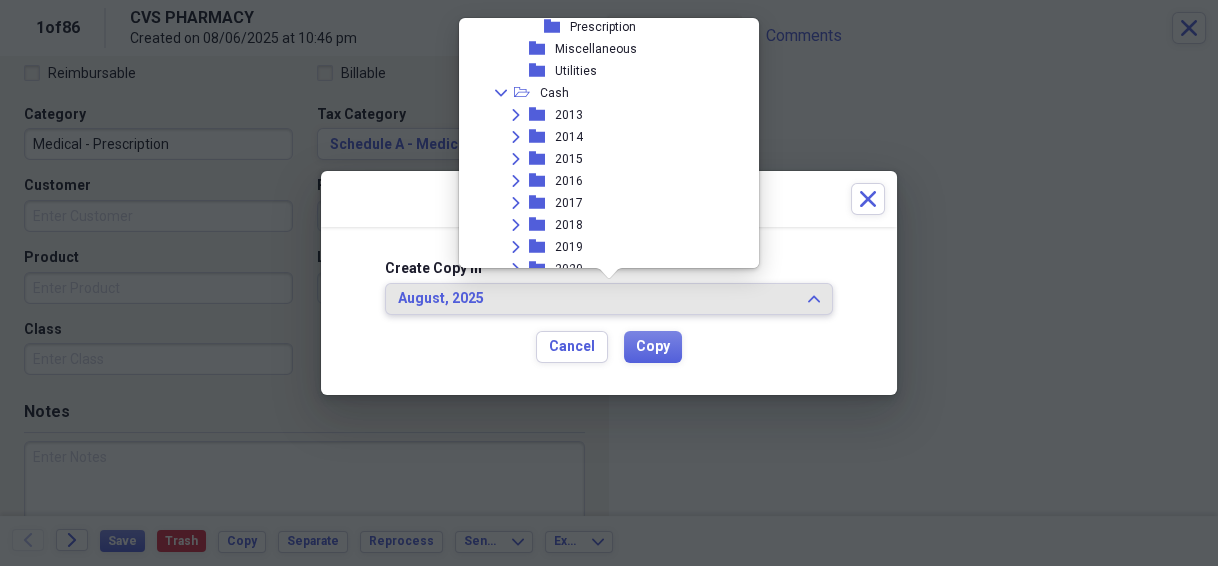 scroll, scrollTop: 648, scrollLeft: 0, axis: vertical 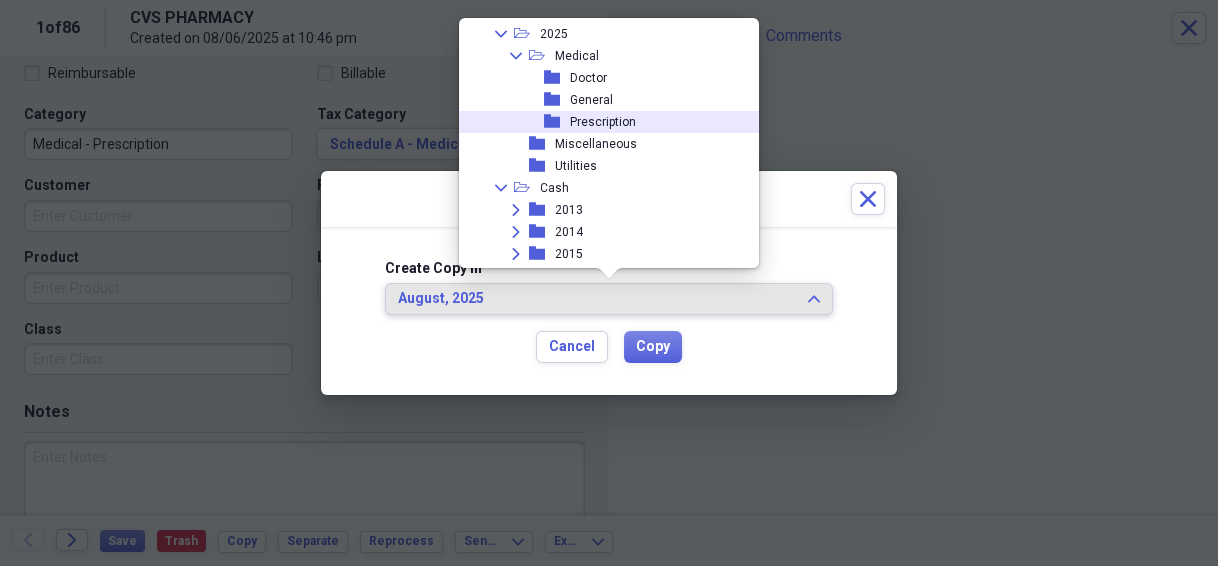click on "Prescription" at bounding box center (603, 122) 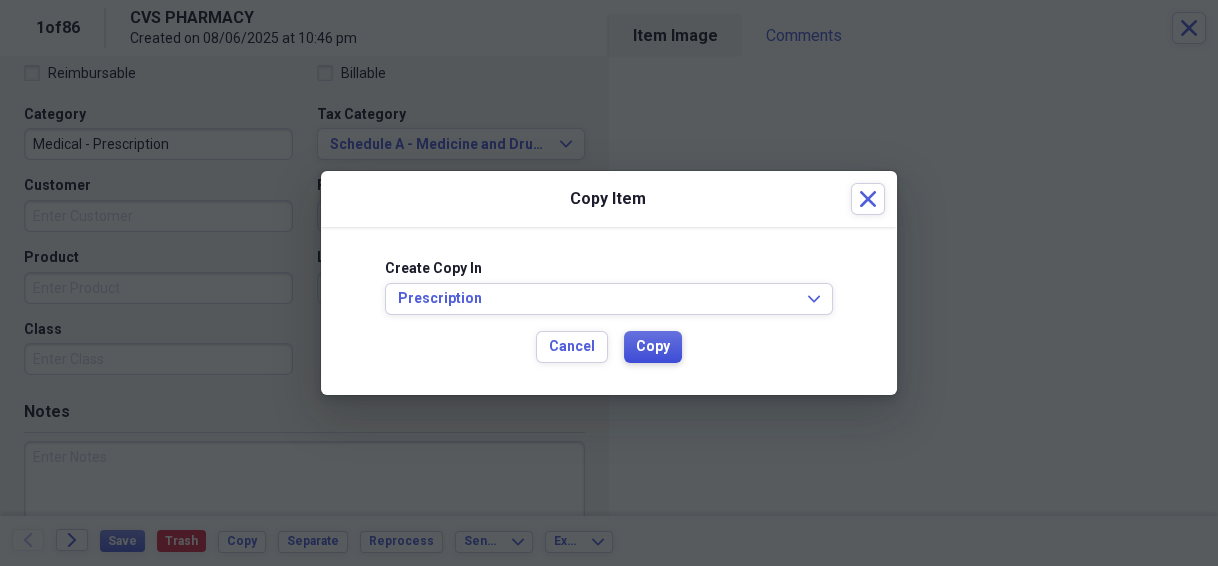 click on "Copy" at bounding box center [653, 347] 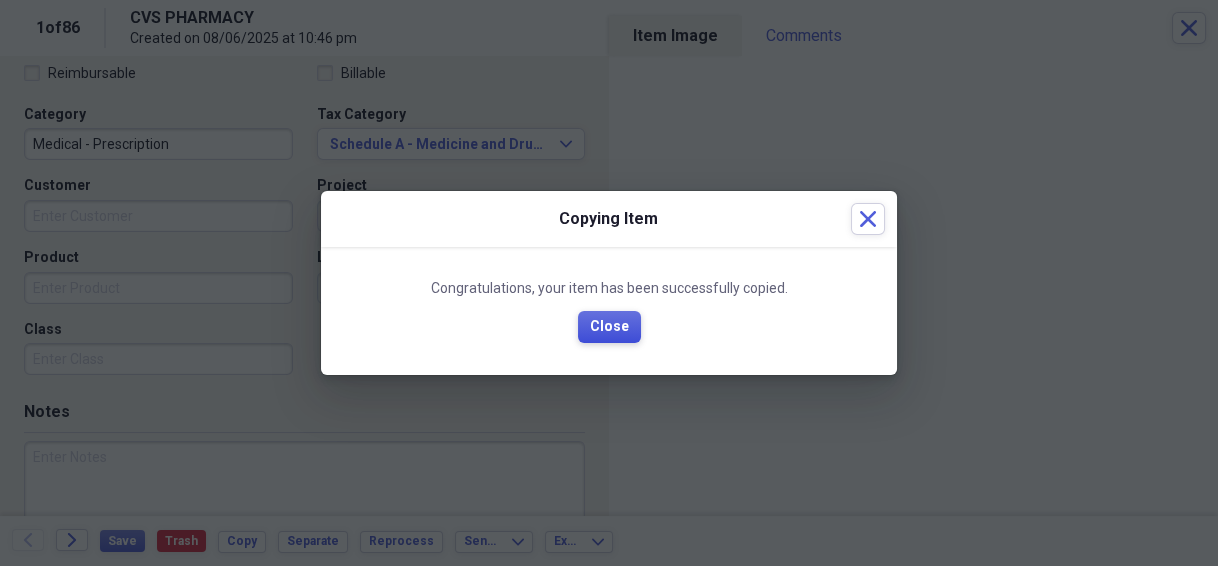 click on "Close" at bounding box center (609, 327) 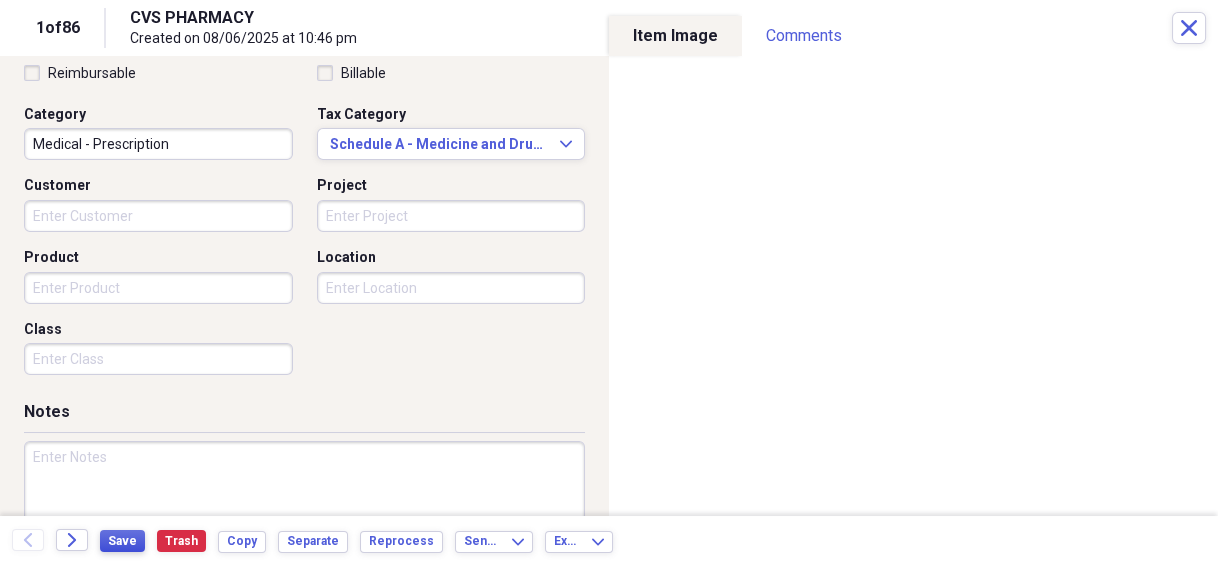 click on "Save" at bounding box center [122, 541] 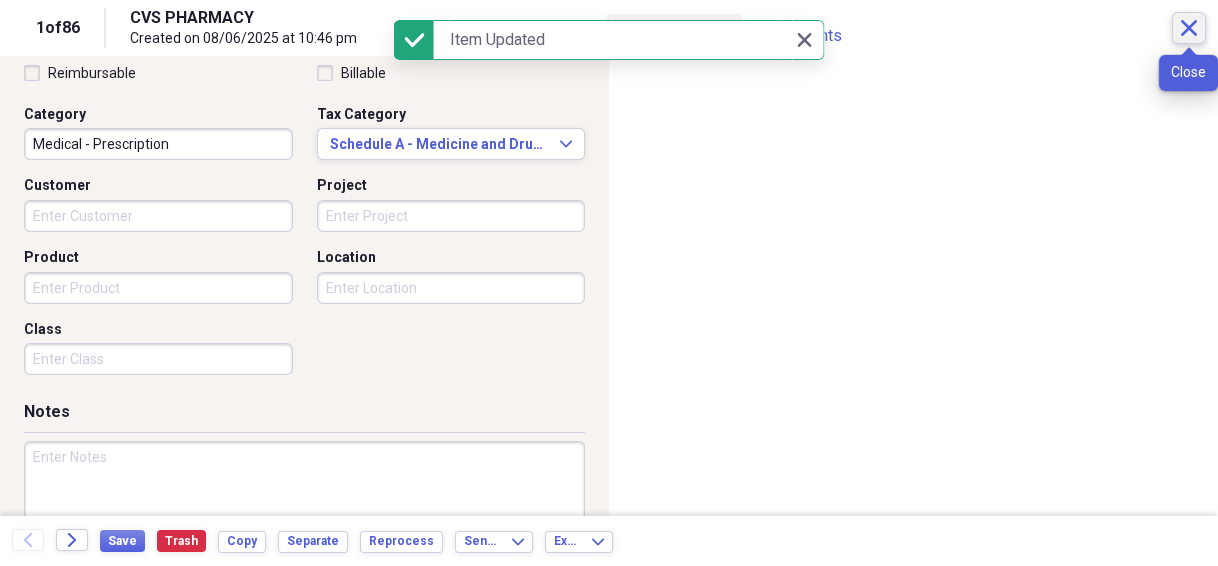 click on "Close" at bounding box center [1189, 28] 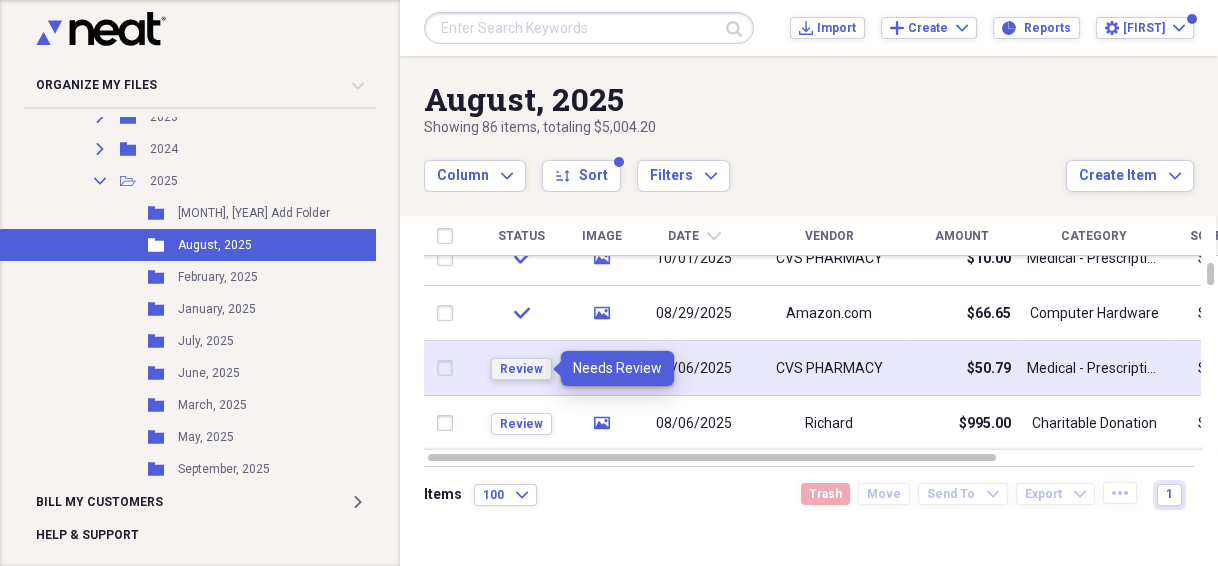 click on "Review" at bounding box center (521, 369) 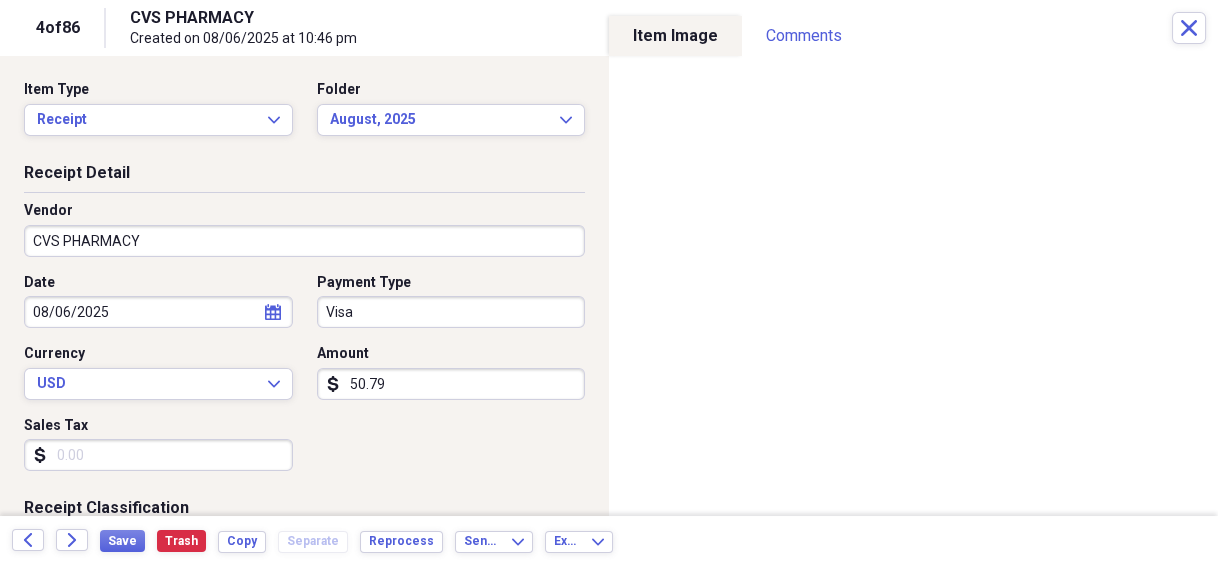 click on "CVS PHARMACY" at bounding box center [304, 241] 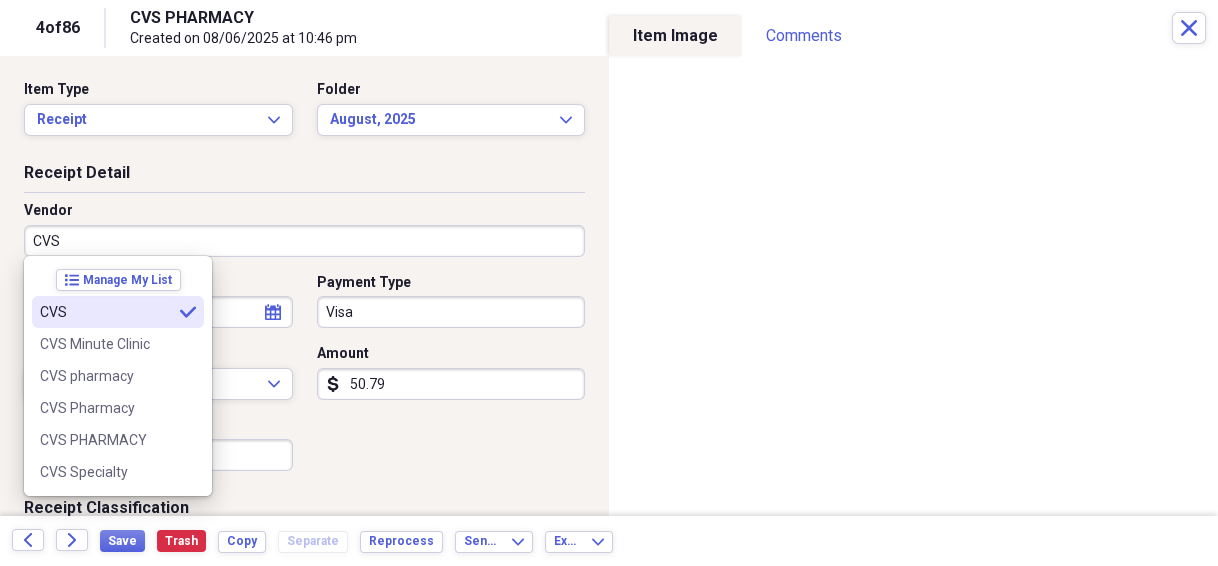 type on "CVS" 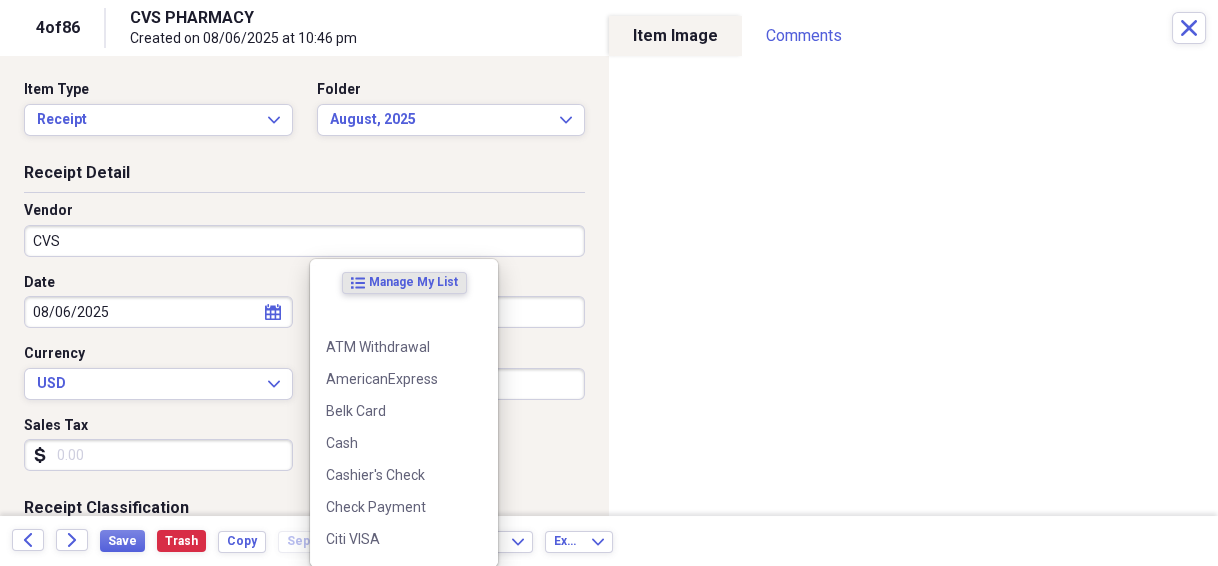 click on "Organize My Files 6 Collapse Unfiled Needs Review 6 Unfiled All Files Unfiled Unfiled Unfiled Saved Reports Collapse My Cabinet [PERSON]'s Cabinet Add Folder Folder [NUMBER] [STREET] House Info Add Folder Collapse Open Folder Auto Information Add Folder Folder [YEAR] Honda Pilot Add Folder Folder [YEAR] Honda Ridgeline Add Folder Folder [YEAR] Honda Ridgeline Add Folder Folder [YEAR] Acura Add Folder Folder Buick Enclave Add Folder Folder Corvette 1965 Add Folder Folder Honda Ridgeline Add Folder Collapse Open Folder Budget Items Add Folder Expand Folder [YEAR] Add Folder Expand Folder [YEAR] Add Folder Expand Folder [YEAR] Add Folder Expand Folder [YEAR] Add Folder Expand Folder [YEAR] Add Folder Expand Folder [YEAR] Add Folder Expand Folder [YEAR] Add Folder Expand Folder [YEAR] Add Folder Expand Folder [YEAR] Add Folder Expand Folder [YEAR] Add Folder Collapse Open Folder [YEAR] Add Folder Collapse Open Folder Medical Add Folder Folder Doctor Add Folder Folder General Add Folder Folder Prescription Add Folder LNF" at bounding box center [609, 283] 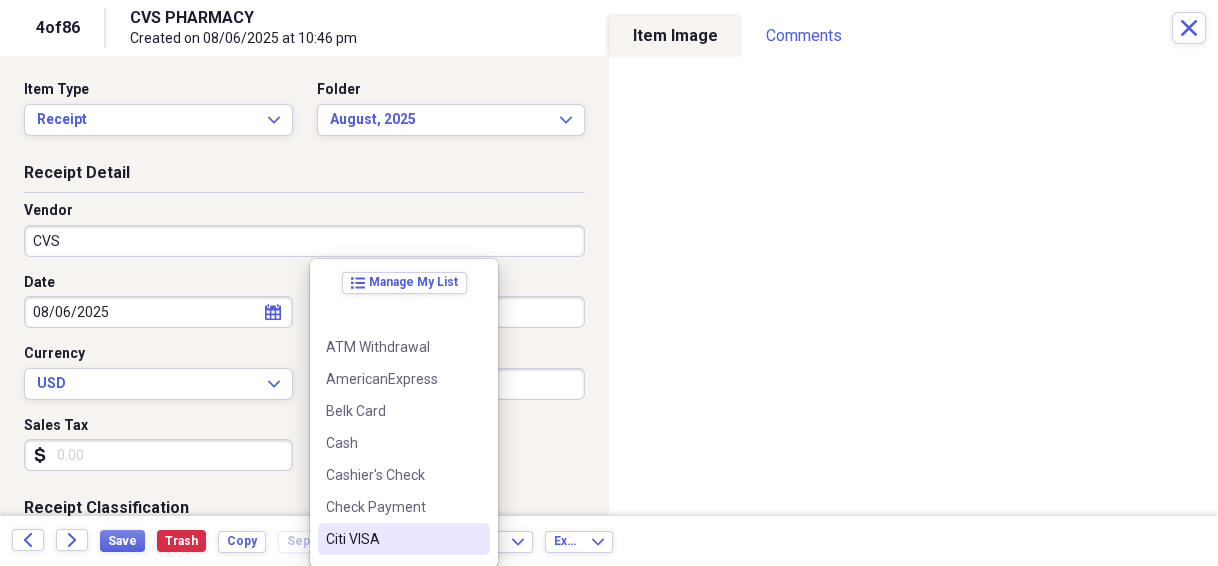 click on "Citi VISA" at bounding box center (404, 539) 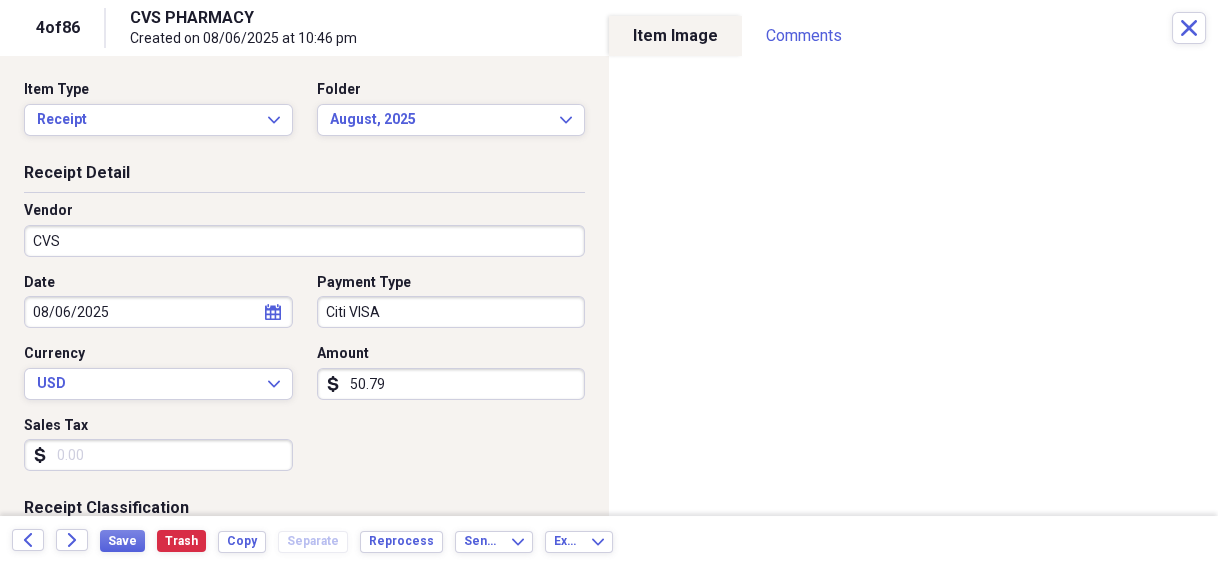 click on "50.79" at bounding box center (451, 384) 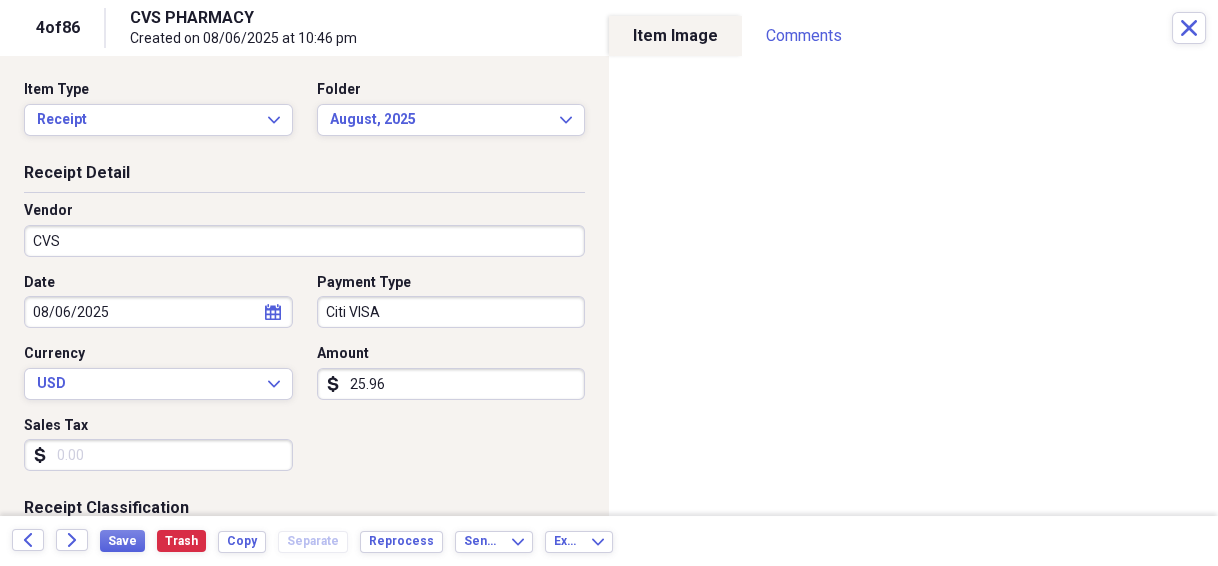 type on "25.96" 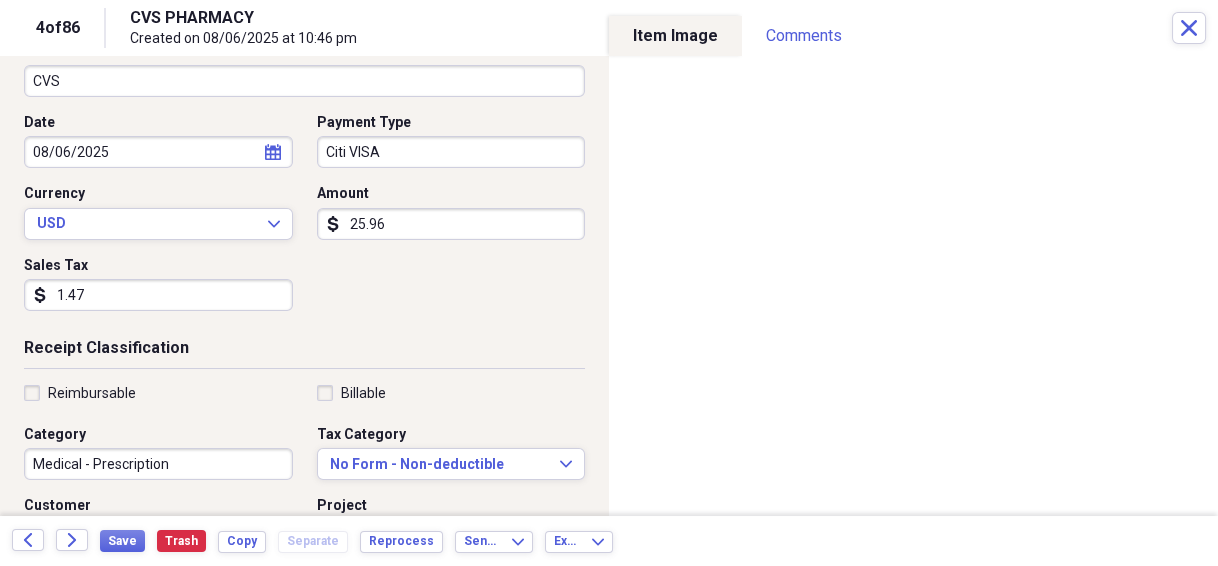 scroll, scrollTop: 240, scrollLeft: 0, axis: vertical 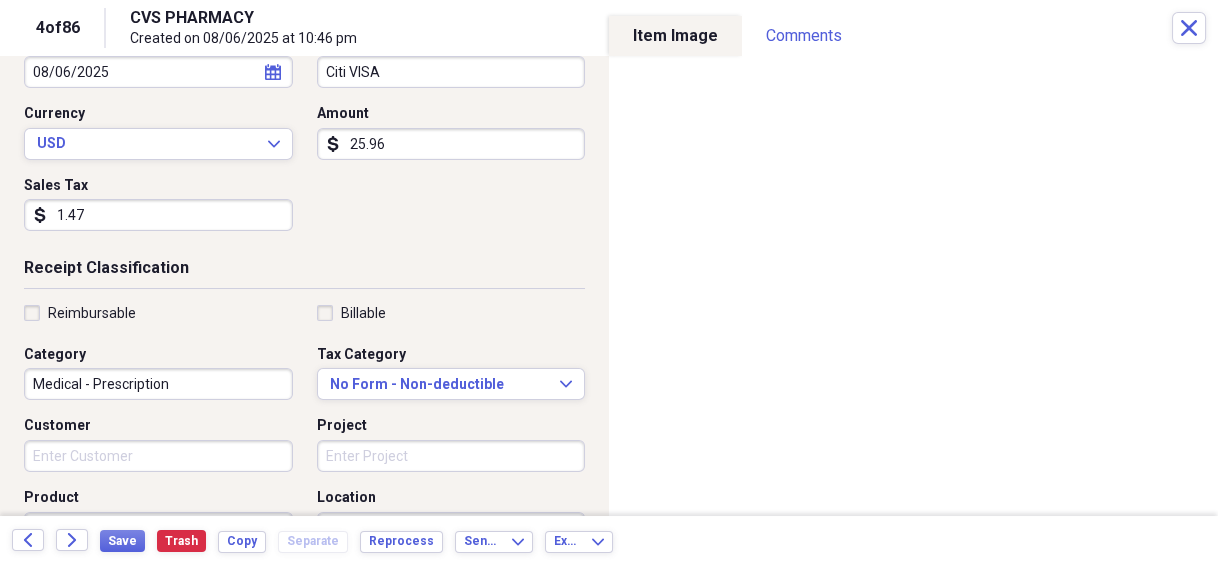 type on "1.47" 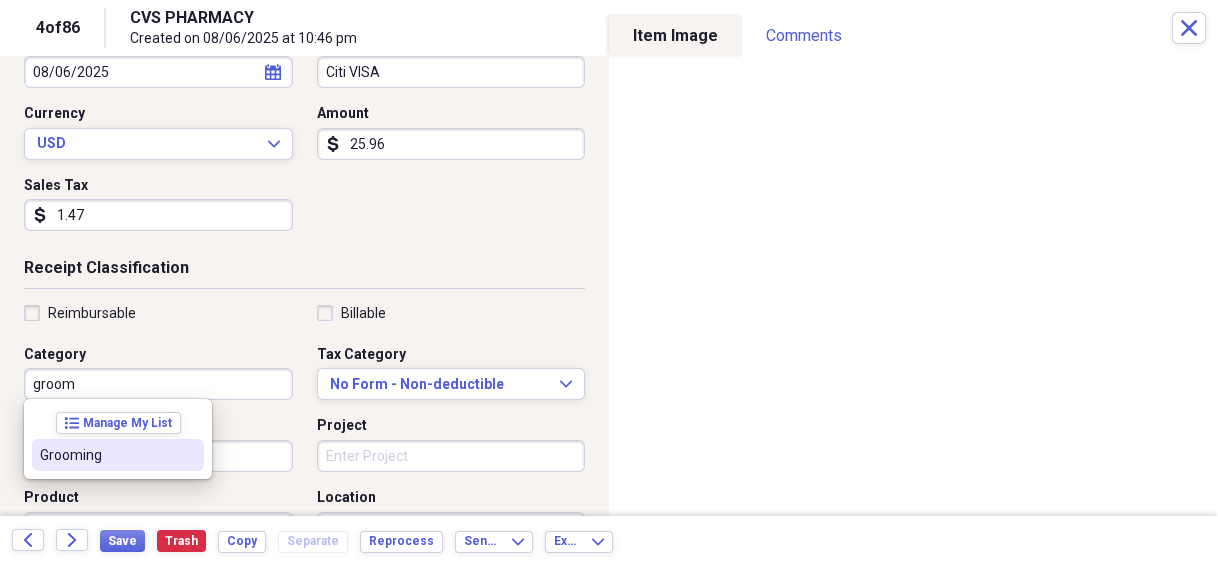 click on "Grooming" at bounding box center [106, 455] 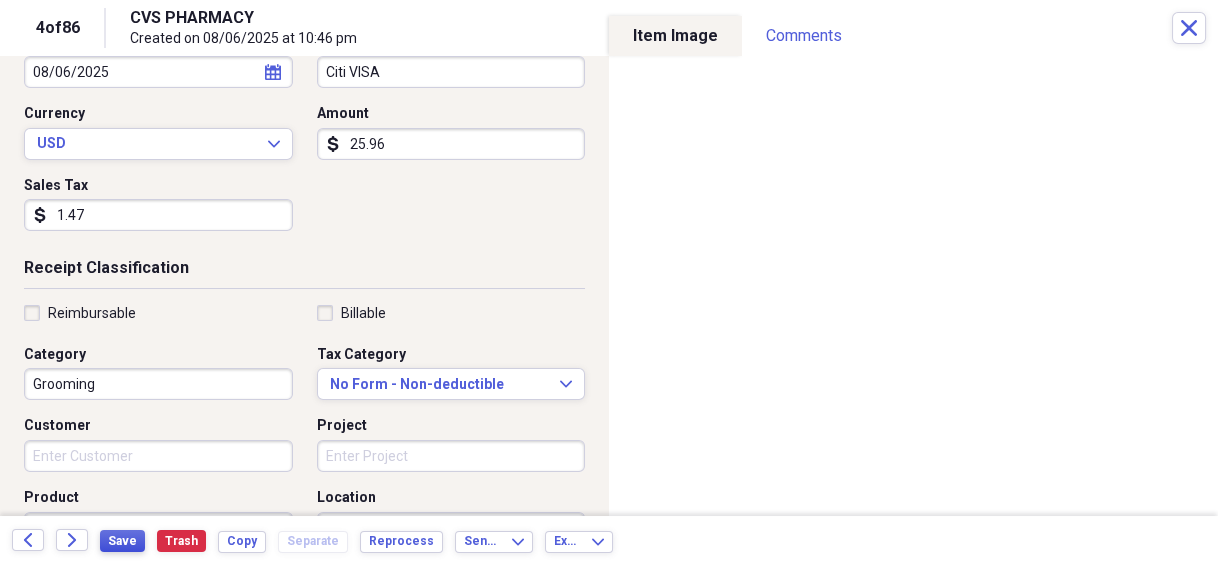 click on "Save" at bounding box center [122, 541] 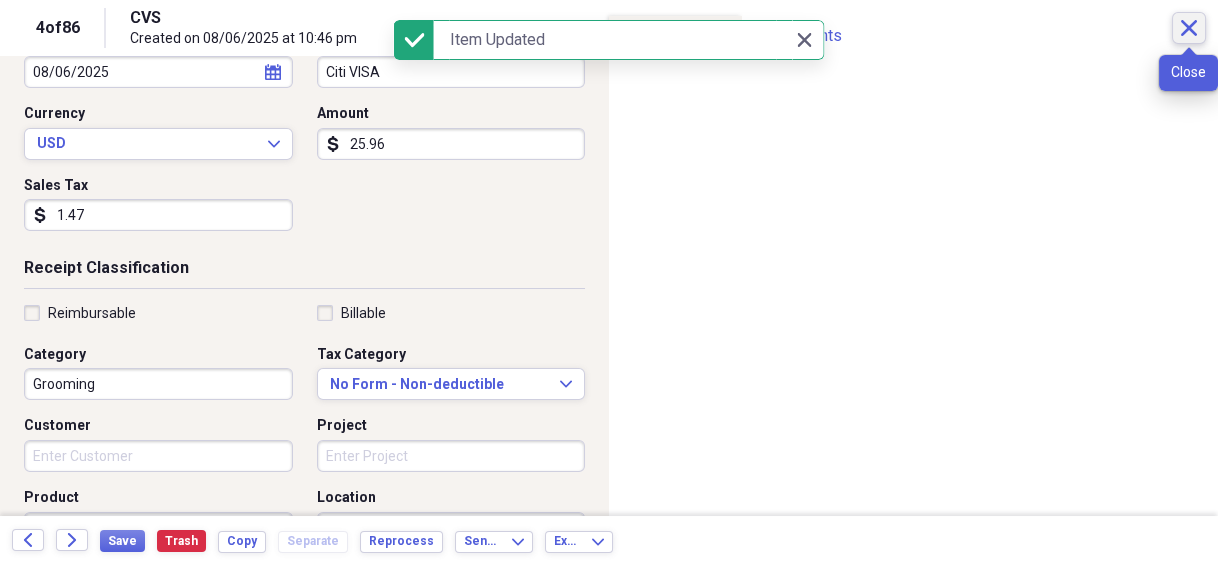 click 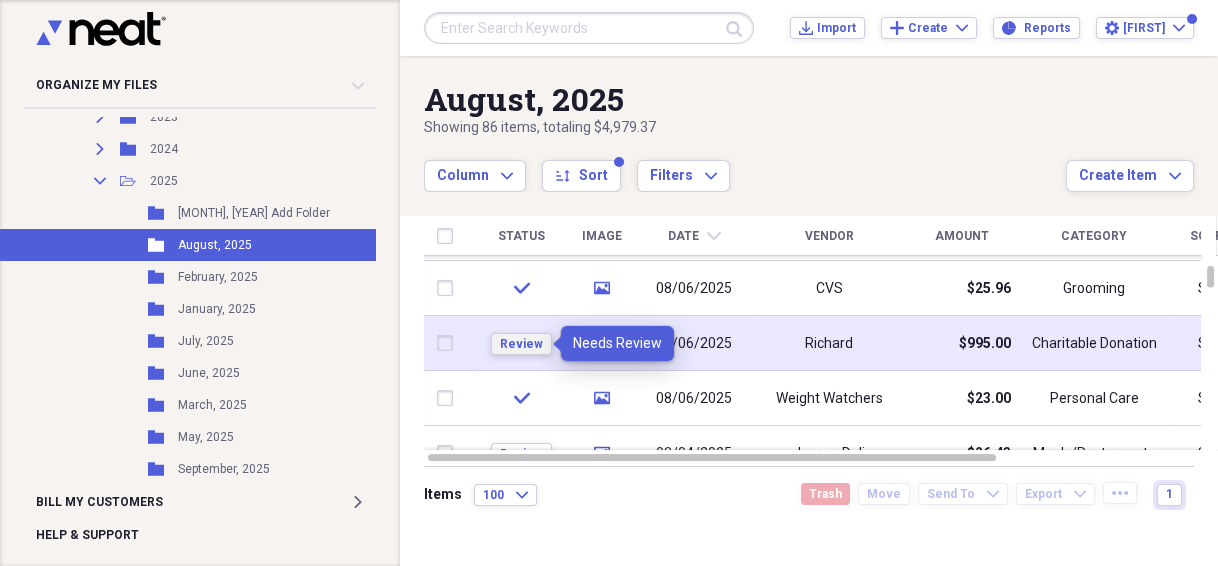 click on "Review" at bounding box center [521, 344] 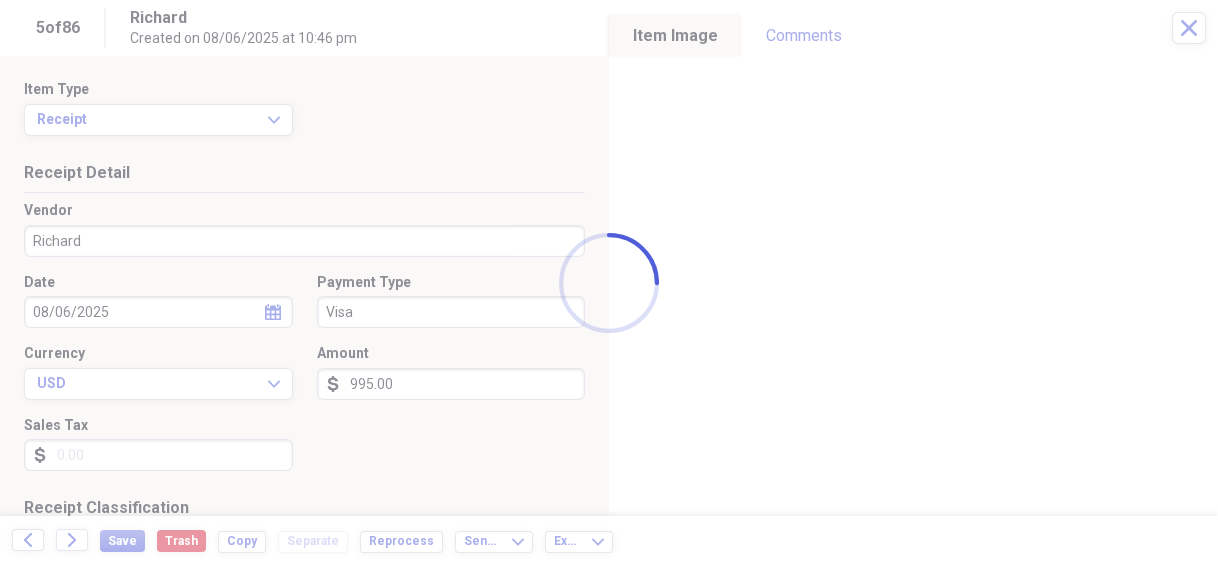click on "Organize My Files 6 Collapse Unfiled Needs Review 6 Unfiled All Files Unfiled Unfiled Unfiled Saved Reports Collapse My Cabinet [PERSON]'s Cabinet Add Folder Folder [NUMBER] [STREET] House Info Add Folder Collapse Open Folder Auto Information Add Folder Folder [YEAR] Honda Pilot Add Folder Folder [YEAR] Honda Ridgeline Add Folder Folder [YEAR] Honda Ridgeline Add Folder Folder [YEAR] Acura Add Folder Folder Buick Enclave Add Folder Folder Corvette 1965 Add Folder Folder Honda Ridgeline Add Folder Collapse Open Folder Budget Items Add Folder Expand Folder [YEAR] Add Folder Expand Folder [YEAR] Add Folder Expand Folder [YEAR] Add Folder Expand Folder [YEAR] Add Folder Expand Folder [YEAR] Add Folder Expand Folder [YEAR] Add Folder Expand Folder [YEAR] Add Folder Expand Folder [YEAR] Add Folder Expand Folder [YEAR] Add Folder Expand Folder [YEAR] Add Folder Collapse Open Folder [YEAR] Add Folder Collapse Open Folder Medical Add Folder Folder Doctor Add Folder Folder General Add Folder Folder Prescription Add Folder LNF" at bounding box center [609, 283] 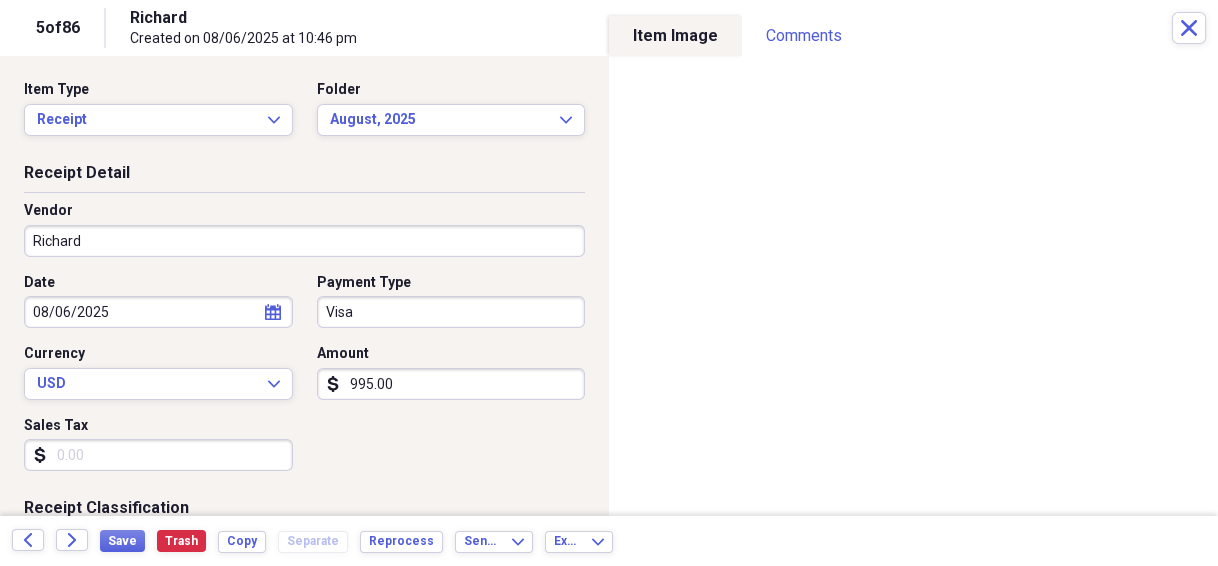 click on "Richard" at bounding box center (304, 241) 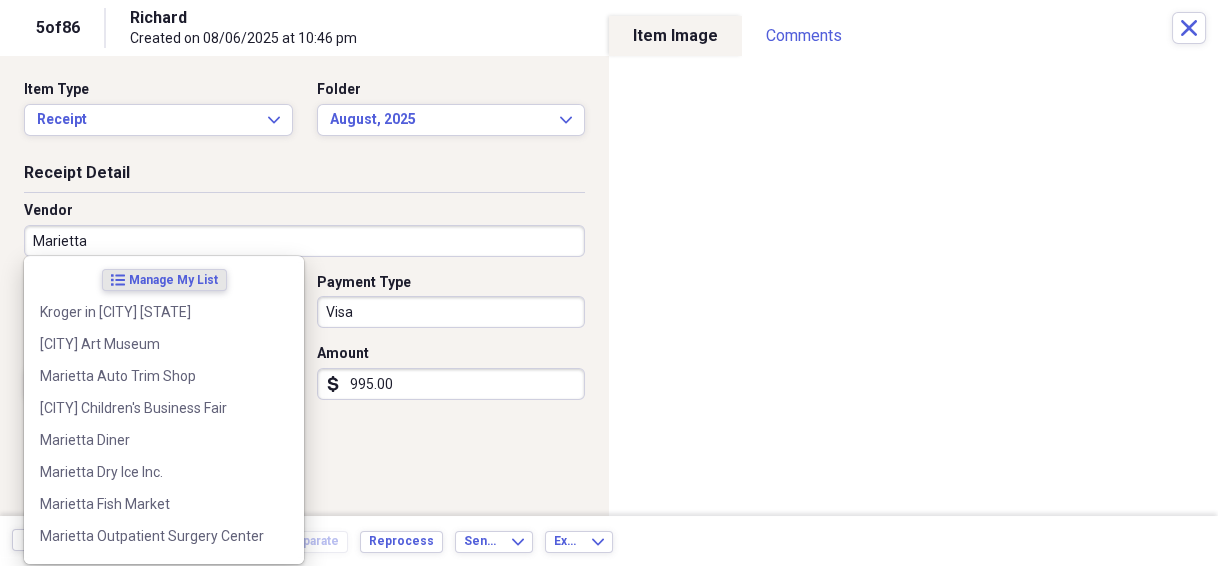 click on "Vendor [CITY]" at bounding box center (304, 237) 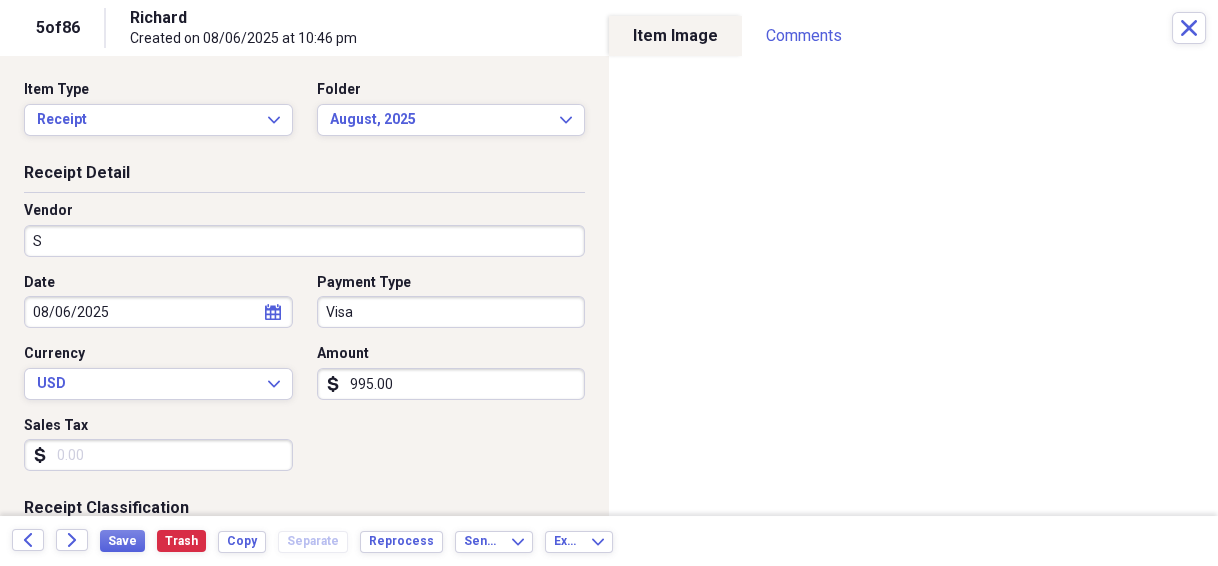 click on "Vendor S" at bounding box center (304, 237) 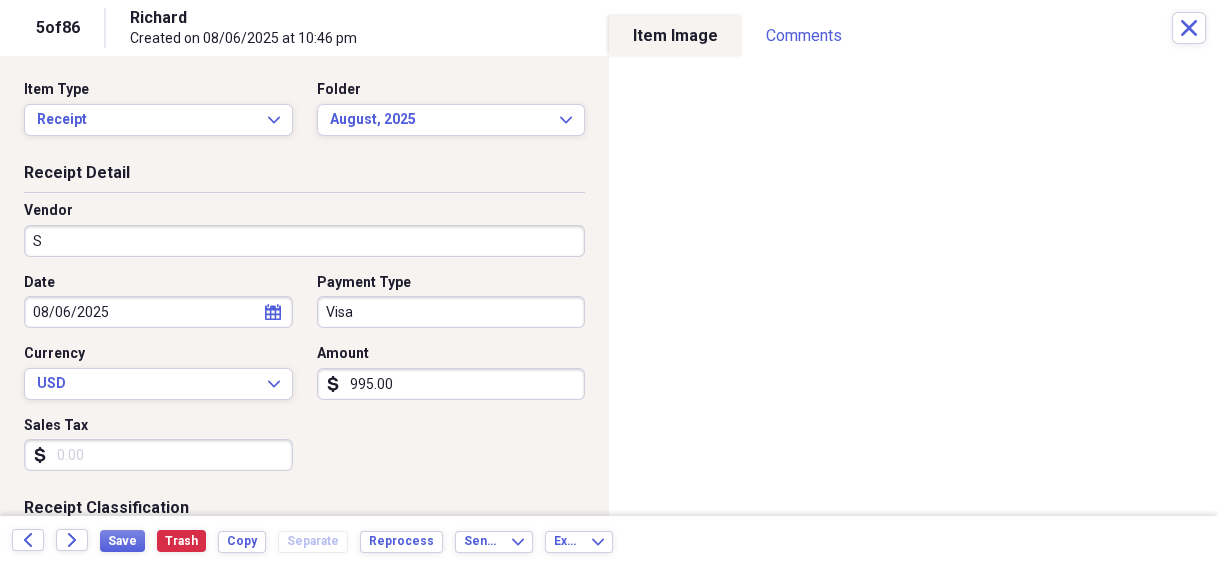 drag, startPoint x: 440, startPoint y: 257, endPoint x: 448, endPoint y: 250, distance: 10.630146 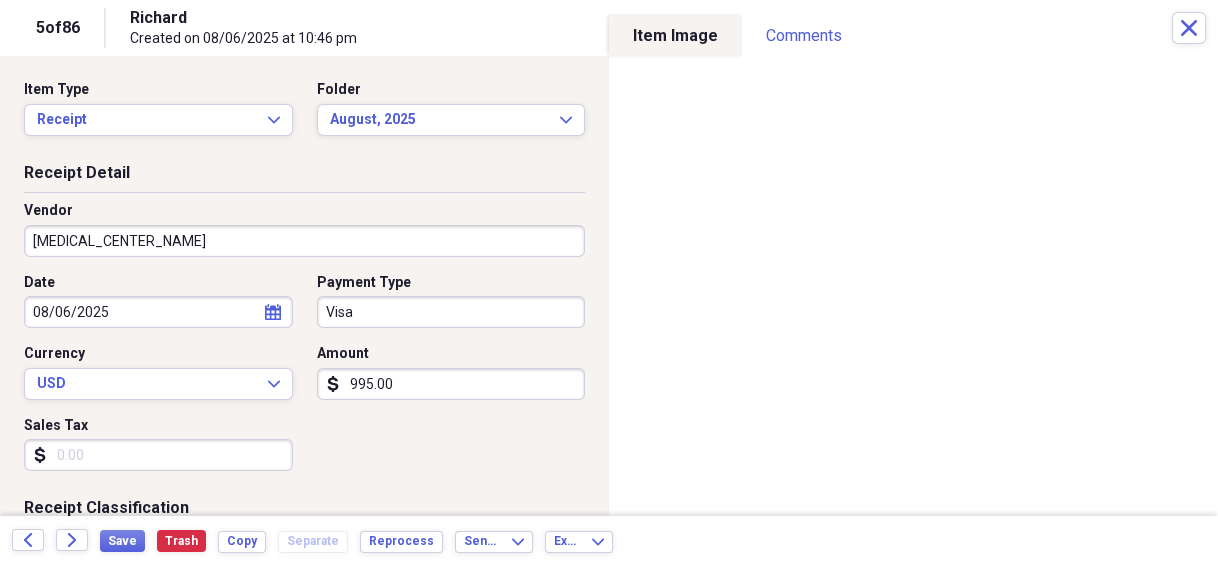 type on "[MEDICAL_CENTER_NAME]" 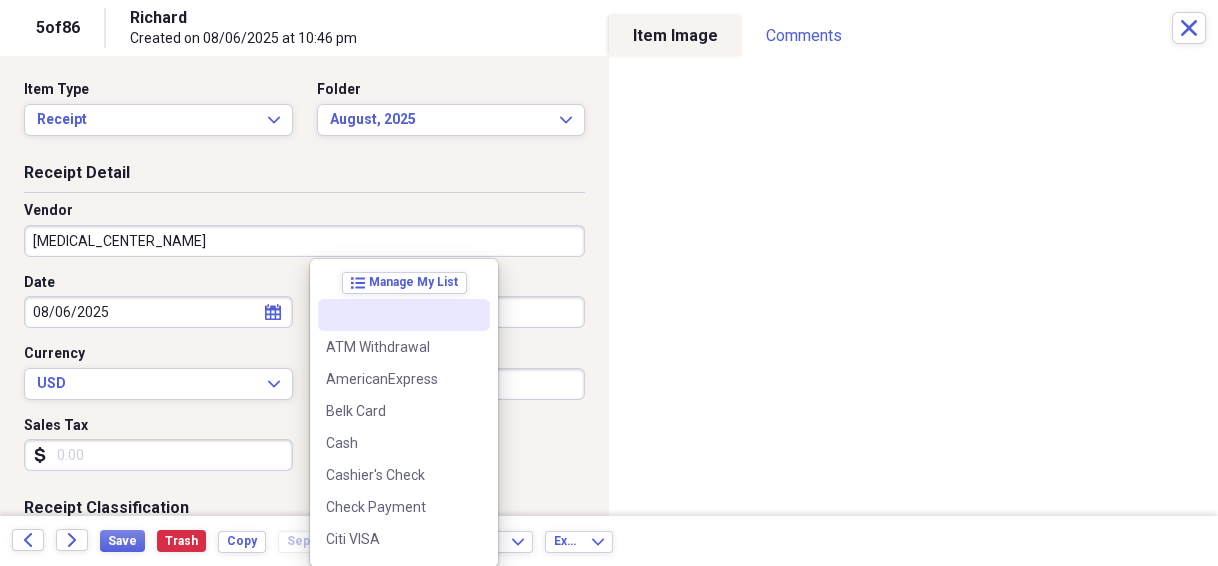 click on "Organize My Files 5 Collapse Unfiled Needs Review 5 Unfiled All Files Unfiled Unfiled Unfiled Saved Reports Collapse My Cabinet [PERSON]'s Cabinet Add Folder Folder [NUMBER] [STREET] House Info Add Folder Collapse Open Folder Auto Information Add Folder Folder 2016 Honda Pilot Add Folder Folder 2019 Honda Ridgeline Add Folder Folder 2023 Honda Ridgeline Add Folder Folder 2026 Acura Add Folder Folder Buick Enclave Add Folder Folder Corvette 1965 Add Folder Folder Honda Ridgeline Add Folder Collapse Open Folder Budget Items Add Folder Expand Folder 2014 Add Folder Expand Folder 2015 Add Folder Expand Folder 2016 Add Folder Expand Folder 2017 Add Folder Expand Folder 2018 Add Folder Expand Folder 2019 Add Folder Expand Folder 2020 Add Folder Expand Folder 2021 Add Folder Expand Folder 2022 Add Folder Expand Folder 2023 Add Folder Expand Folder 2024 Add Folder Collapse Open Folder 2025 Add Folder Collapse Open Folder Medical Add Folder Folder Doctor Add Folder Folder General Add Folder Folder Prescription Add Folder LNF" at bounding box center [609, 283] 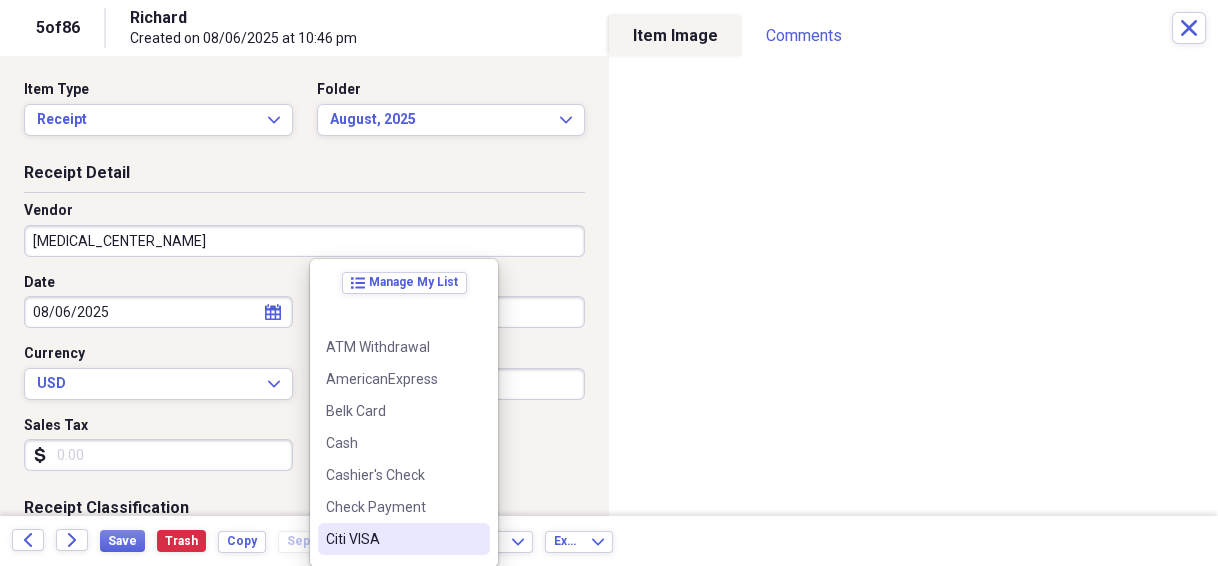 click on "Citi VISA" at bounding box center (392, 539) 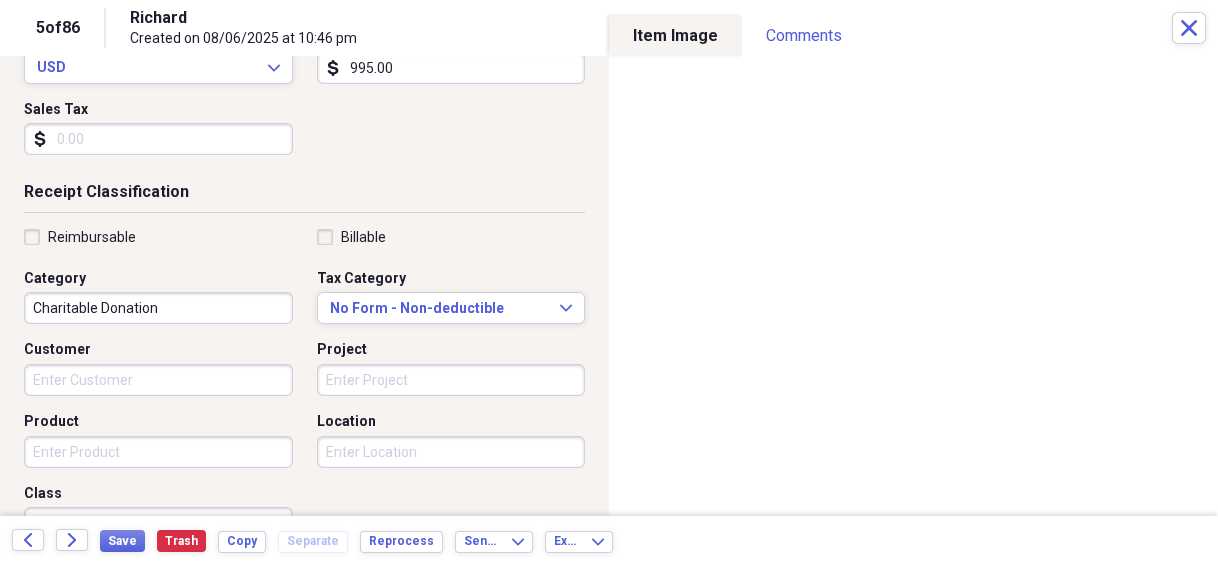 scroll, scrollTop: 320, scrollLeft: 0, axis: vertical 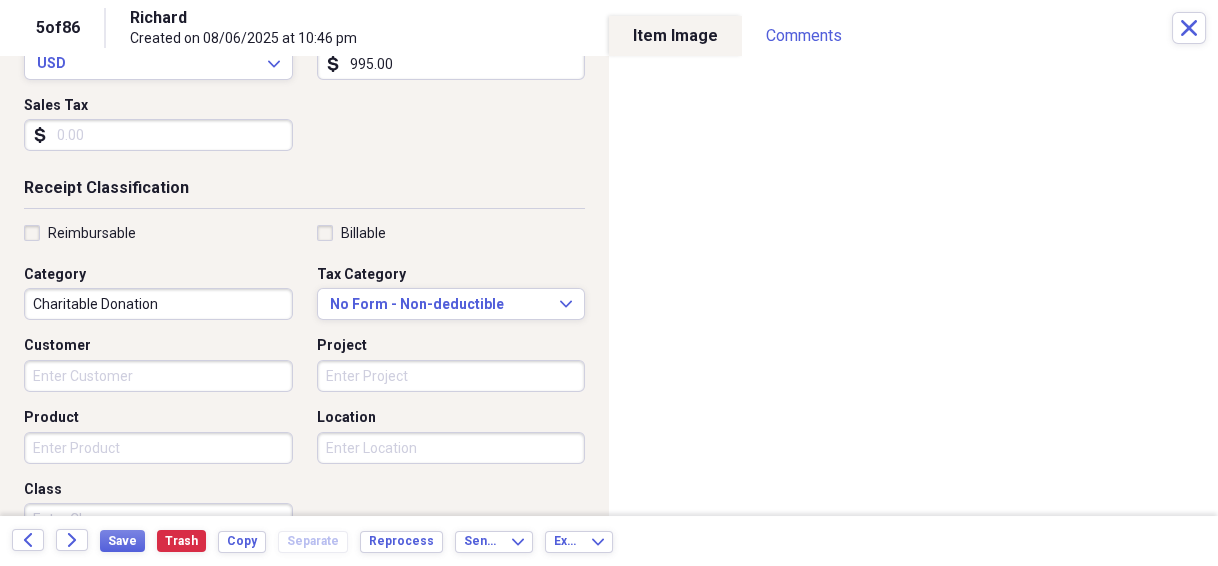 click on "Organize My Files 5 Collapse Unfiled Needs Review 5 Unfiled All Files Unfiled Unfiled Unfiled Saved Reports Collapse My Cabinet [PERSON]'s Cabinet Add Folder Folder [NUMBER] [STREET] House Info Add Folder Collapse Open Folder Auto Information Add Folder Folder 2016 Honda Pilot Add Folder Folder 2019 Honda Ridgeline Add Folder Folder 2023 Honda Ridgeline Add Folder Folder 2026 Acura Add Folder Folder Buick Enclave Add Folder Folder Corvette 1965 Add Folder Folder Honda Ridgeline Add Folder Collapse Open Folder Budget Items Add Folder Expand Folder 2014 Add Folder Expand Folder 2015 Add Folder Expand Folder 2016 Add Folder Expand Folder 2017 Add Folder Expand Folder 2018 Add Folder Expand Folder 2019 Add Folder Expand Folder 2020 Add Folder Expand Folder 2021 Add Folder Expand Folder 2022 Add Folder Expand Folder 2023 Add Folder Expand Folder 2024 Add Folder Collapse Open Folder 2025 Add Folder Collapse Open Folder Medical Add Folder Folder Doctor Add Folder Folder General Add Folder Folder Prescription Add Folder LNF" at bounding box center (609, 283) 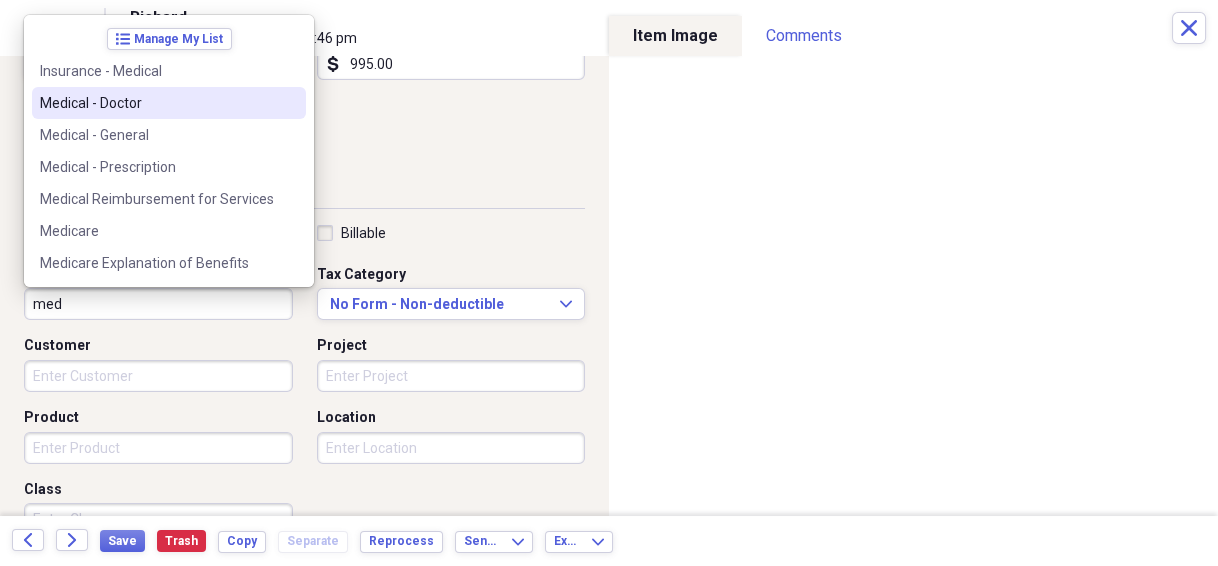click on "Medical - Doctor" at bounding box center [169, 103] 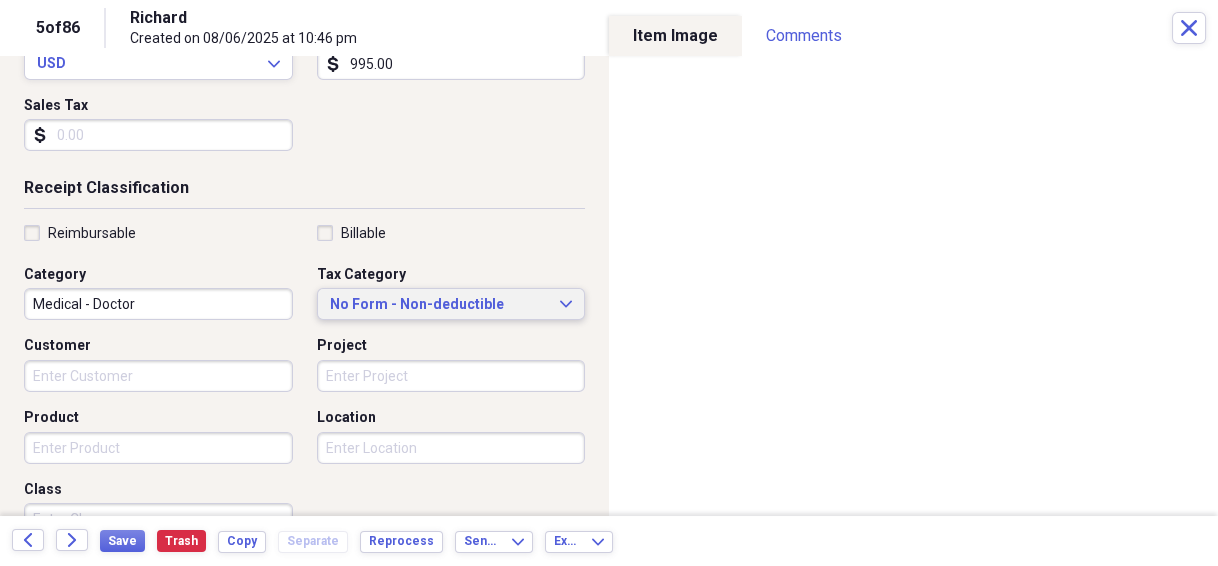 click on "No Form - Non-deductible" at bounding box center [439, 305] 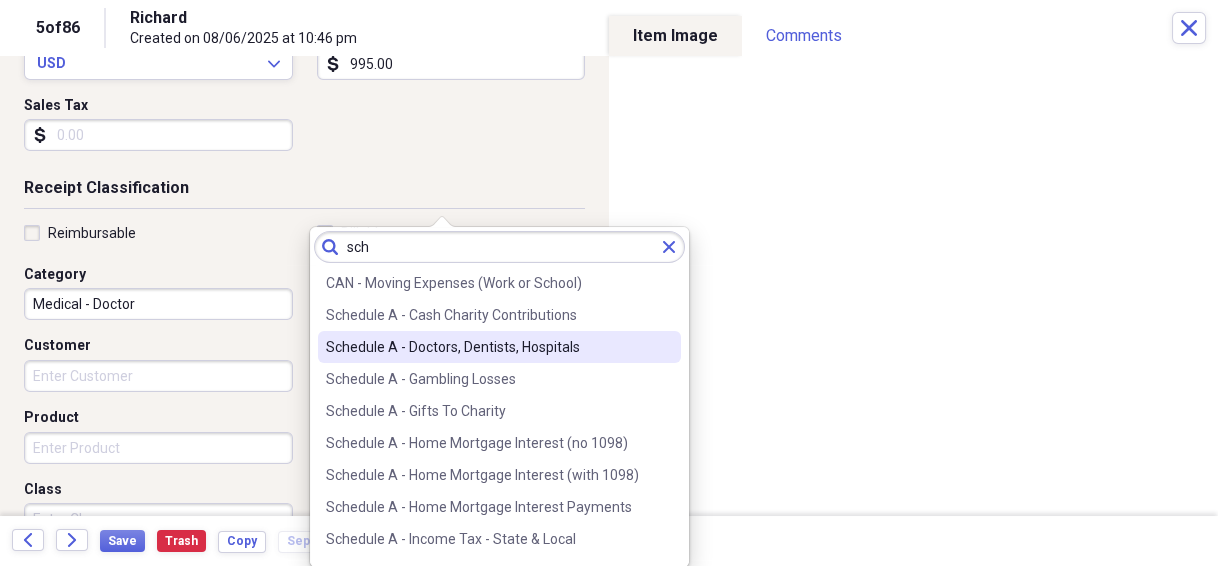 type on "sch" 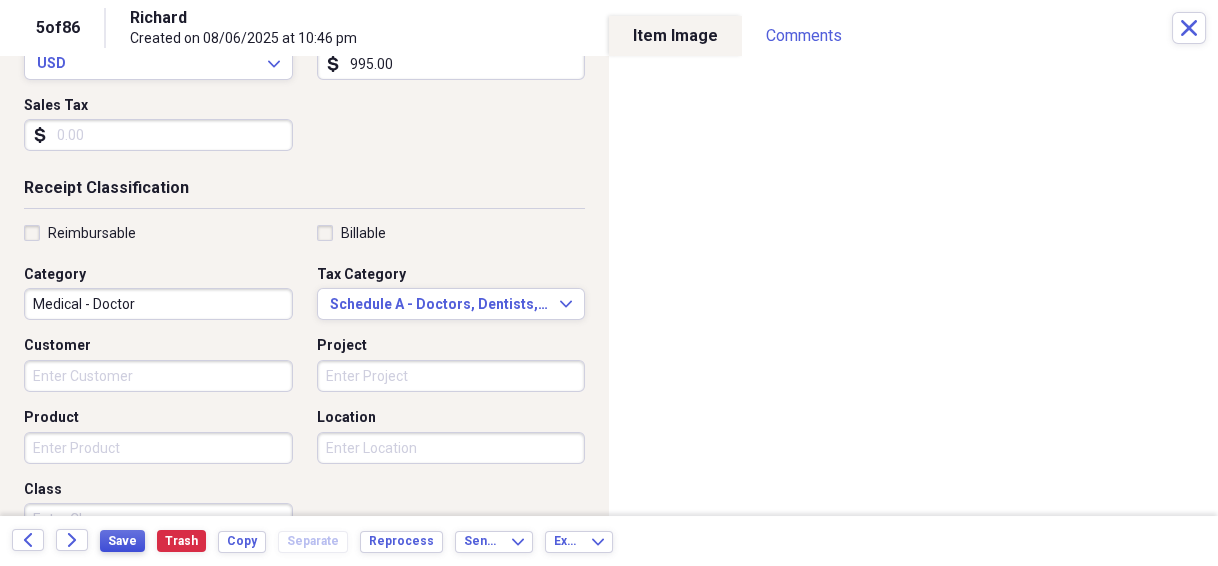 click on "Save" at bounding box center [122, 541] 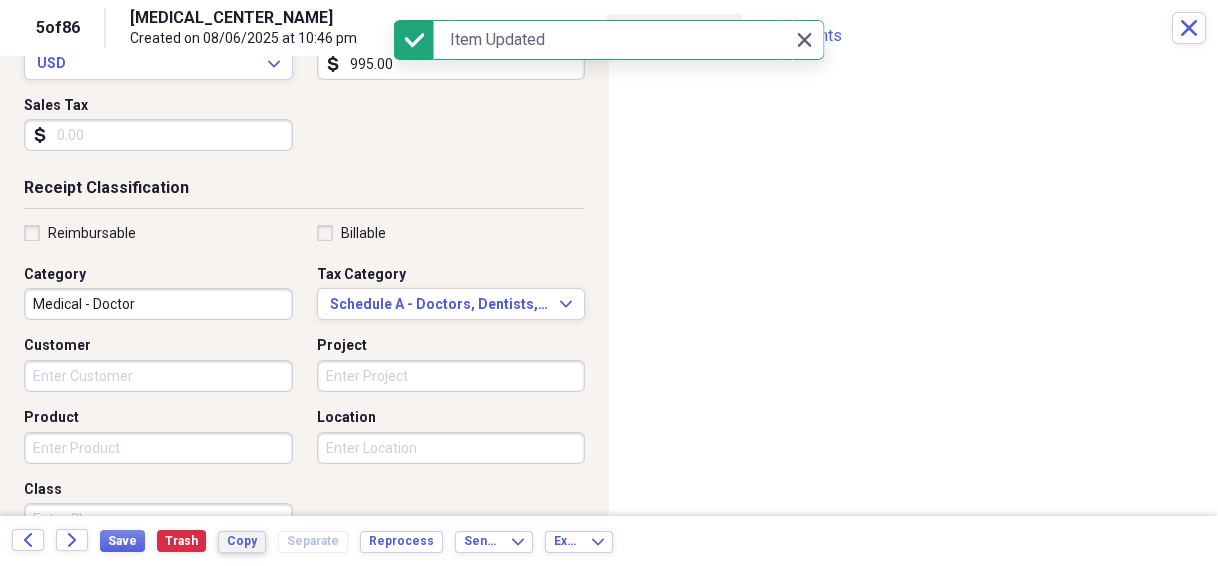 click on "Copy" at bounding box center (242, 541) 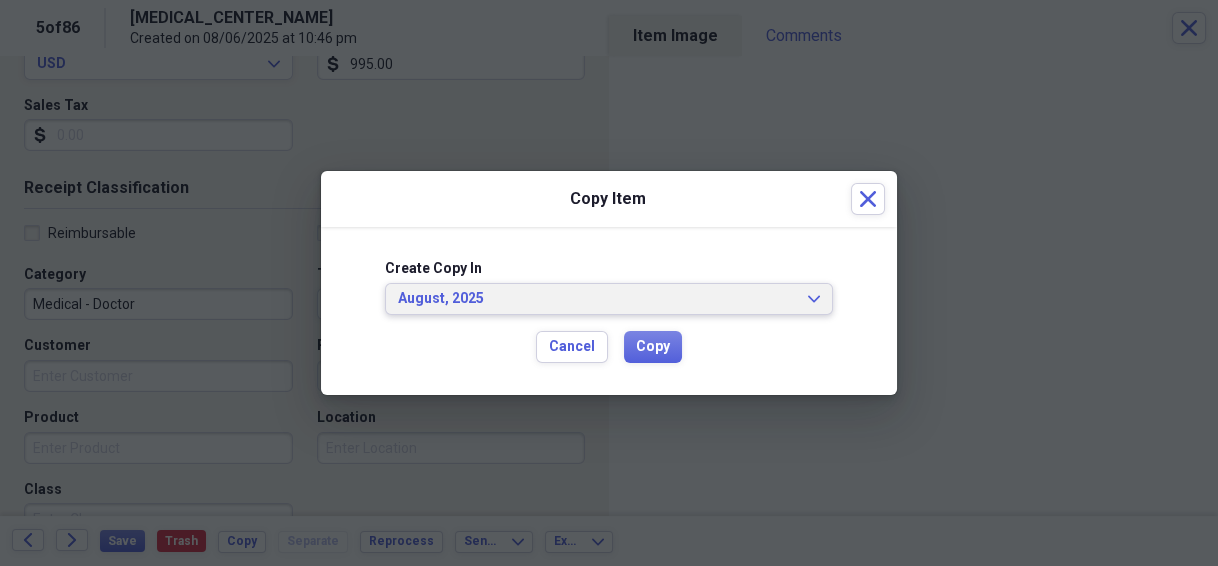 click on "Expand" 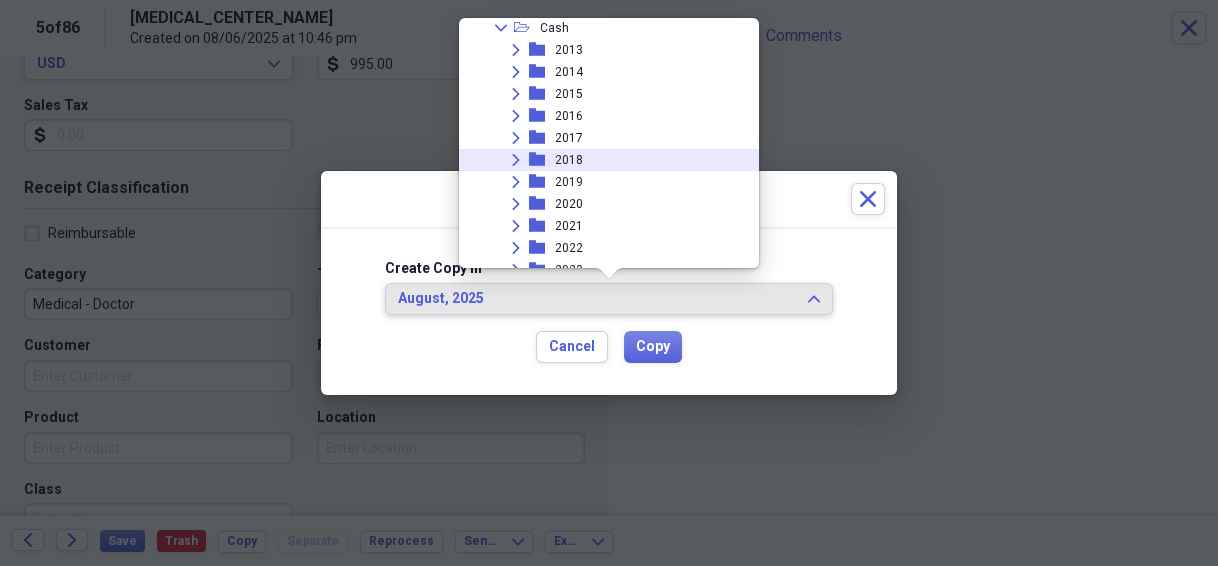 scroll, scrollTop: 408, scrollLeft: 0, axis: vertical 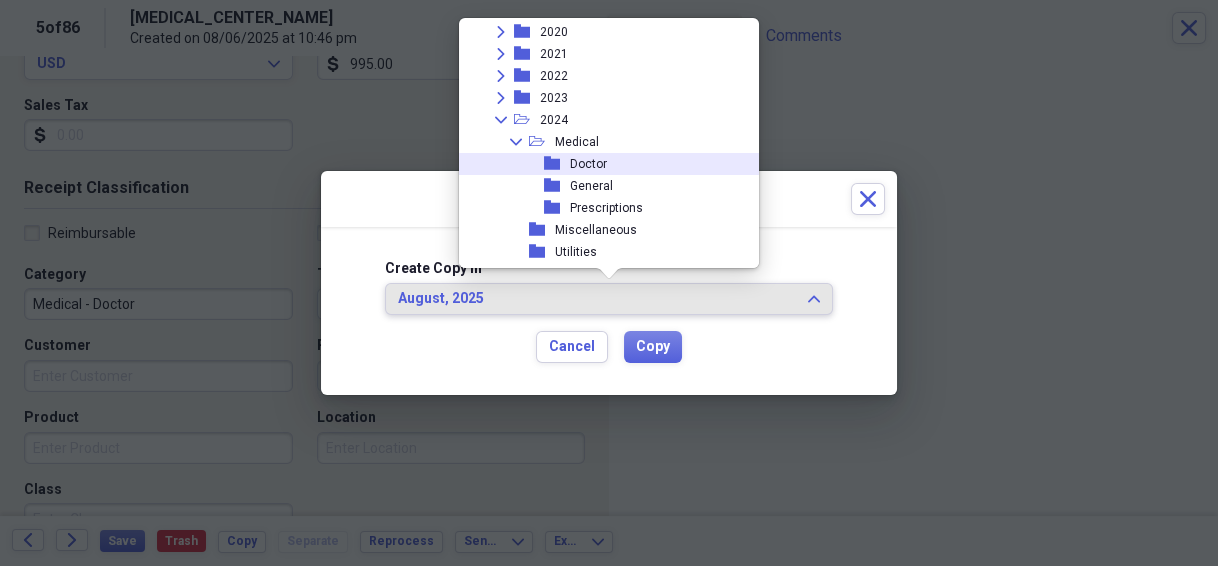click on "Doctor" at bounding box center [588, 164] 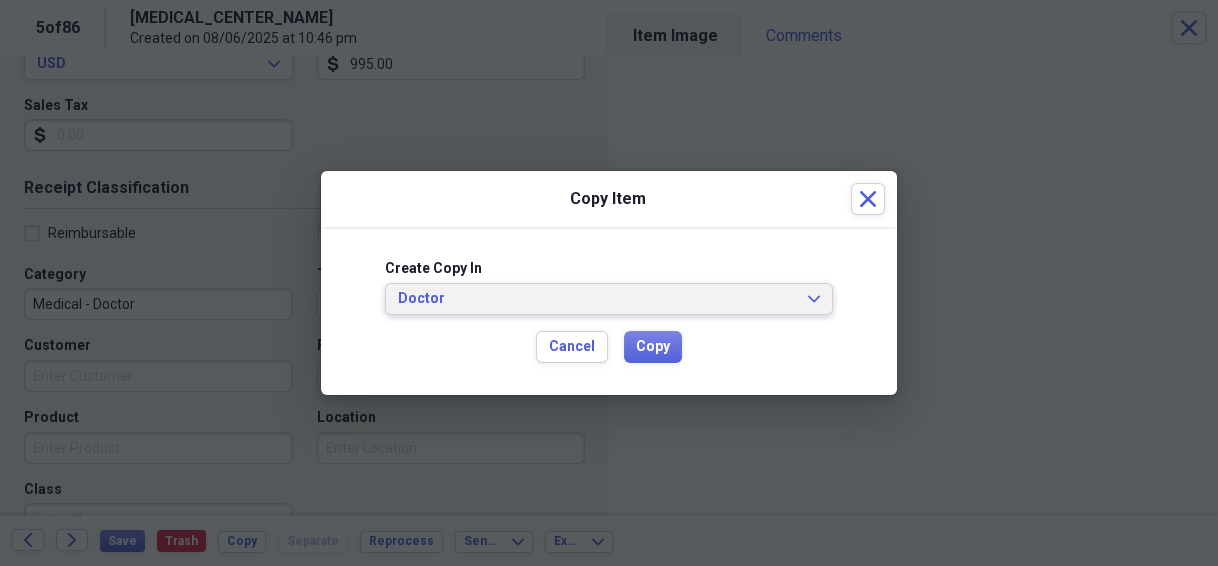 click on "Expand" 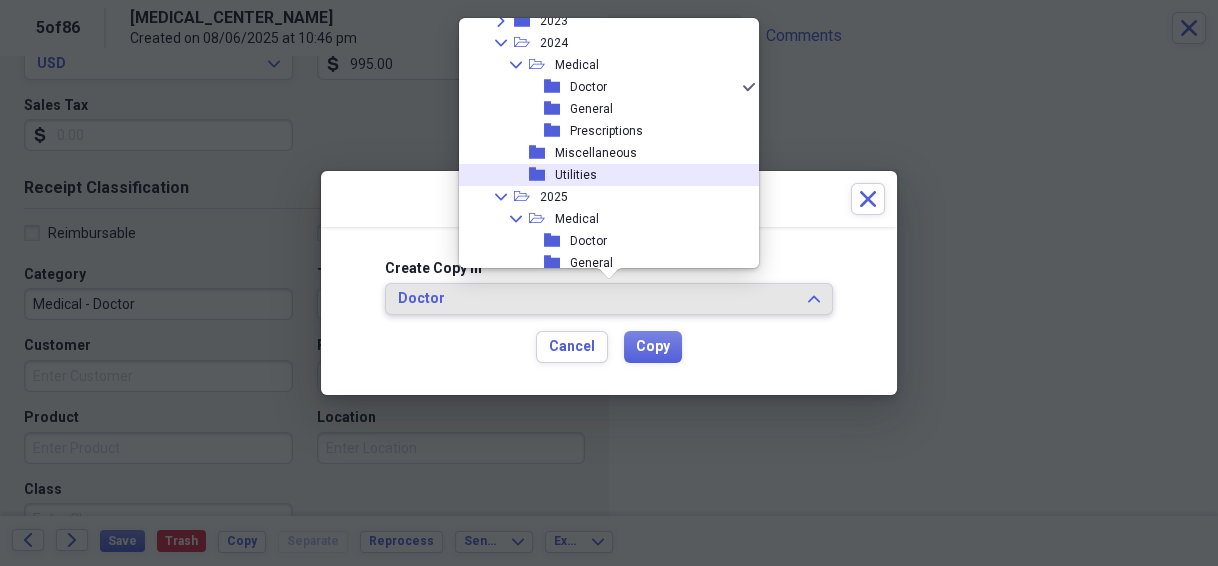 scroll, scrollTop: 508, scrollLeft: 0, axis: vertical 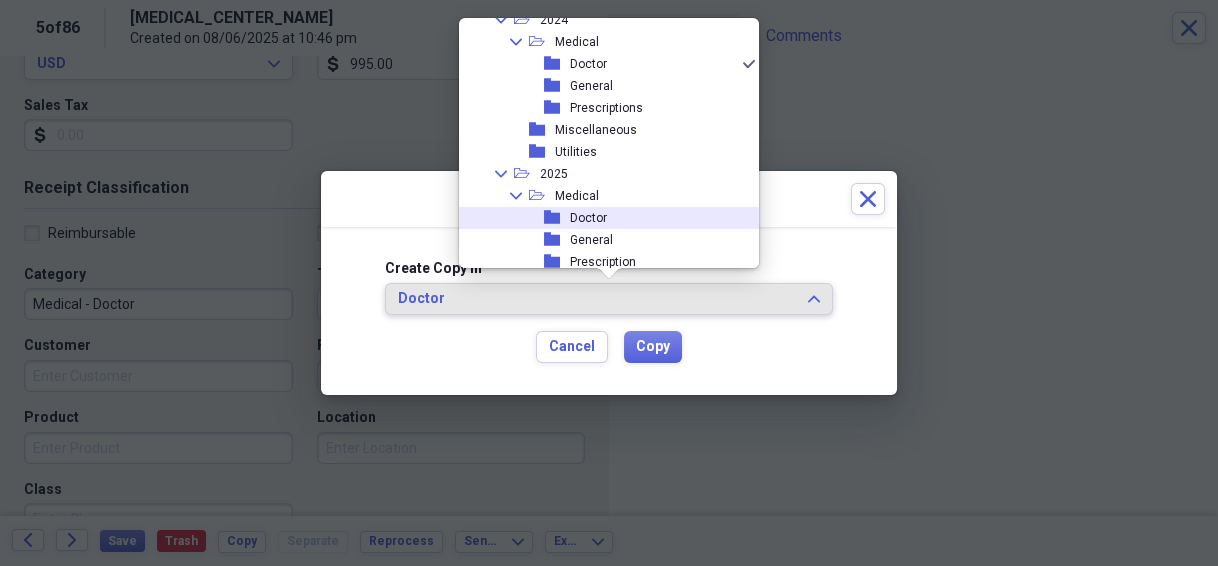 click on "Doctor" at bounding box center [588, 218] 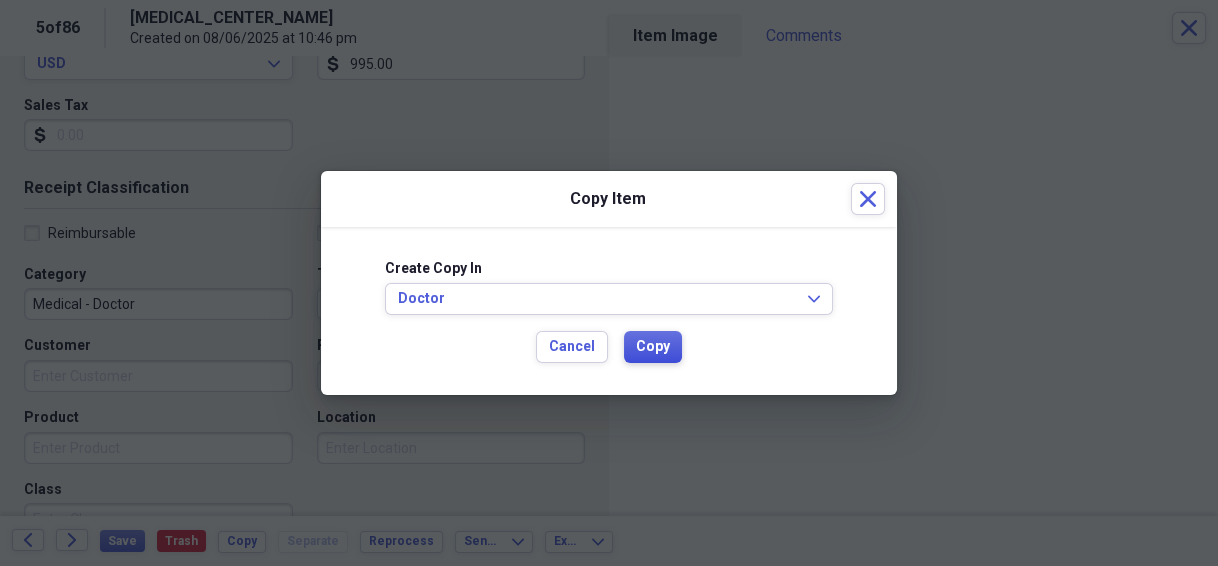 click on "Copy" at bounding box center [653, 347] 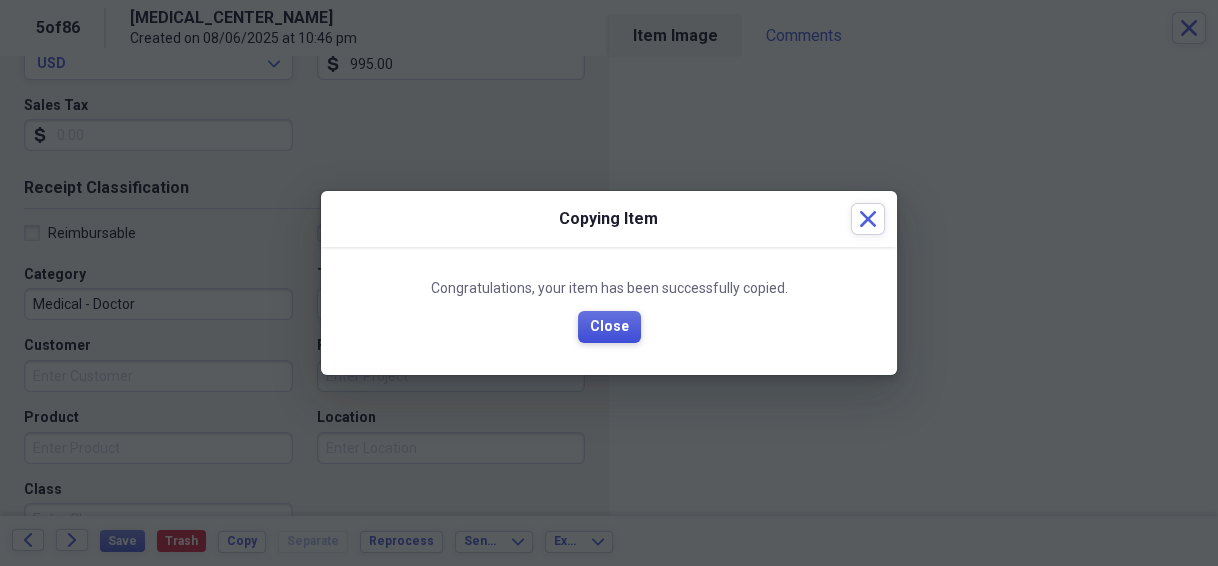 click on "Close" at bounding box center (609, 327) 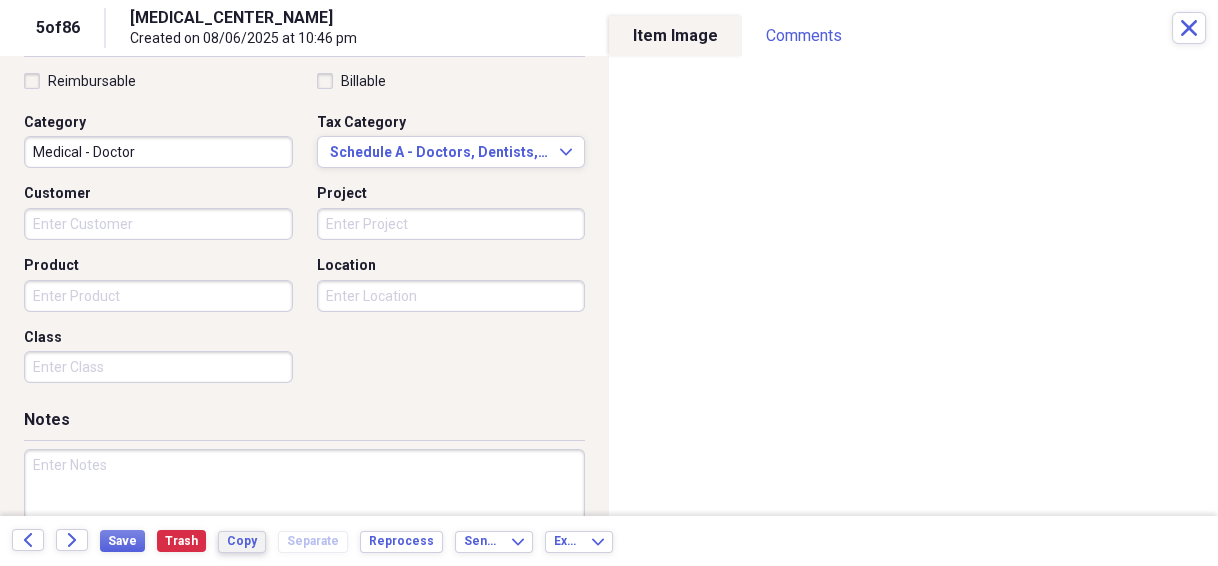 scroll, scrollTop: 480, scrollLeft: 0, axis: vertical 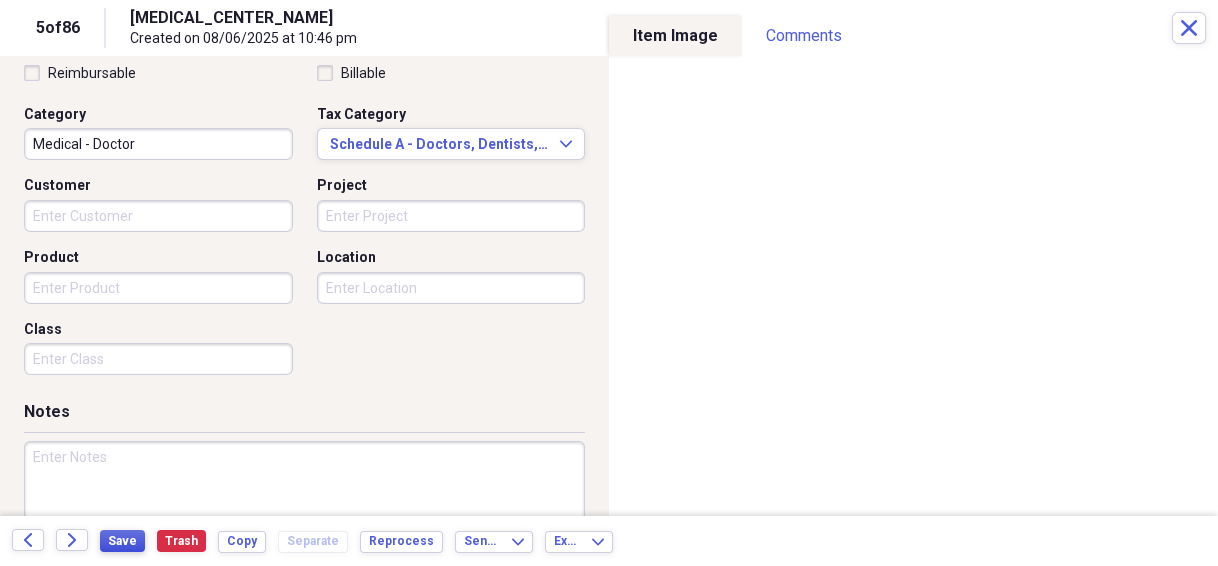 click on "Save" at bounding box center [122, 541] 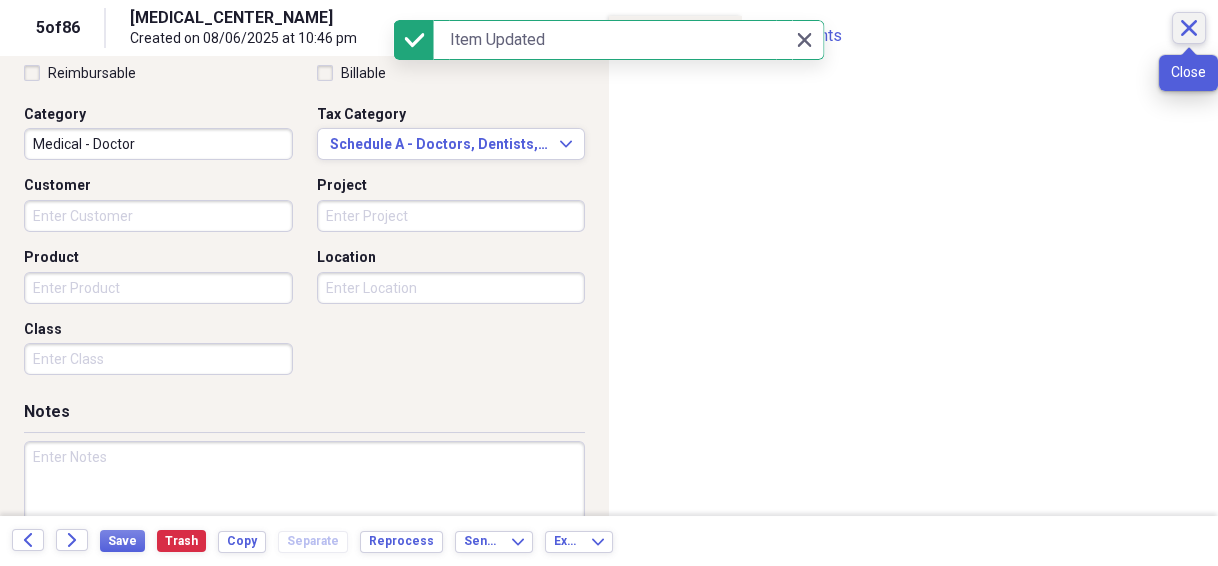 click 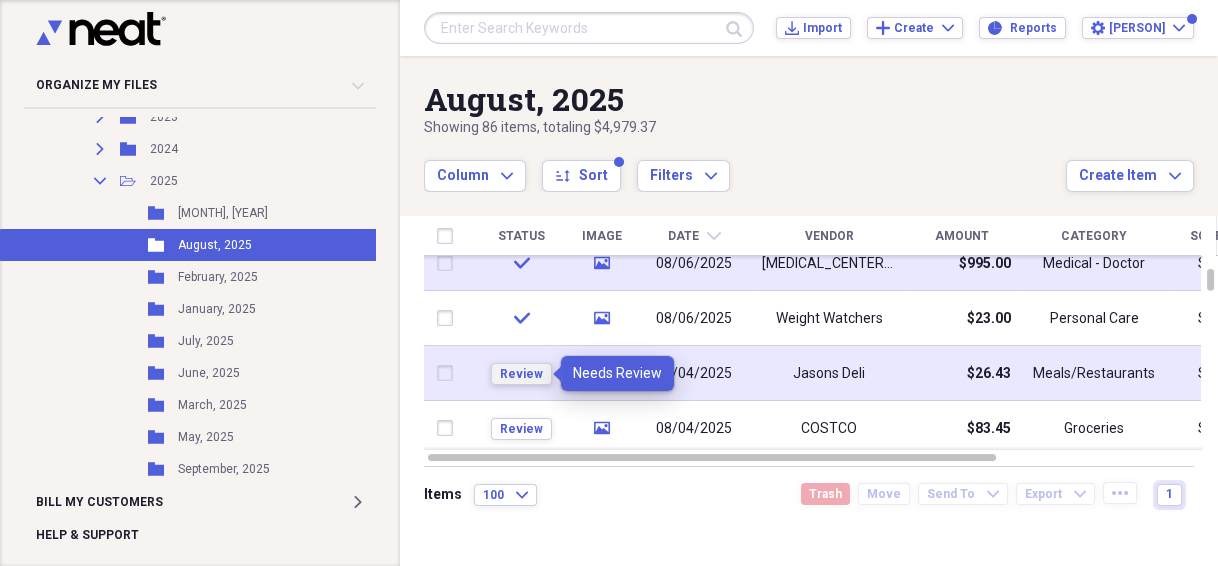 click on "Review" at bounding box center [521, 374] 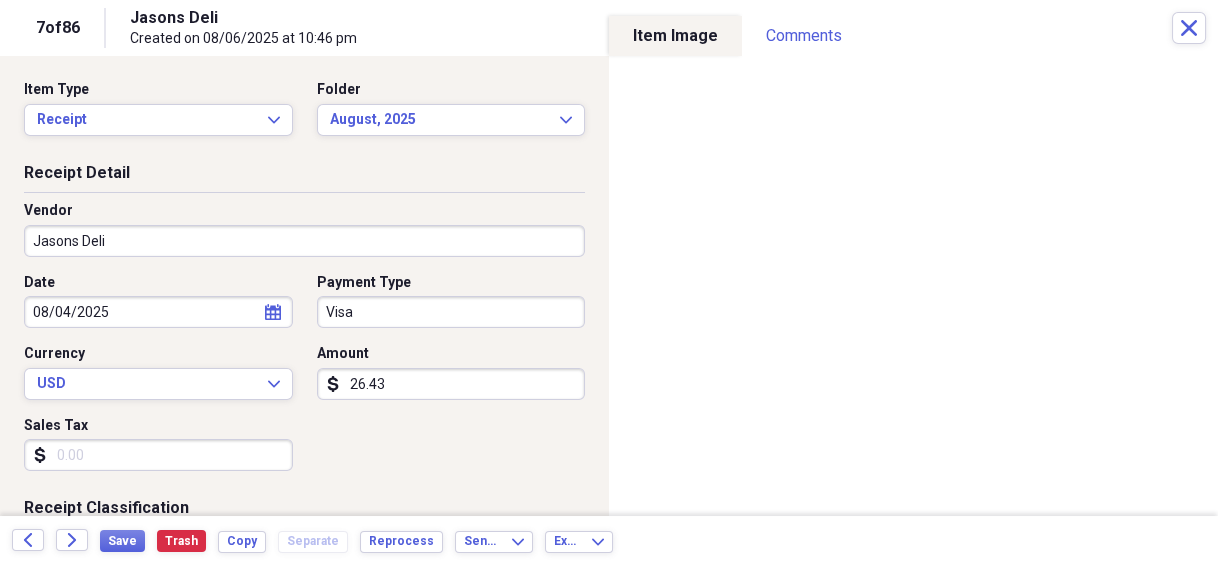 click on "Organize My Files 4 Collapse Unfiled Needs Review 4 Unfiled All Files Unfiled Unfiled Unfiled Saved Reports Collapse My Cabinet [PERSON]'s Cabinet Add Folder Folder [NUMBER] [STREET] House Info Add Folder Collapse Open Folder Auto Information Add Folder Folder 2016 Honda Pilot Add Folder Folder 2019 Honda Ridgeline Add Folder Folder 2023 Honda Ridgeline Add Folder Folder 2026 Acura Add Folder Folder Buick Enclave Add Folder Folder Corvette 1965 Add Folder Folder Honda Ridgeline Add Folder Collapse Open Folder Budget Items Add Folder Expand Folder 2014 Add Folder Expand Folder 2015 Add Folder Expand Folder 2016 Add Folder Expand Folder 2017 Add Folder Expand Folder 2018 Add Folder Expand Folder 2019 Add Folder Expand Folder 2020 Add Folder Expand Folder 2021 Add Folder Expand Folder 2022 Add Folder Expand Folder 2023 Add Folder Expand Folder 2024 Add Folder Collapse Open Folder 2025 Add Folder Collapse Open Folder Medical Add Folder Folder Doctor Add Folder Folder General Add Folder Folder Prescription Add Folder LNF" at bounding box center [609, 283] 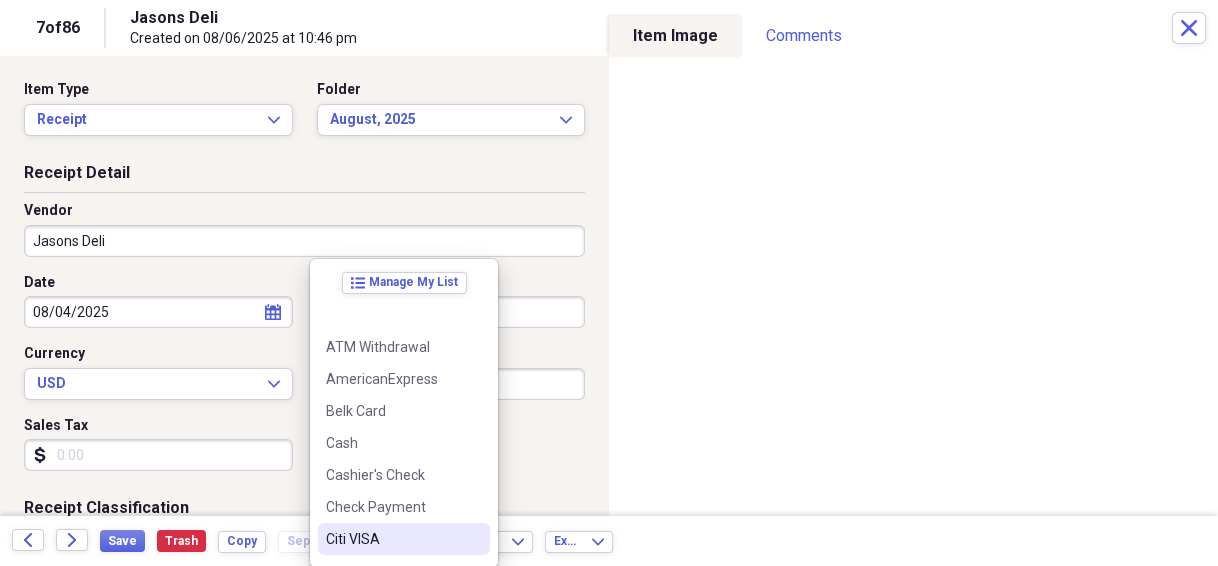 click on "Citi VISA" at bounding box center (392, 539) 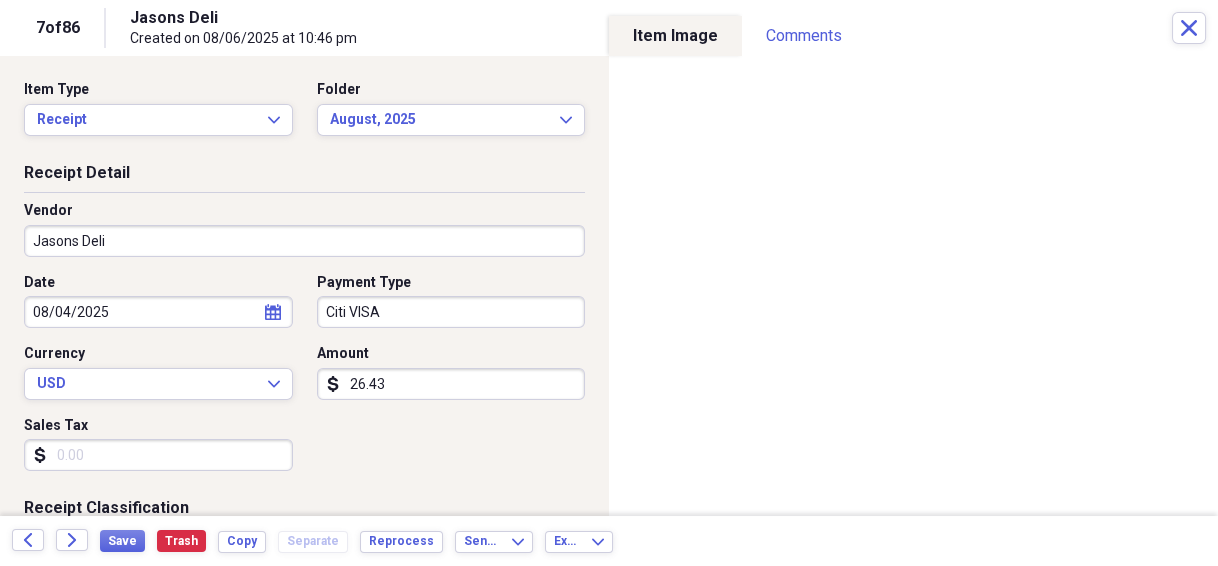 click on "Sales Tax" at bounding box center [158, 455] 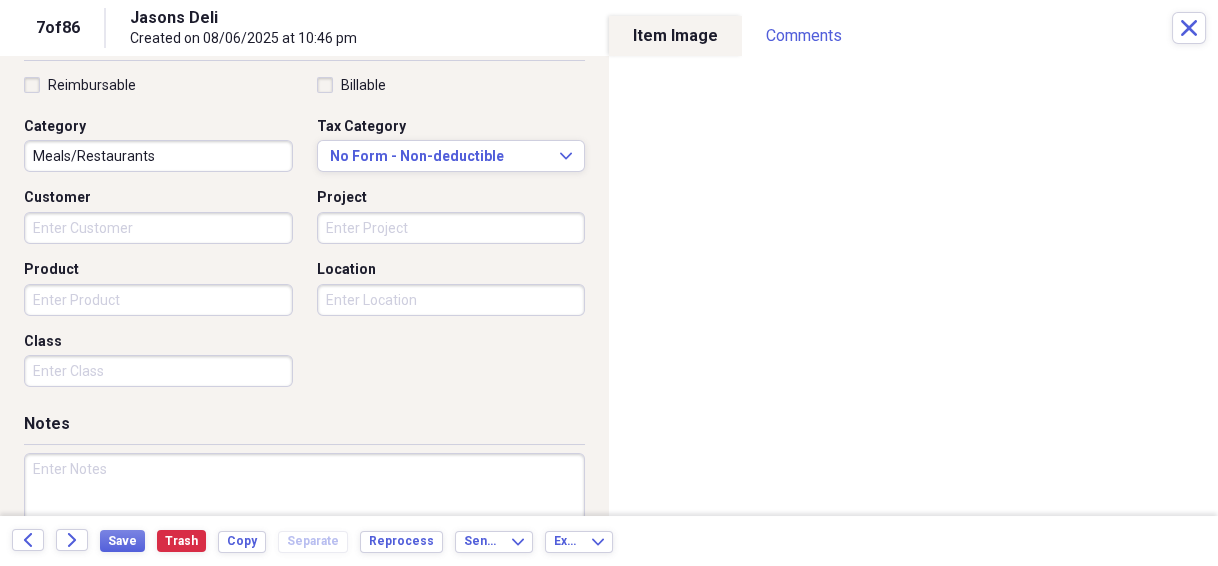 scroll, scrollTop: 558, scrollLeft: 0, axis: vertical 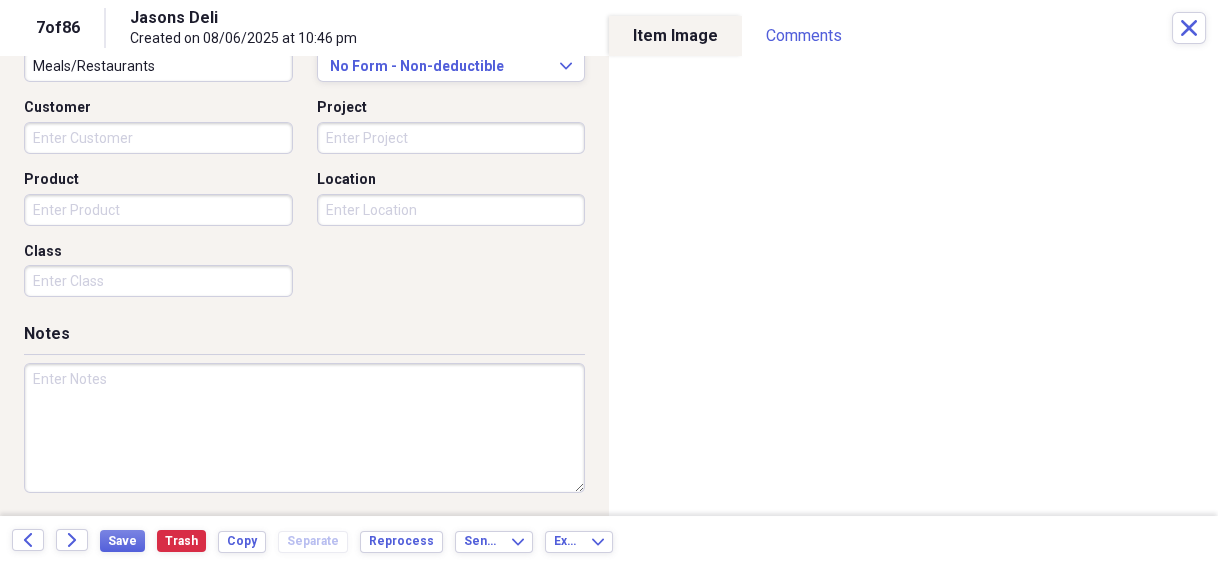type on "1.36" 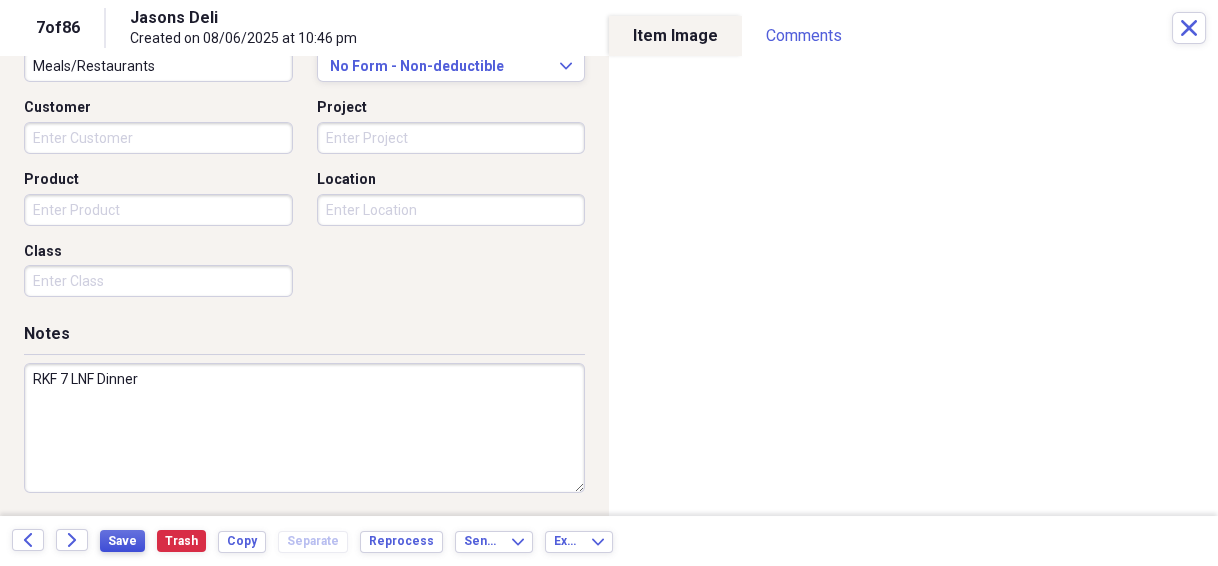 type on "RKF 7 LNF Dinner" 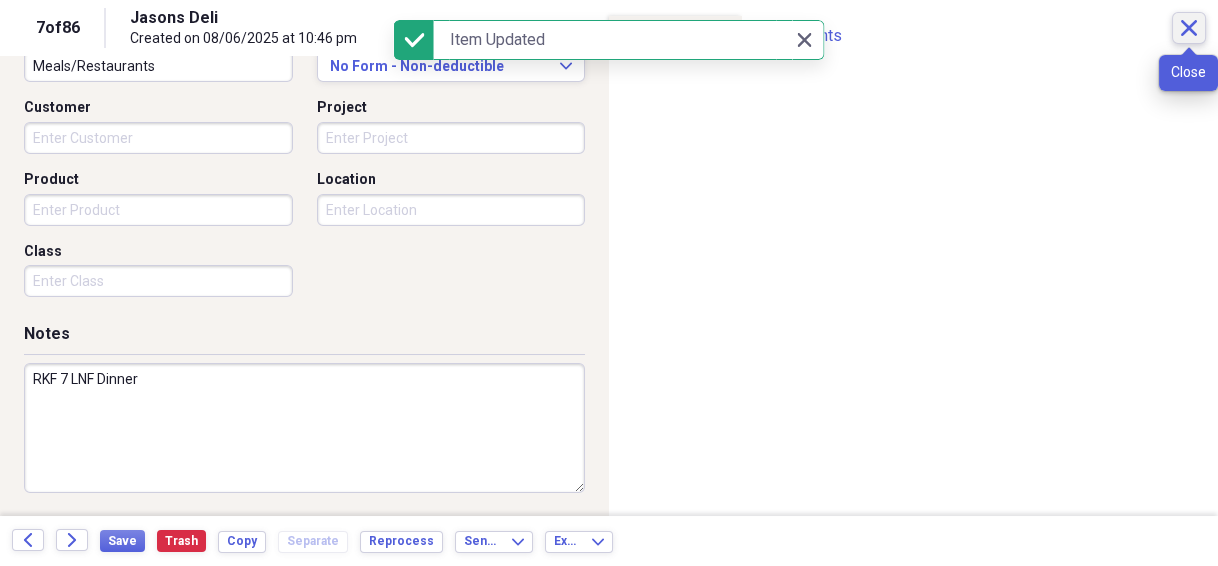 click on "Close" at bounding box center [1189, 28] 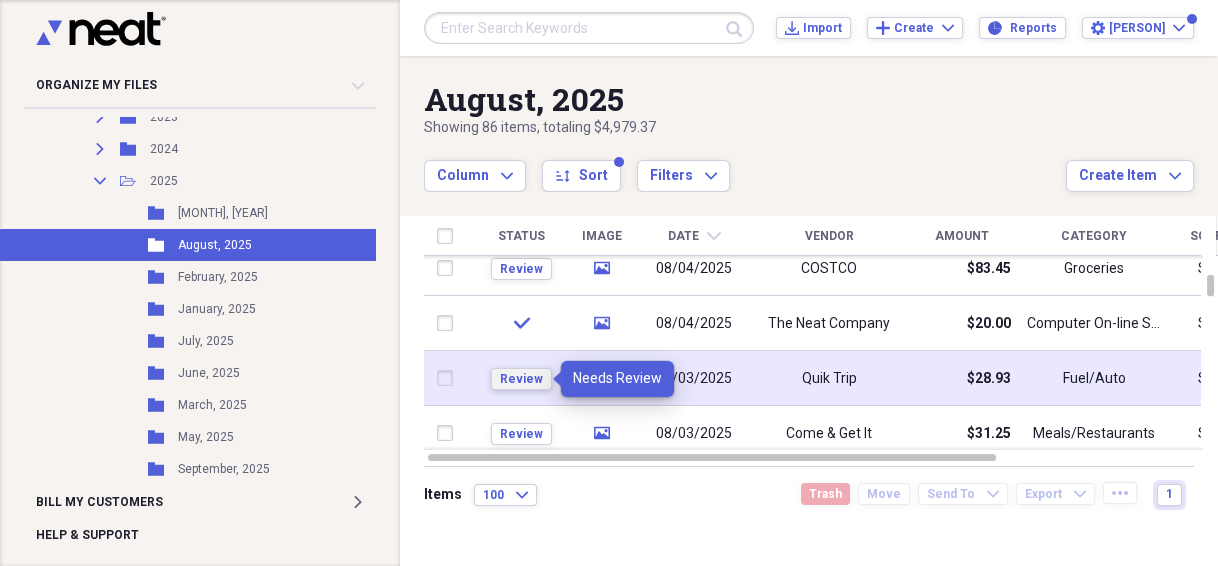 click on "Review" at bounding box center [521, 379] 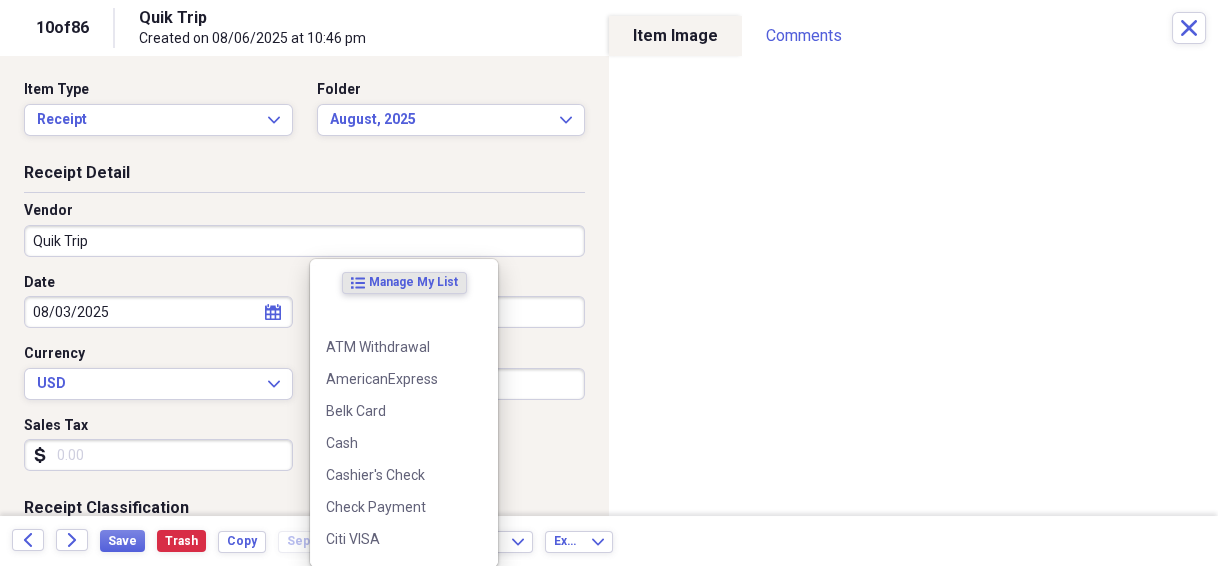 click on "Organize My Files 3 Collapse Unfiled Needs Review 3 Unfiled All Files Unfiled Unfiled Unfiled Saved Reports Collapse My Cabinet [PERSON]'s Cabinet Add Folder Folder [NUMBER] [STREET] House Info Add Folder Collapse Open Folder Auto Information Add Folder Folder 2016 Honda Pilot Add Folder Folder 2019 Honda Ridgeline Add Folder Folder 2023 Honda Ridgeline Add Folder Folder 2026 Acura Add Folder Folder Buick Enclave Add Folder Folder Corvette 1965 Add Folder Folder Honda Ridgeline Add Folder Collapse Open Folder Budget Items Add Folder Expand Folder 2014 Add Folder Expand Folder 2015 Add Folder Expand Folder 2016 Add Folder Expand Folder 2017 Add Folder Expand Folder 2018 Add Folder Expand Folder 2019 Add Folder Expand Folder 2020 Add Folder Expand Folder 2021 Add Folder Expand Folder 2022 Add Folder Expand Folder 2023 Add Folder Expand Folder 2024 Add Folder Collapse Open Folder 2025 Add Folder Collapse Open Folder Medical Add Folder Folder Doctor Add Folder Folder General Add Folder Folder Prescription Add Folder LNF" at bounding box center [609, 283] 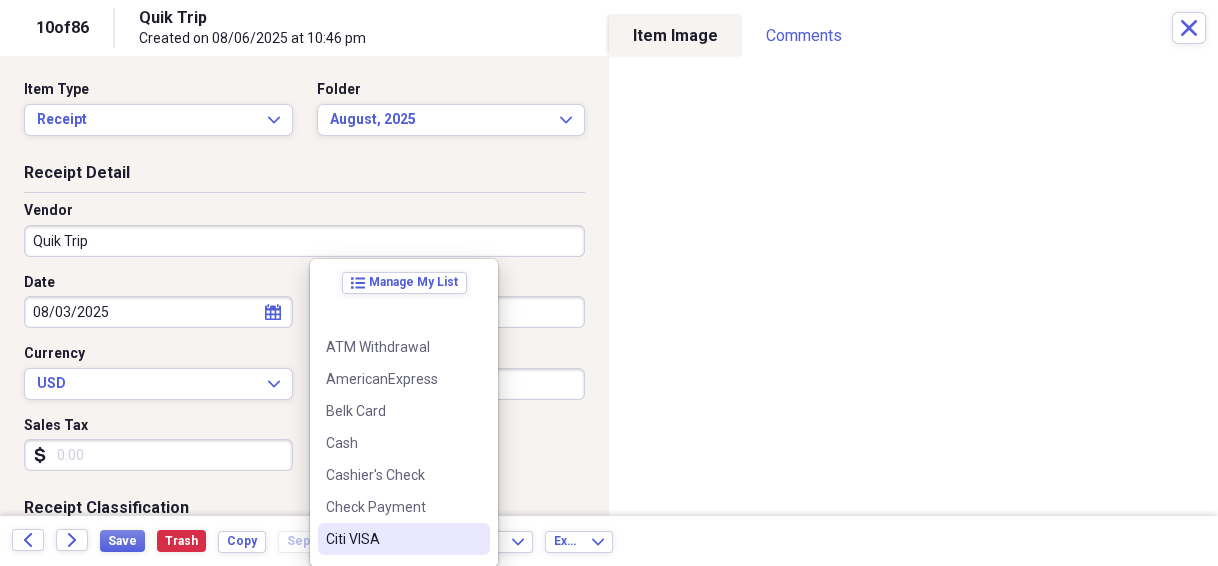 click on "Citi VISA" at bounding box center (392, 539) 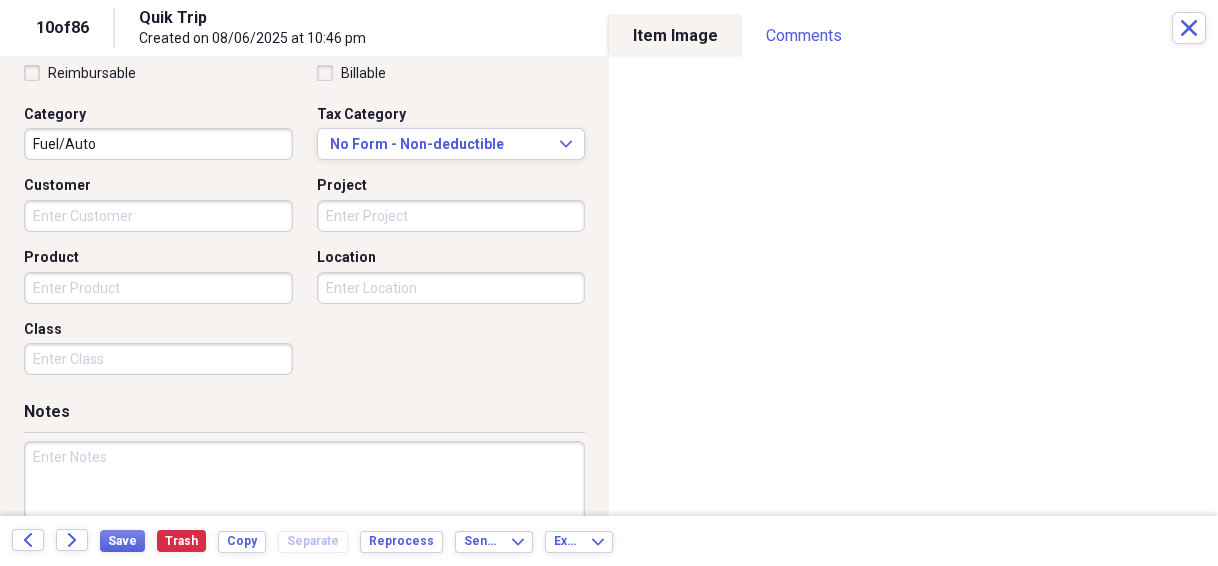 scroll, scrollTop: 558, scrollLeft: 0, axis: vertical 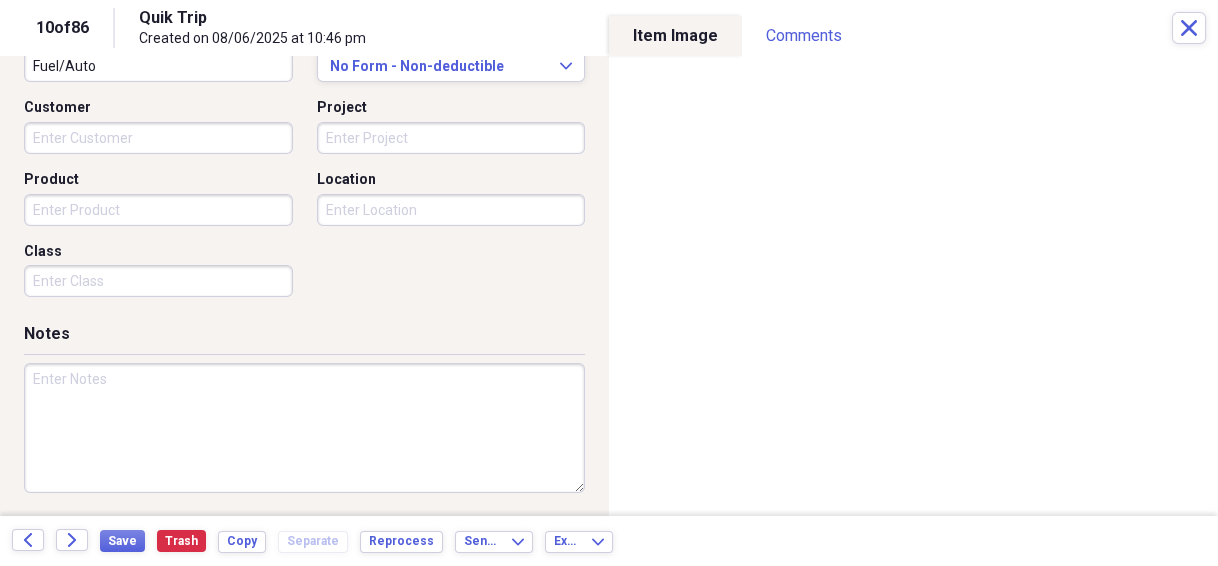 click at bounding box center (304, 428) 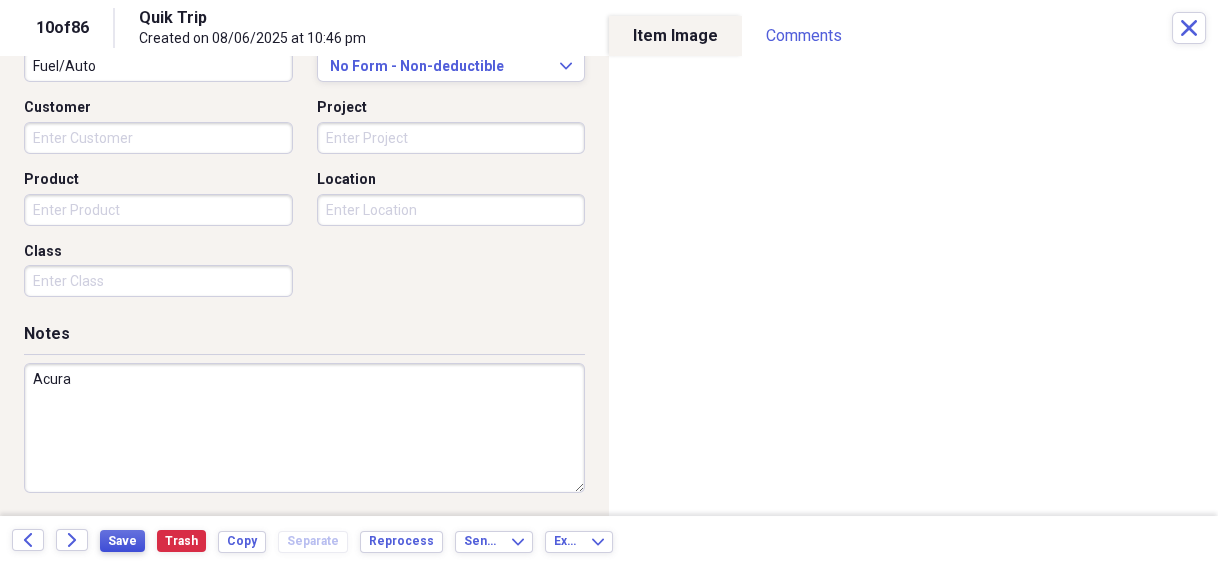 type on "Acura" 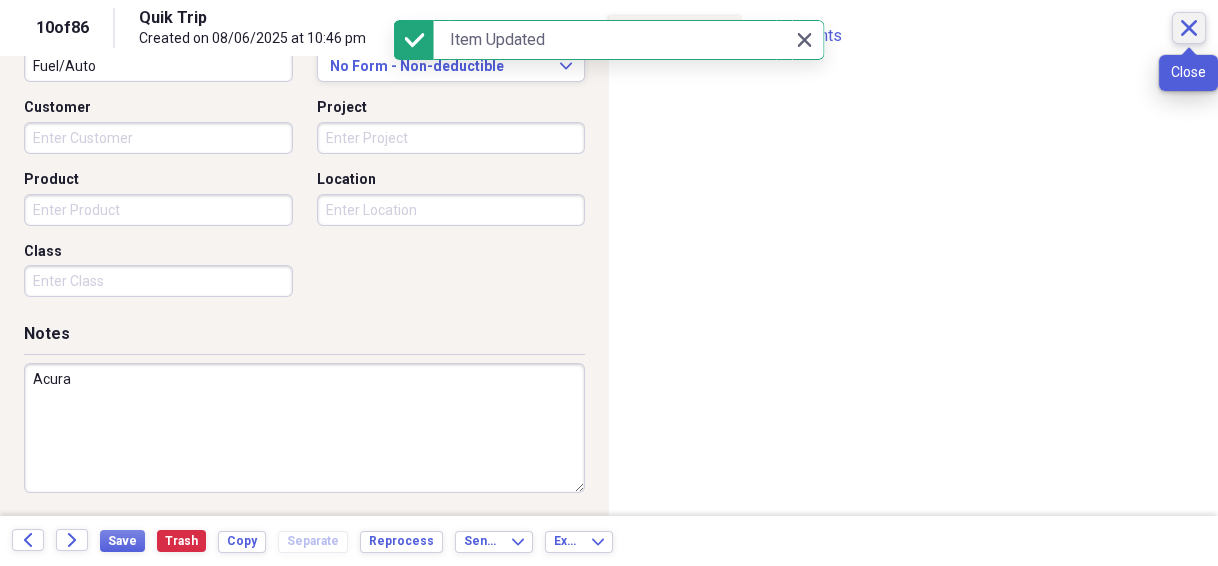 click 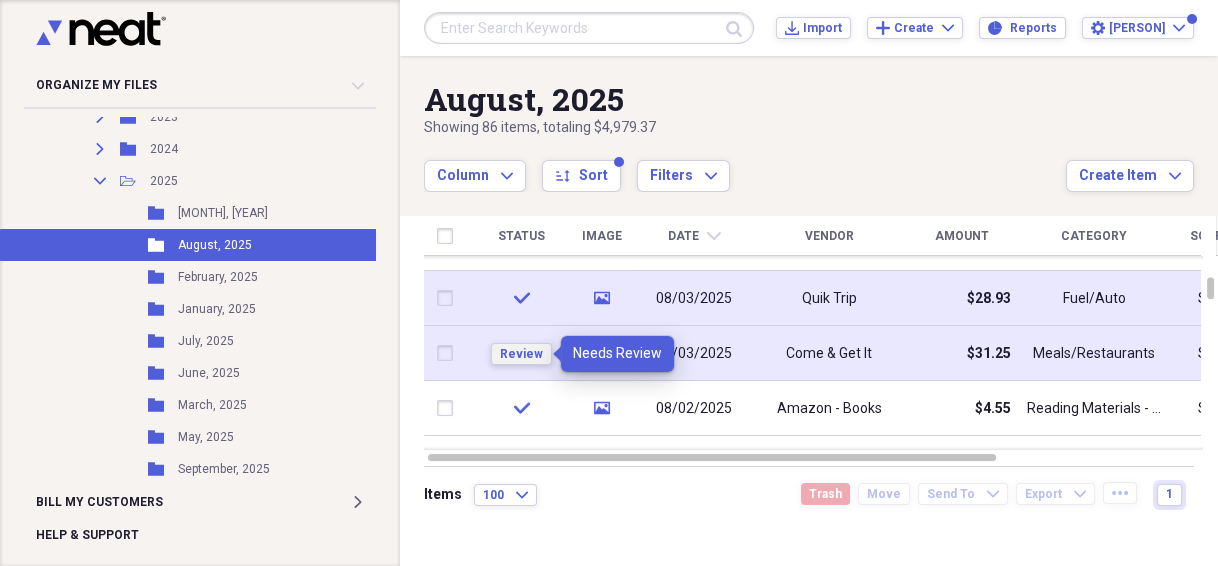 click on "Review" at bounding box center (521, 354) 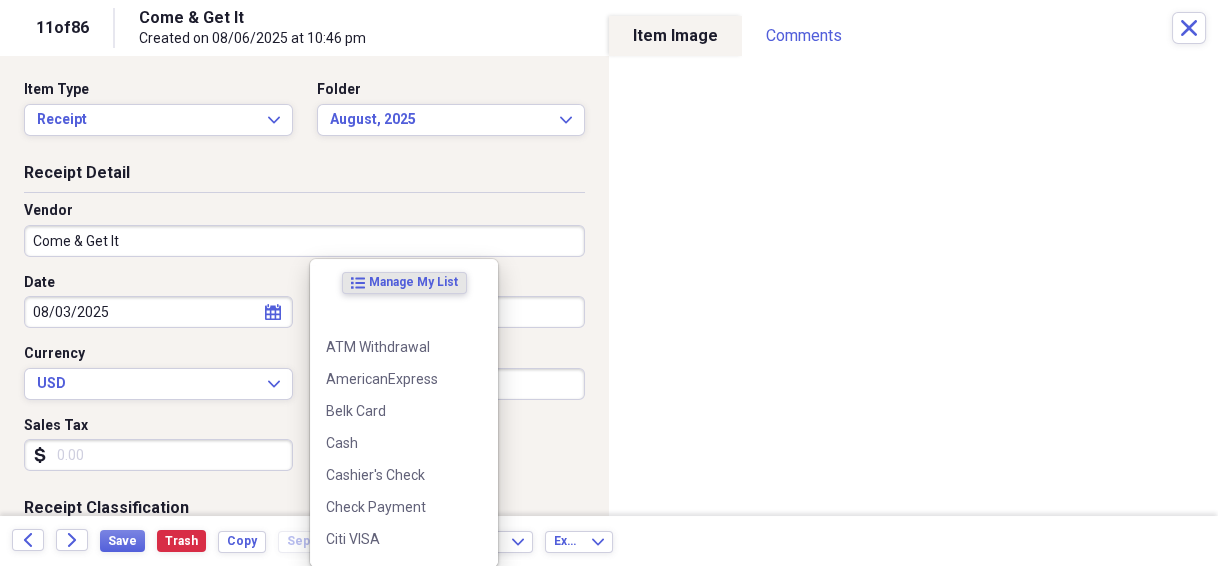 click on "Organize My Files 2 Collapse Unfiled Needs Review 2 Unfiled All Files Unfiled Unfiled Unfiled Saved Reports Collapse My Cabinet [PERSON]'s Cabinet Add Folder Folder [NUMBER] [STREET] House Info Add Folder Collapse Open Folder Auto Information Add Folder Folder [YEAR] Honda Pilot Add Folder Folder [YEAR] Honda Ridgeline Add Folder Folder [YEAR] Honda Ridgeline Add Folder Folder [YEAR] Acura Add Folder Folder Buick Enclave Add Folder Folder Corvette 1965 Add Folder Folder Honda Ridgeline Add Folder Collapse Open Folder Budget Items Add Folder Expand Folder [YEAR] Add Folder Expand Folder [YEAR] Add Folder Expand Folder [YEAR] Add Folder Expand Folder [YEAR] Add Folder Expand Folder [YEAR] Add Folder Expand Folder [YEAR] Add Folder Expand Folder [YEAR] Add Folder Expand Folder [YEAR] Add Folder Expand Folder [YEAR] Add Folder Expand Folder [YEAR] Add Folder Collapse Open Folder [YEAR] Add Folder Collapse Open Folder Medical Add Folder Folder Doctor Add Folder Folder General Add Folder Folder Prescription Add Folder LNF" at bounding box center [609, 283] 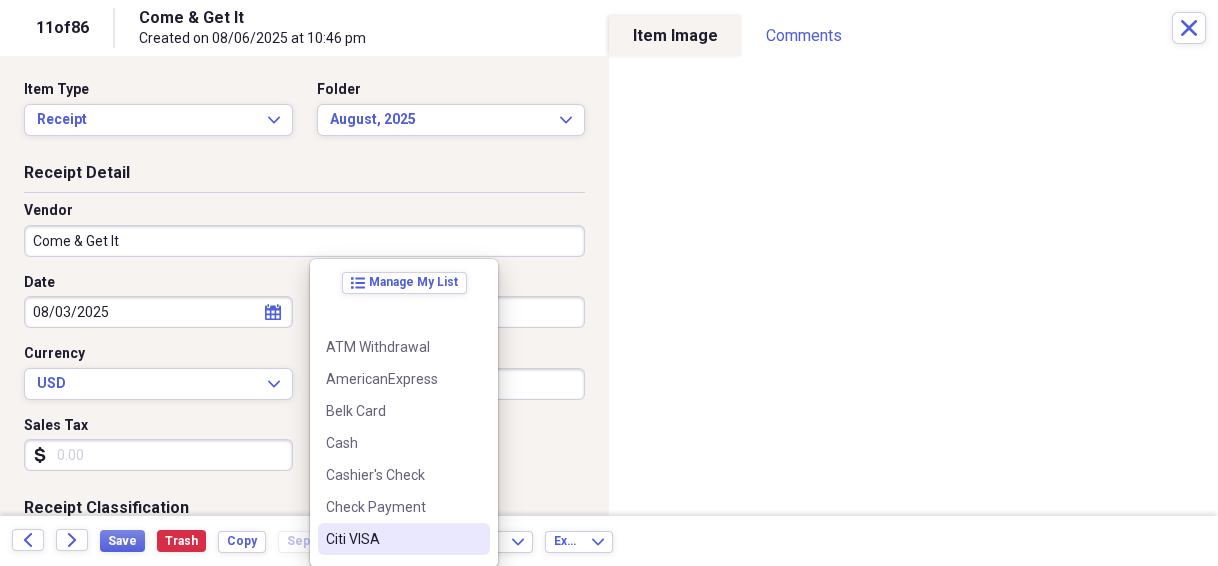 click on "Citi VISA" at bounding box center (392, 539) 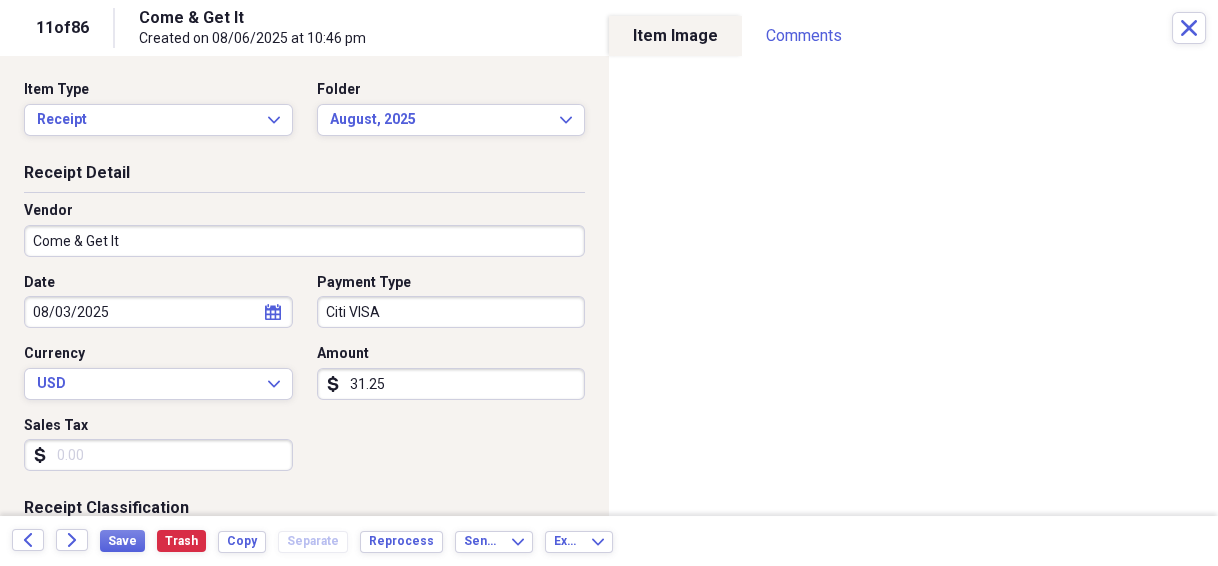 click on "31.25" at bounding box center [451, 384] 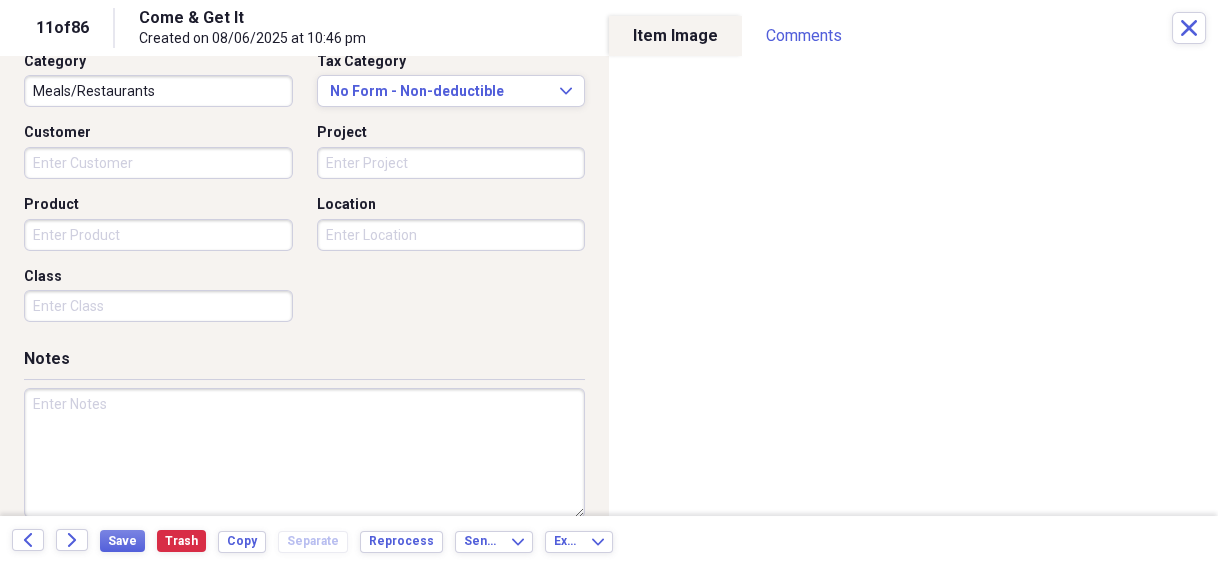 scroll, scrollTop: 558, scrollLeft: 0, axis: vertical 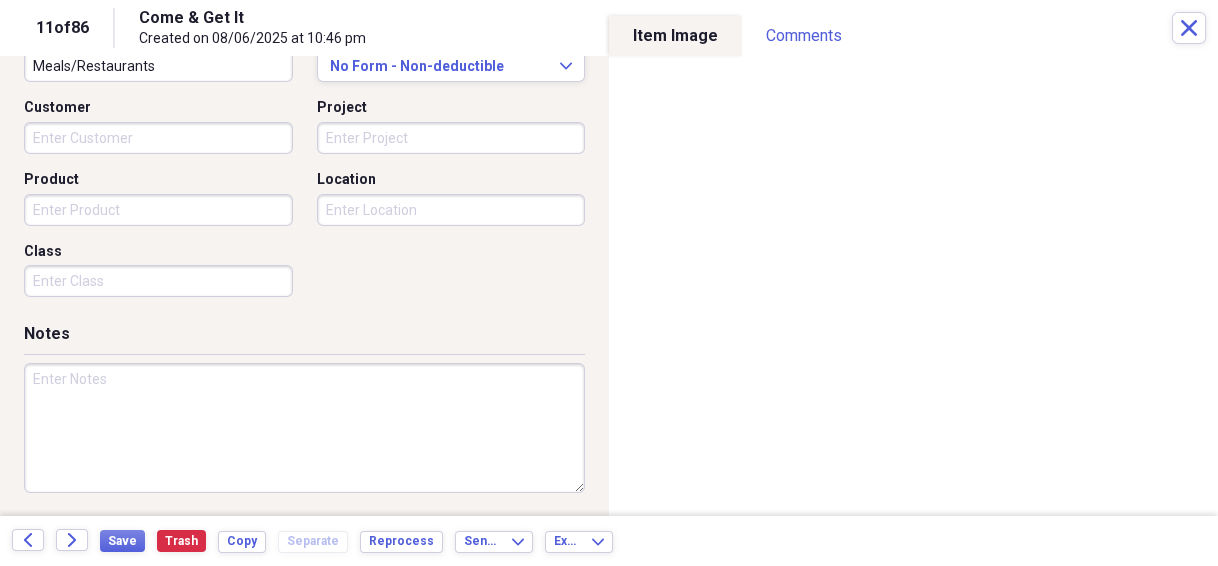type on "34.25" 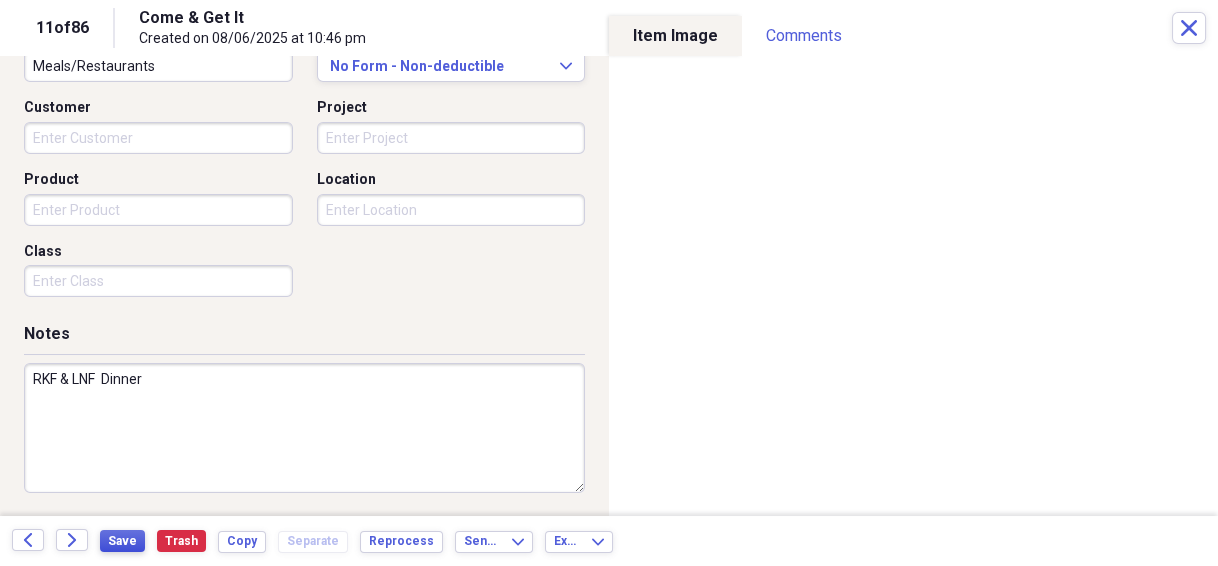 type on "RKF & LNF  Dinner" 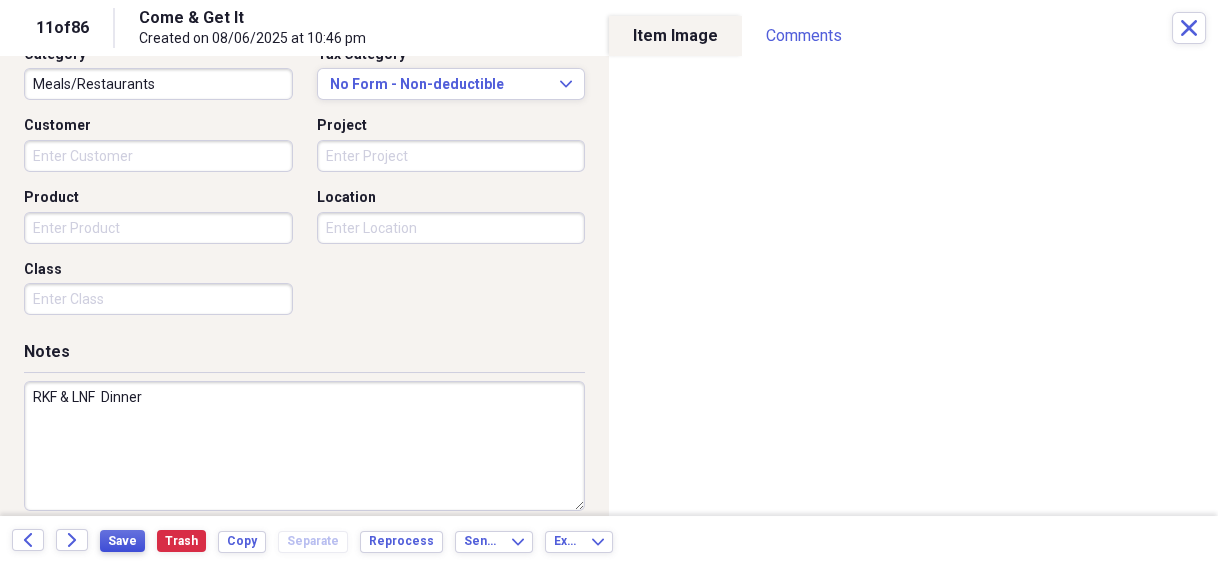 scroll, scrollTop: 558, scrollLeft: 0, axis: vertical 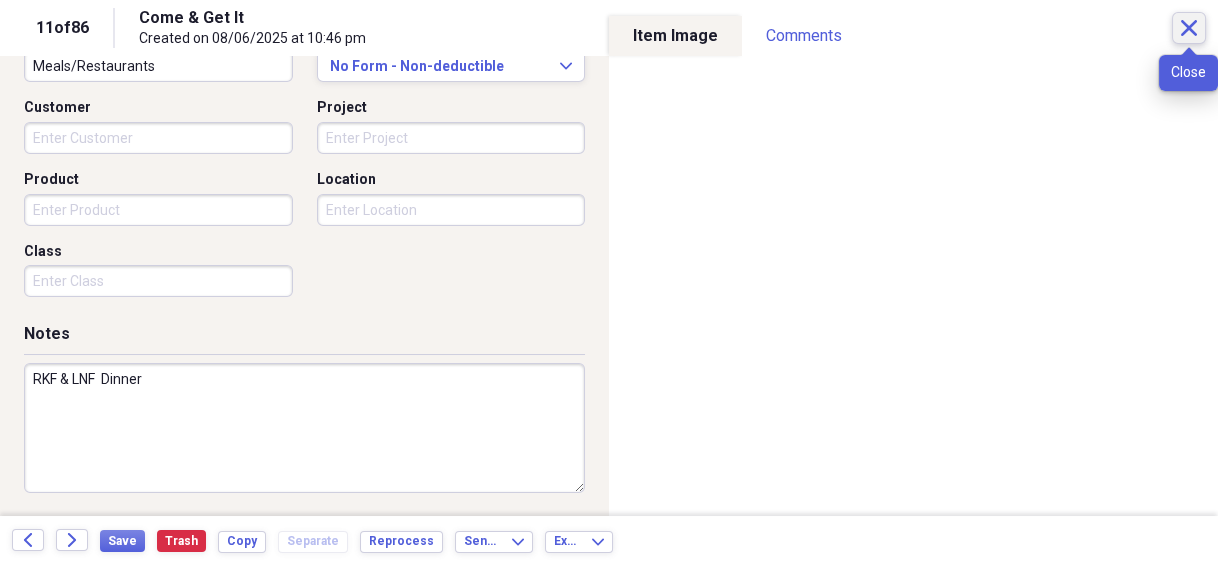 click on "Close" 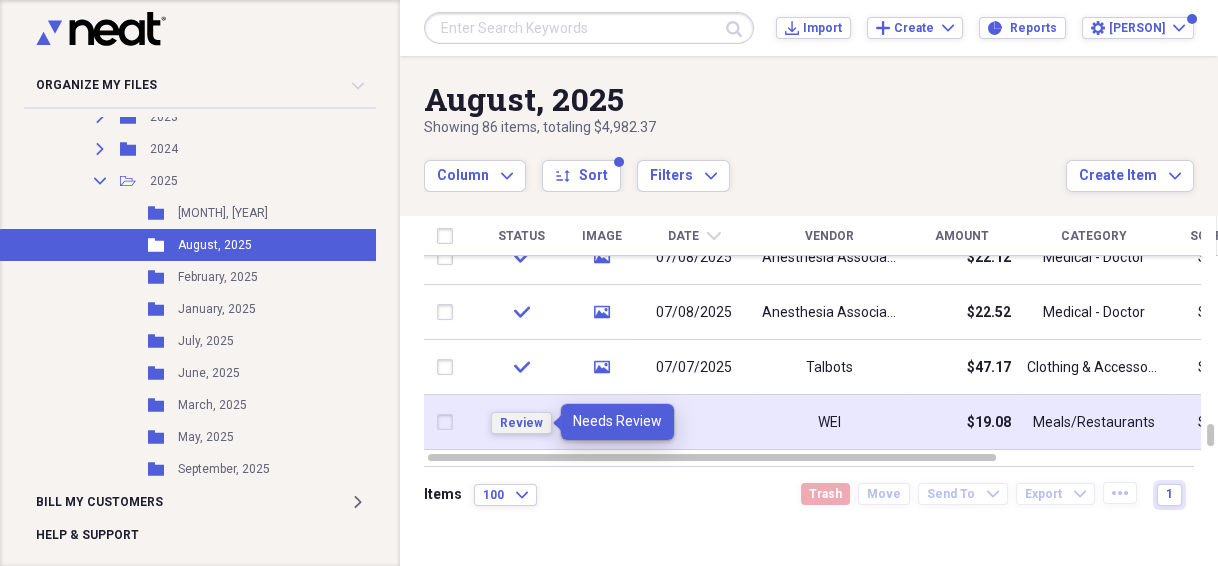 click on "Review" at bounding box center (521, 423) 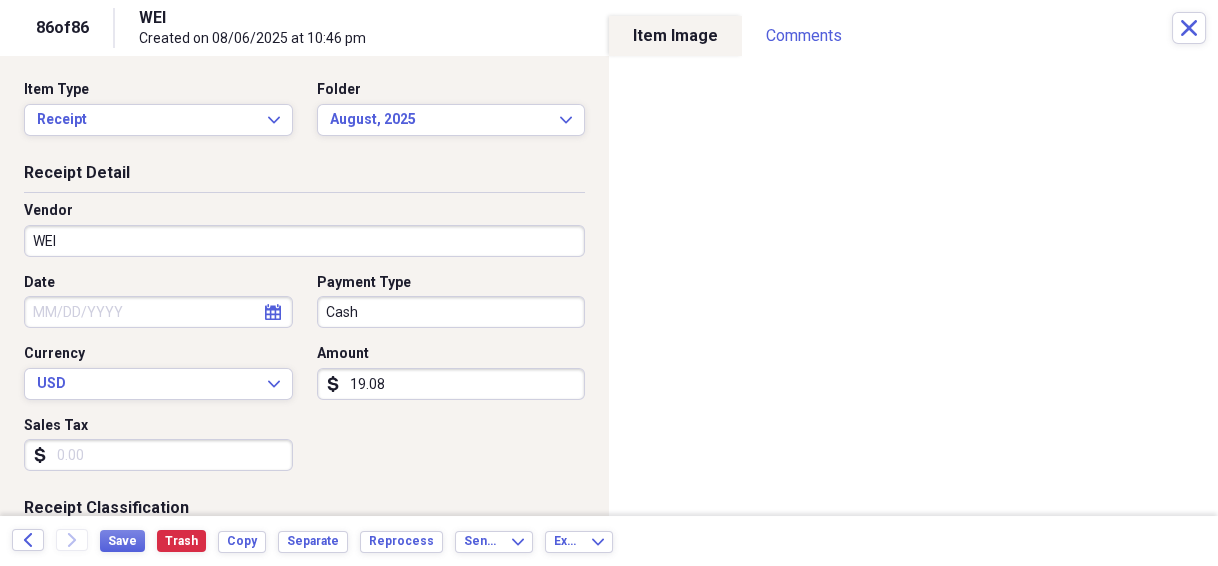 click on "Organize My Files 1 Collapse Unfiled Needs Review 1 Unfiled All Files Unfiled Unfiled Unfiled Saved Reports Collapse My Cabinet [PERSON]'s Cabinet Add Folder Folder [NUMBER] [STREET] House Info Add Folder Collapse Open Folder Auto Information Add Folder Folder [YEAR] Honda Pilot Add Folder Folder [YEAR] Honda Ridgeline Add Folder Folder [YEAR] Honda Ridgeline Add Folder Folder [YEAR] Acura Add Folder Folder Buick Enclave Add Folder Folder Corvette 1965 Add Folder Folder Honda Ridgeline Add Folder Collapse Open Folder Budget Items Add Folder Expand Folder [YEAR] Add Folder Expand Folder [YEAR] Add Folder Expand Folder [YEAR] Add Folder Expand Folder [YEAR] Add Folder Expand Folder [YEAR] Add Folder Expand Folder [YEAR] Add Folder Expand Folder [YEAR] Add Folder Expand Folder [YEAR] Add Folder Expand Folder [YEAR] Add Folder Expand Folder [YEAR] Add Folder Collapse Open Folder [YEAR] Add Folder Collapse Open Folder Medical Add Folder Folder Doctor Add Folder Folder General Add Folder Folder Prescription Add Folder LNF" at bounding box center (609, 283) 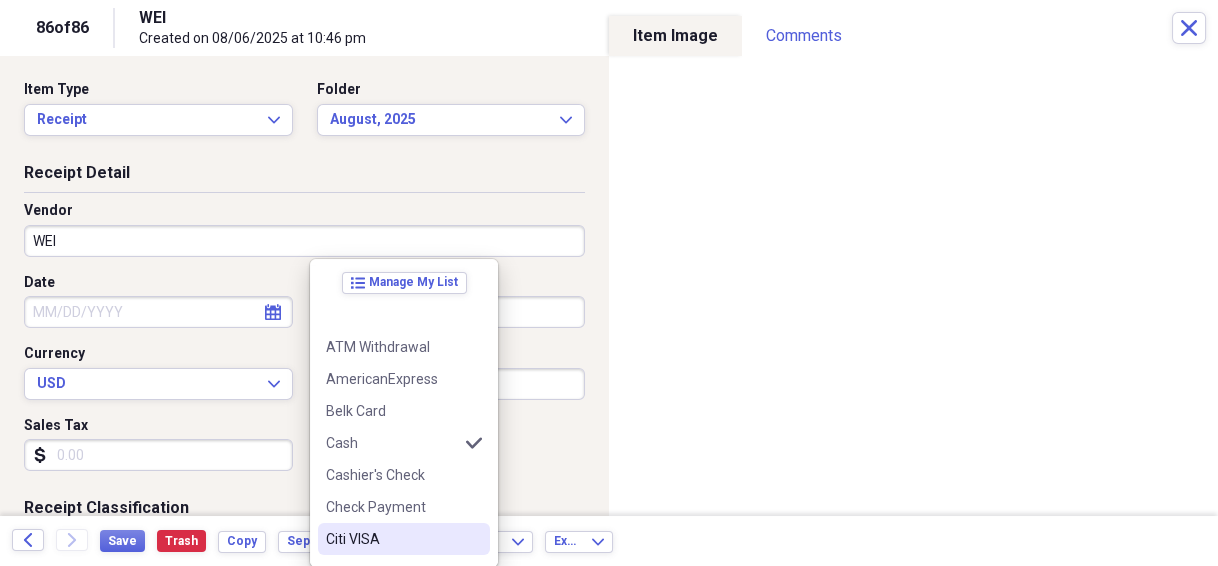 click on "Citi VISA" at bounding box center [392, 539] 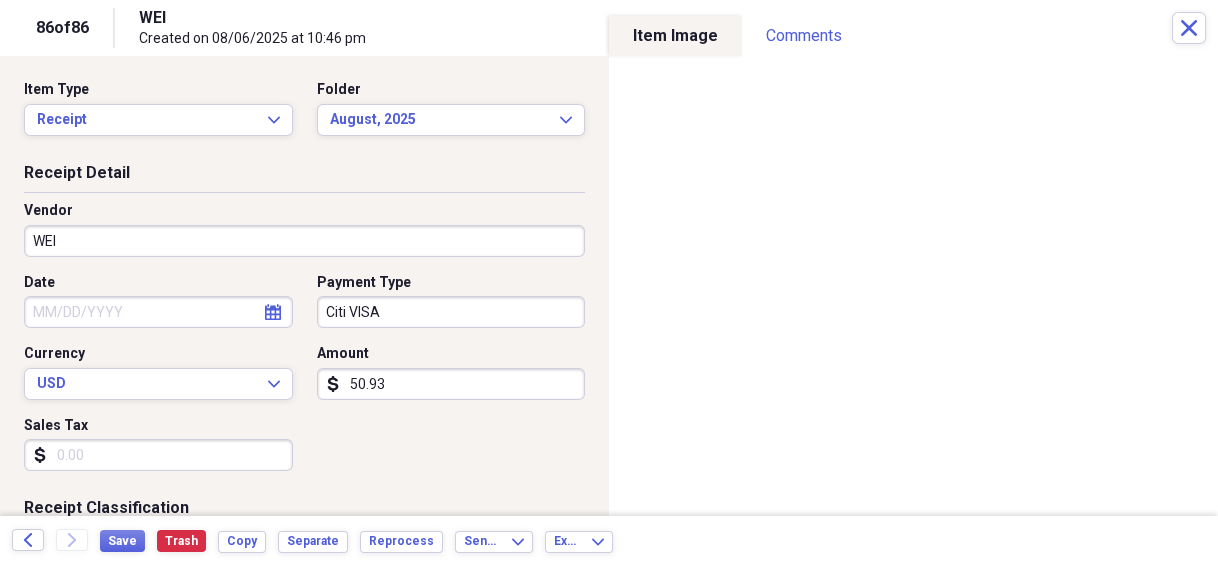 type on "50.93" 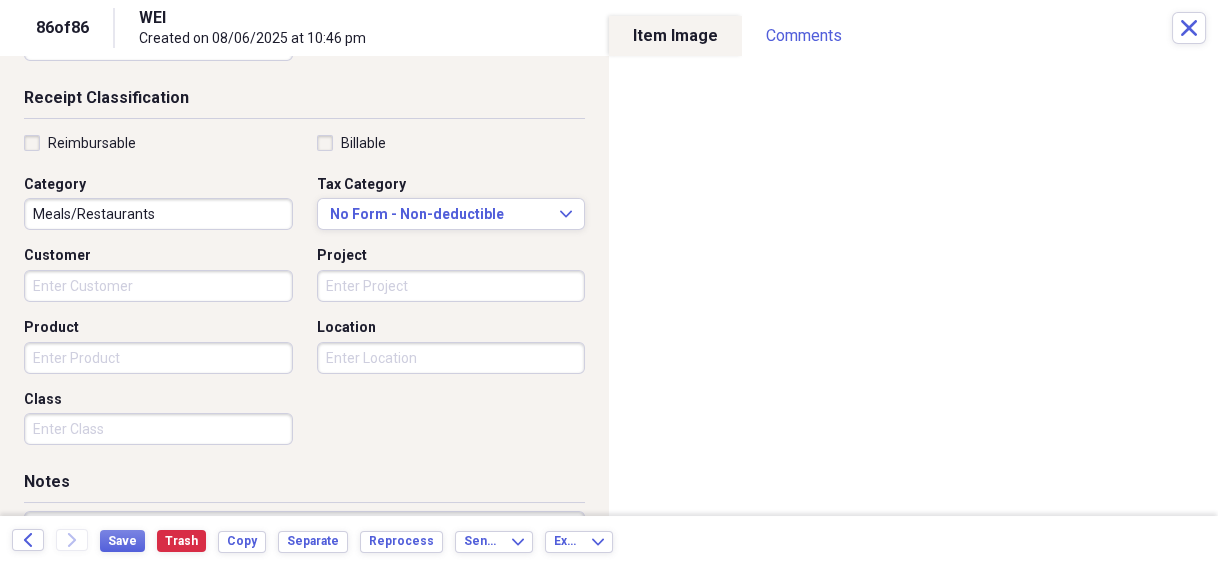 scroll, scrollTop: 480, scrollLeft: 0, axis: vertical 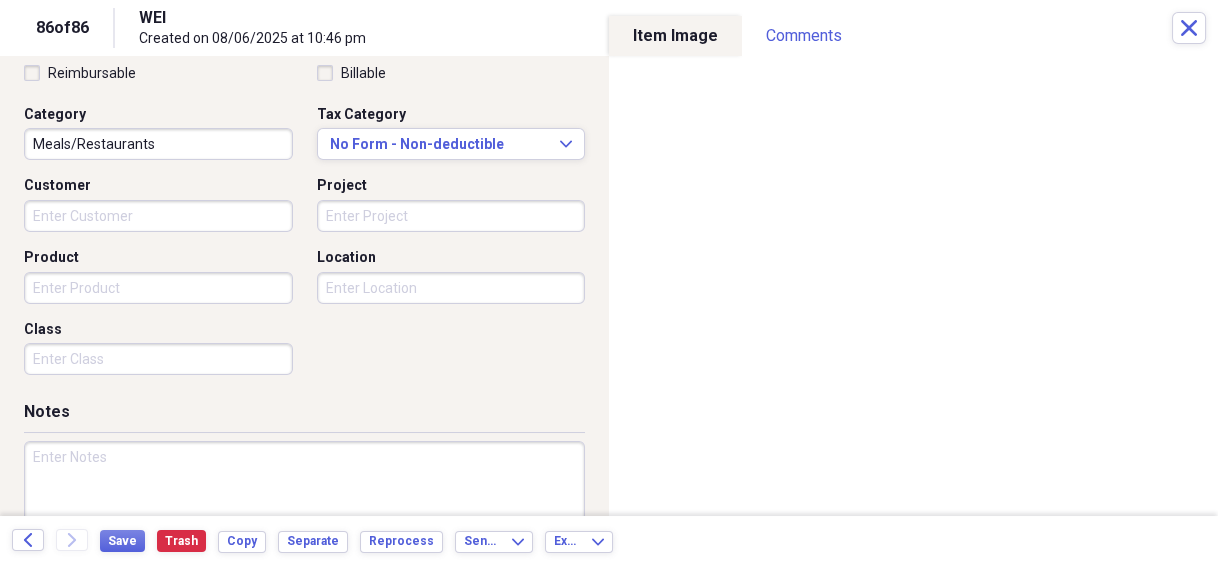 type on "2.43" 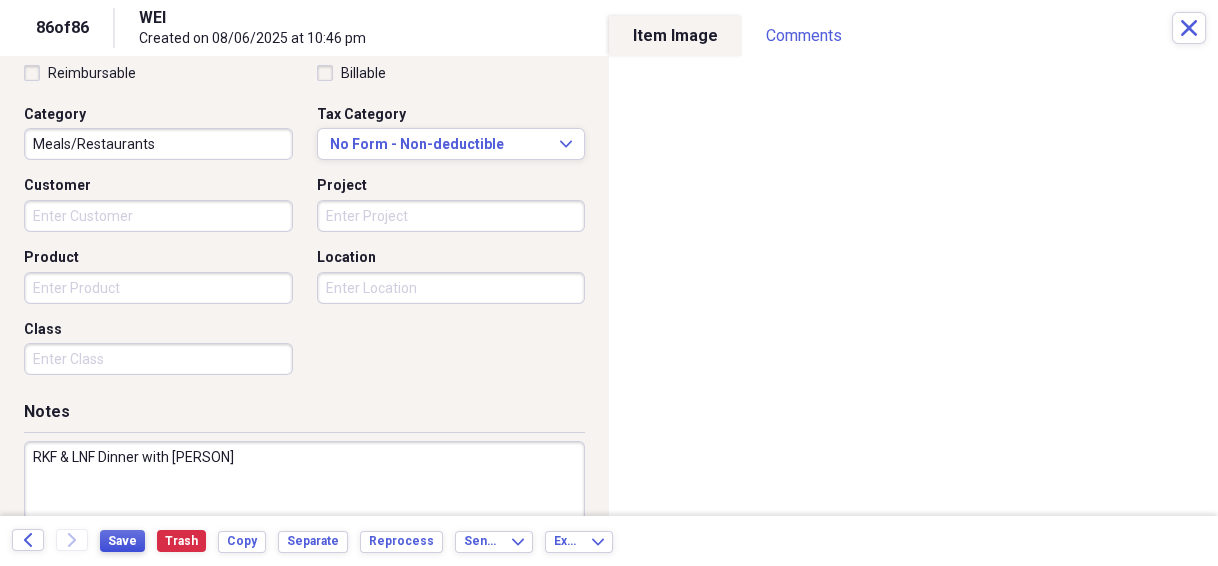 type on "RKF & LNF Dinner with [PERSON]" 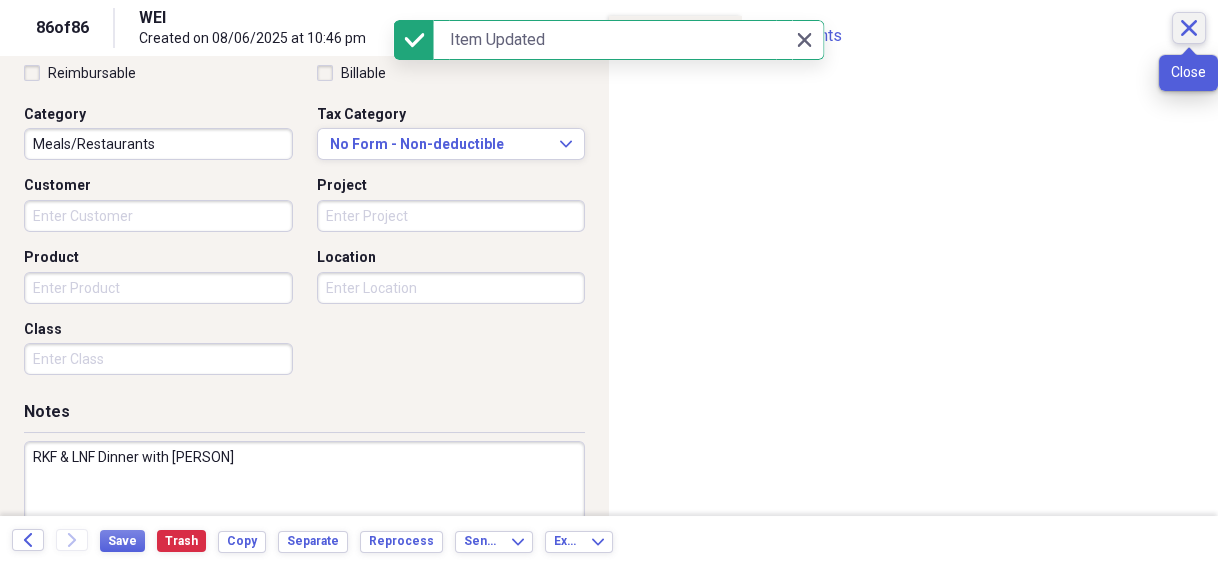 click on "Close" 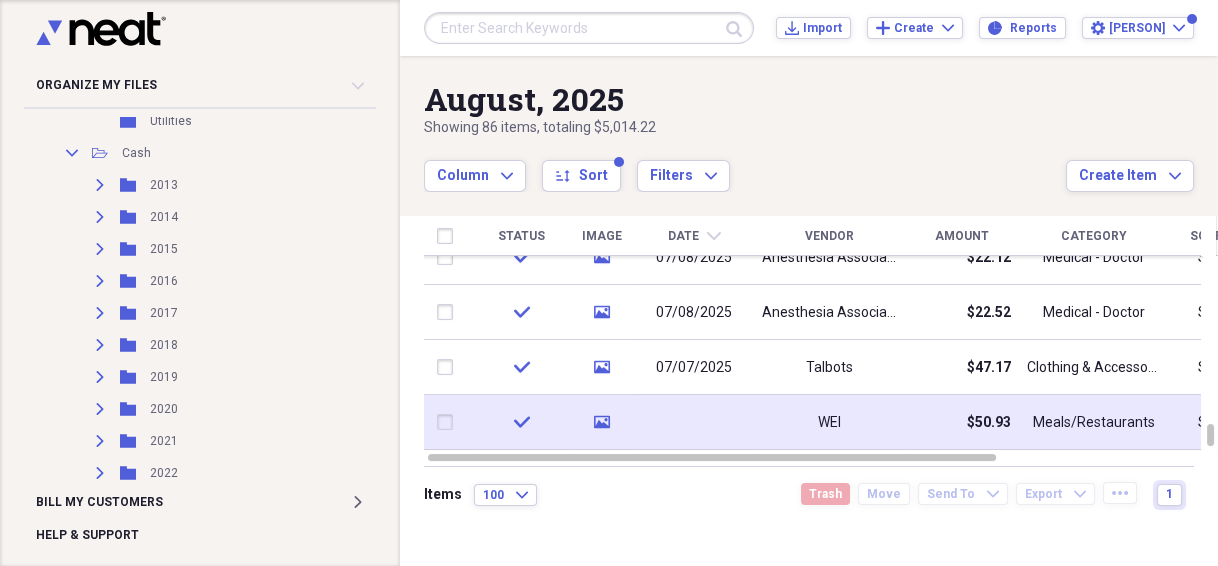 scroll, scrollTop: 0, scrollLeft: 0, axis: both 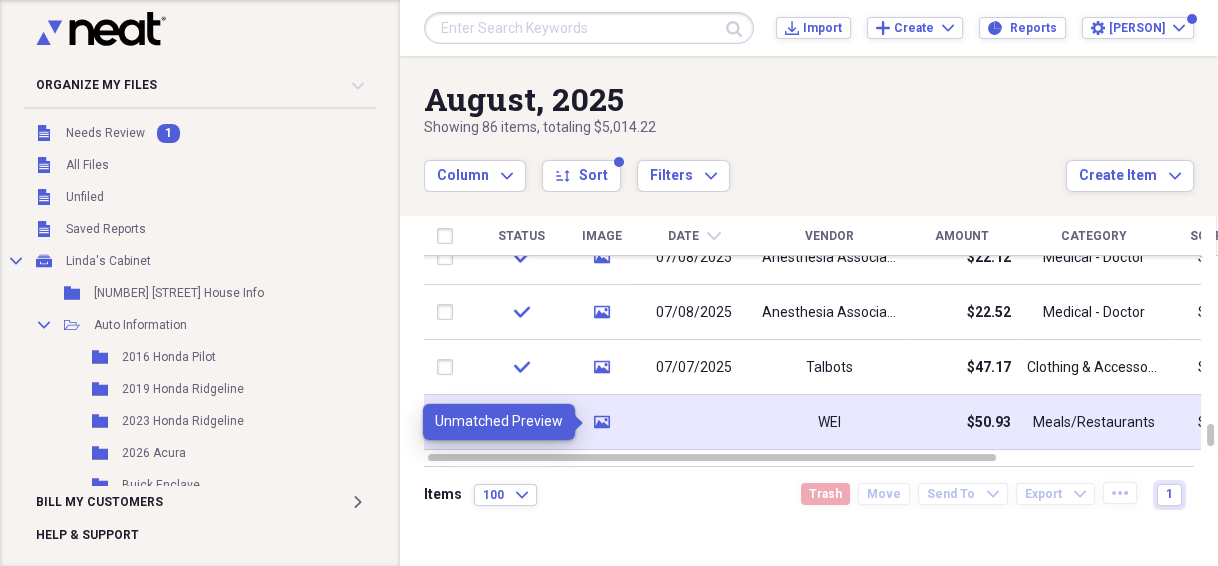 click on "media" 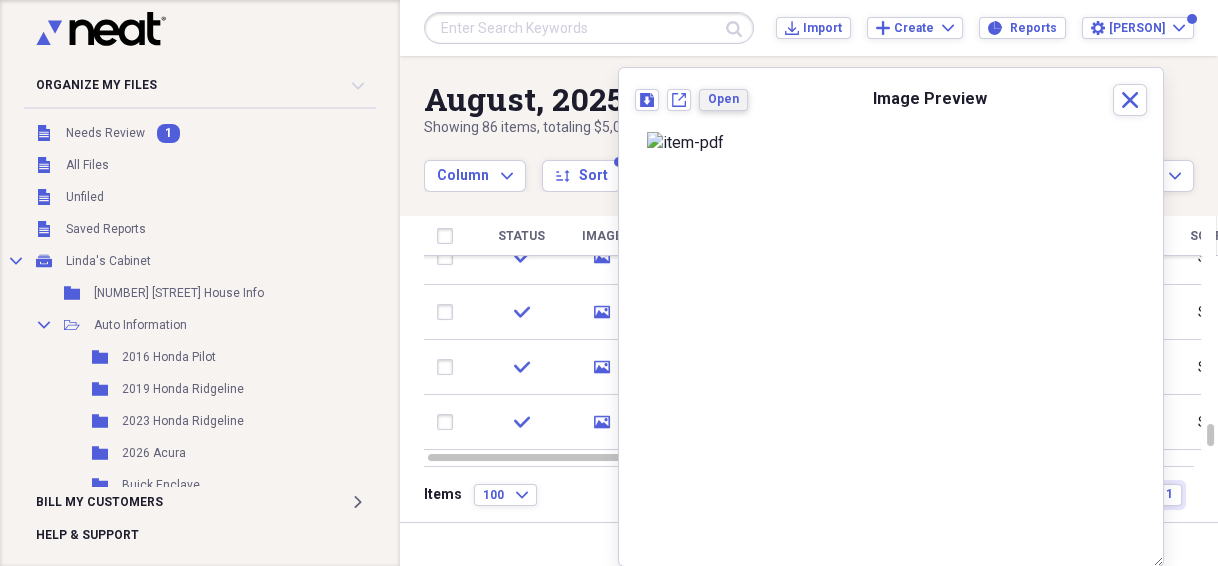 click on "Open" at bounding box center (723, 99) 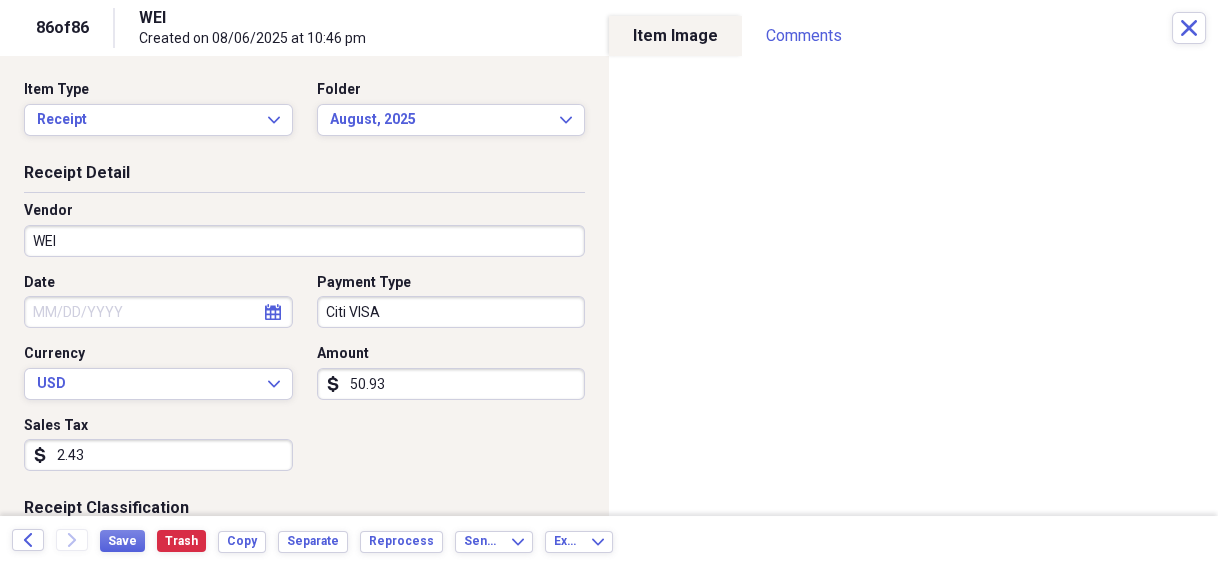 click 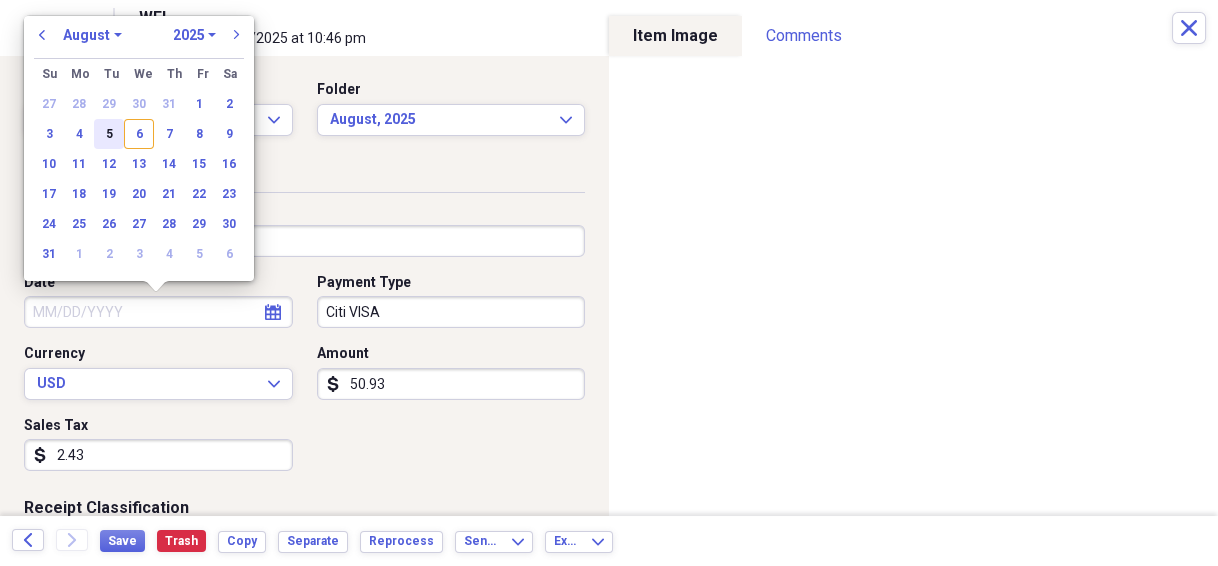 click on "5" at bounding box center [109, 134] 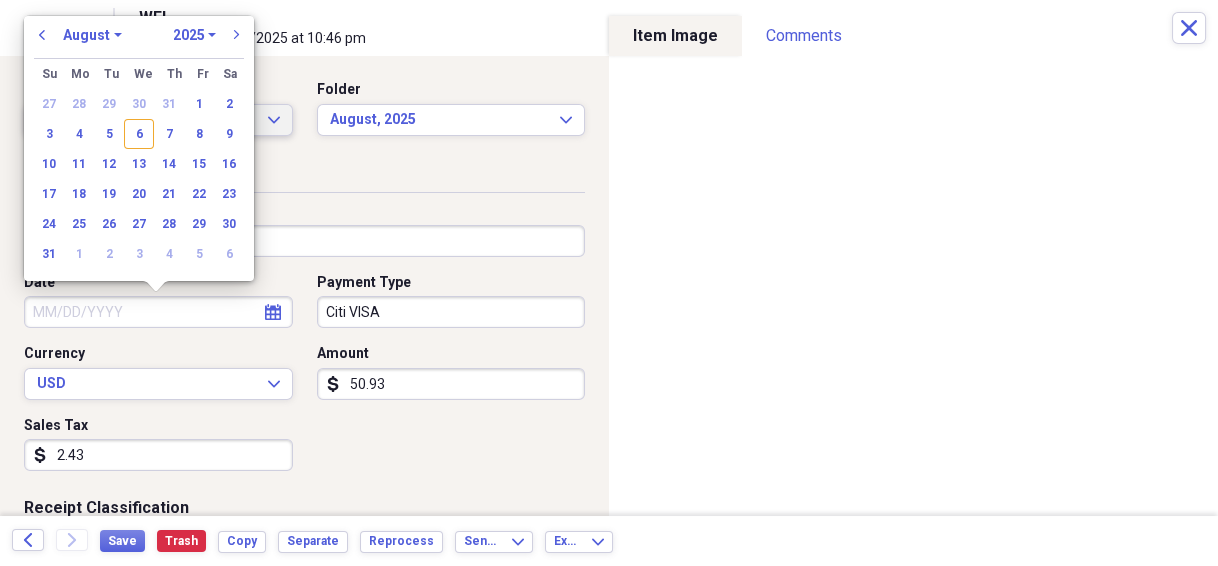 type on "08/05/2025" 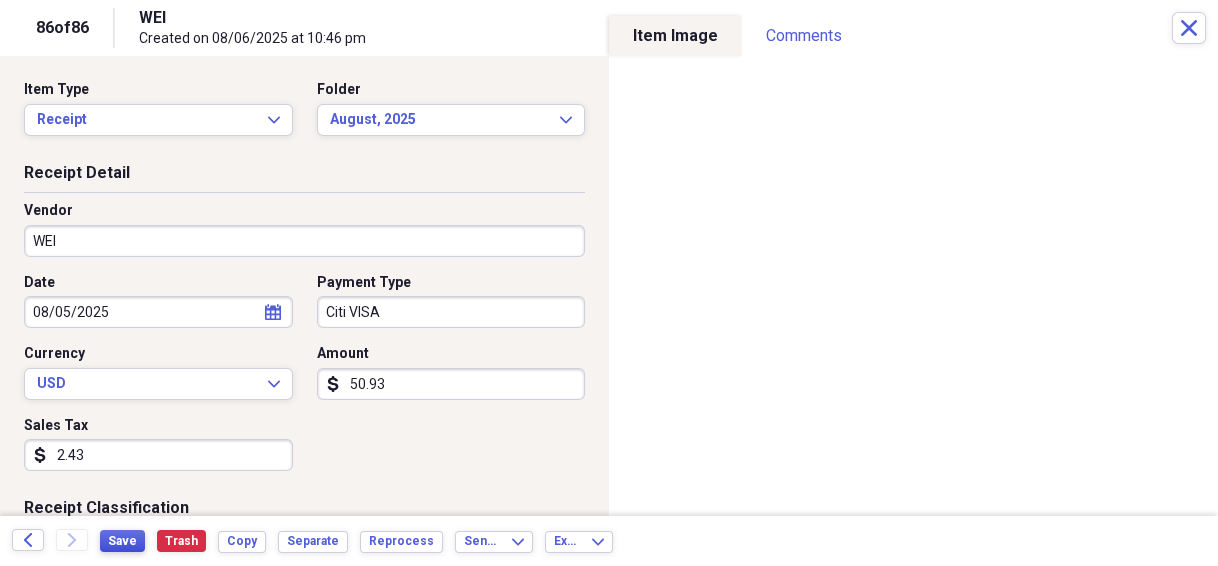 click on "Save" at bounding box center [122, 541] 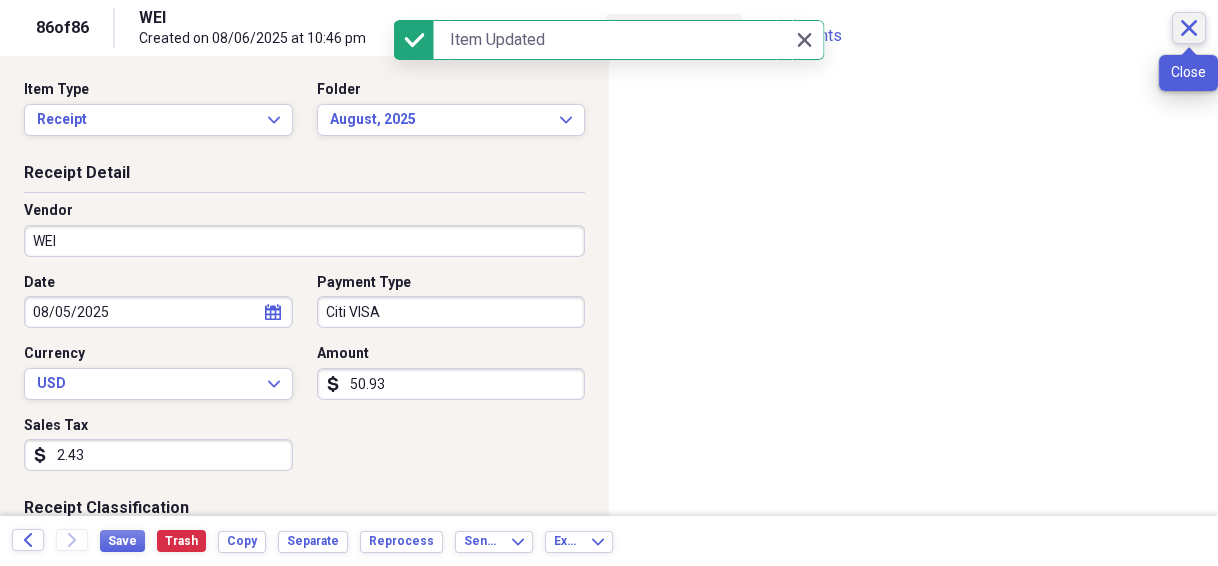 click 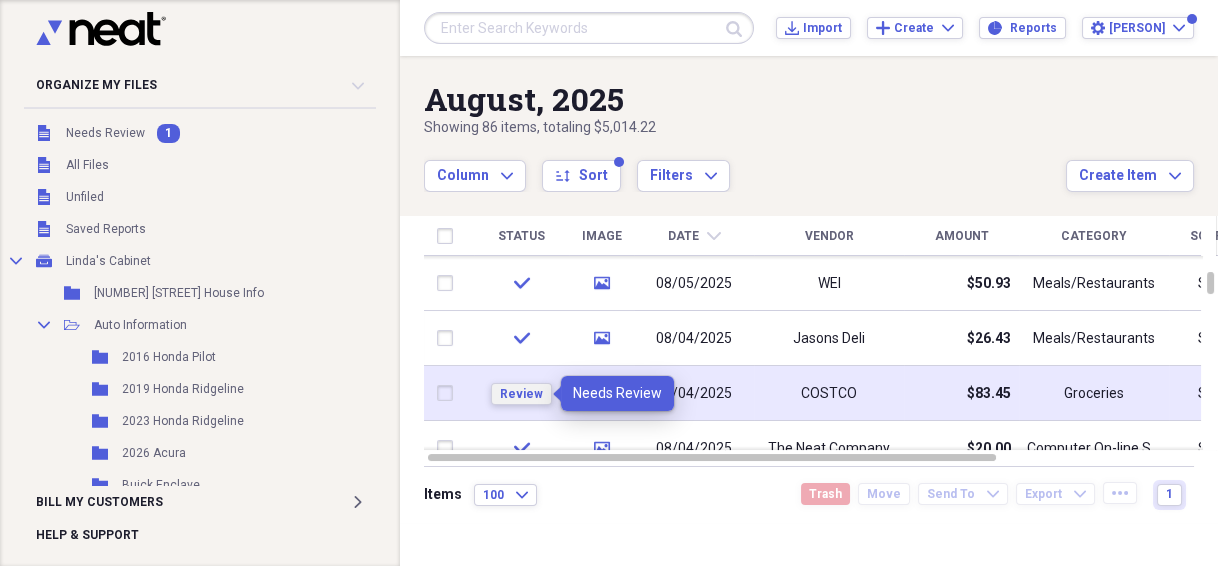 click on "Review" at bounding box center (521, 394) 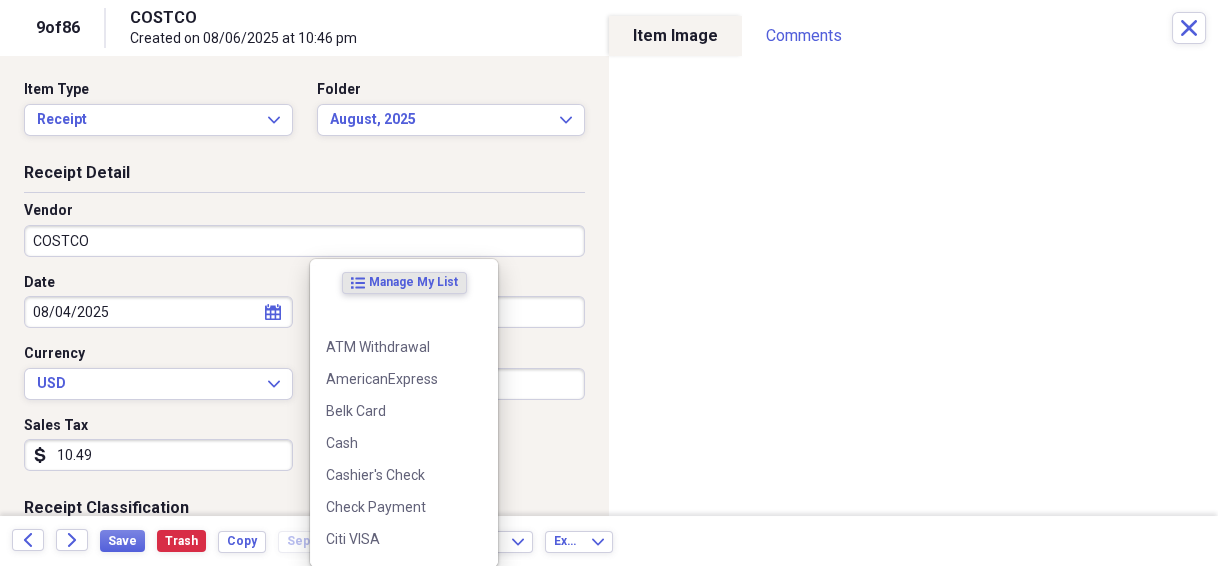 click on "Organize My Files Collapse Unfiled Needs Review Unfiled All Files Unfiled Unfiled Unfiled Saved Reports Collapse My Cabinet [PERSON]'s Cabinet Add Folder Folder [NUMBER] [STREET] House Info Add Folder Collapse Open Folder Auto Information Add Folder Folder 2016 Honda Pilot Add Folder Folder 2019 Honda Ridgeline Add Folder Folder 2023 Honda Ridgeline Add Folder Folder 2026 Acura Add Folder Folder Buick Enclave Add Folder Folder Corvette 1965 Add Folder Folder Honda Ridgeline Add Folder Collapse Open Folder Budget Items Add Folder Expand Folder 2014 Add Folder Expand Folder 2015 Add Folder Expand Folder 2016 Add Folder Expand Folder 2017 Add Folder Expand Folder 2018 Add Folder Expand Folder 2019 Add Folder Expand Folder 2020 Add Folder Expand Folder 2021 Add Folder Expand Folder 2022 Add Folder Expand Folder 2023 Add Folder Expand Folder 2024 Add Folder Collapse Open Folder 2025 Add Folder Collapse Open Folder Medical Add Folder Folder Doctor Add Folder Folder General Add Folder Folder Prescription Add Folder Folder" at bounding box center [609, 283] 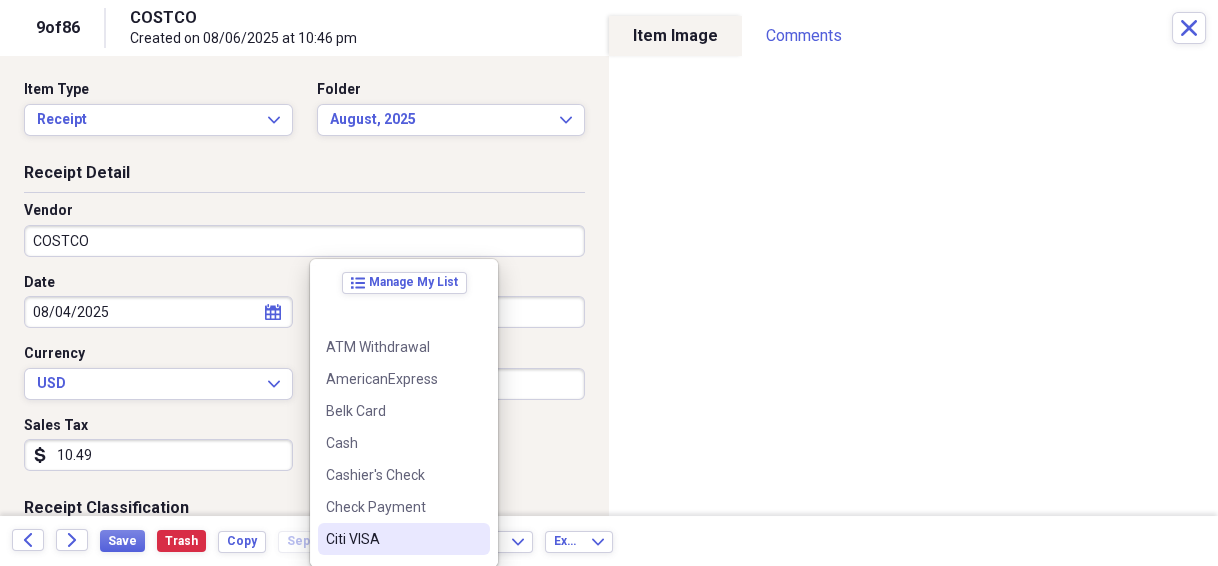 click on "Citi VISA" at bounding box center (392, 539) 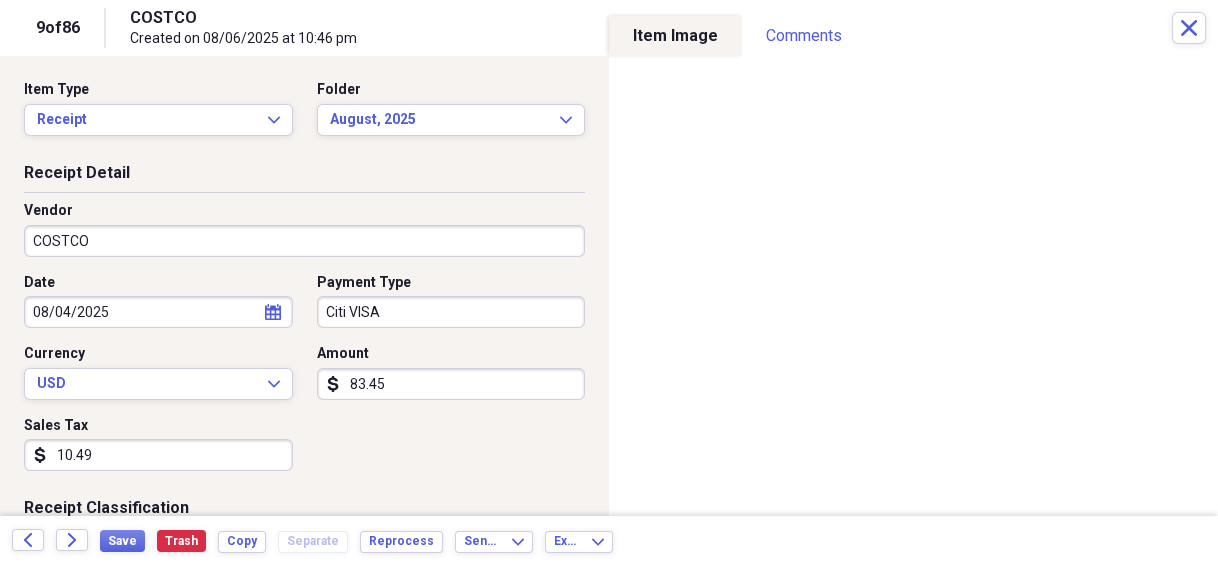 click on "83.45" at bounding box center (451, 384) 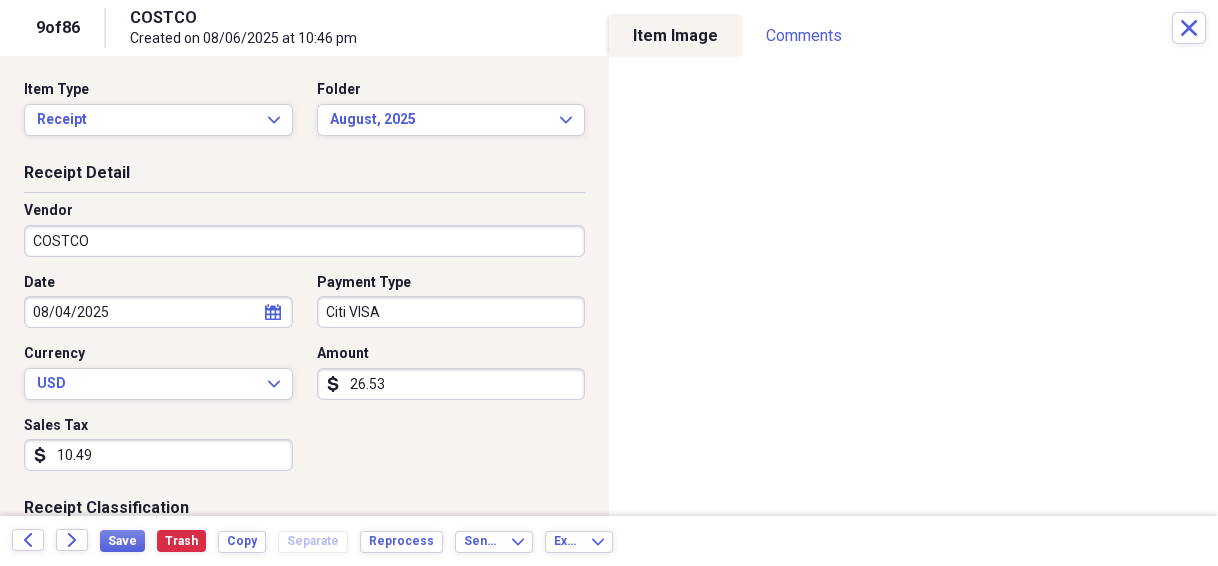 type on "26.53" 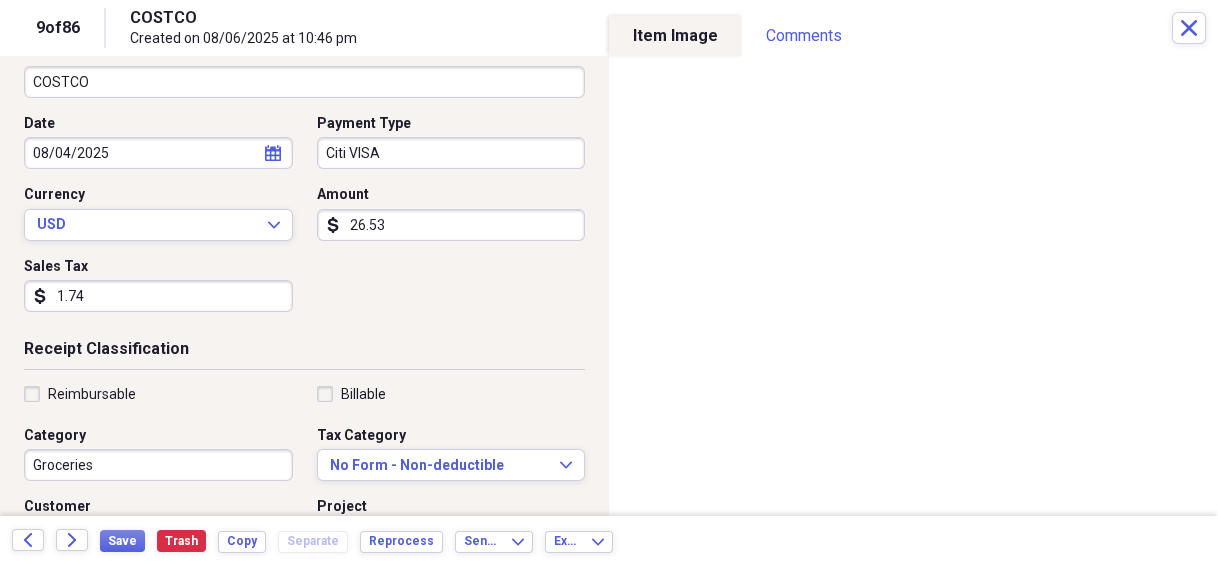 scroll, scrollTop: 160, scrollLeft: 0, axis: vertical 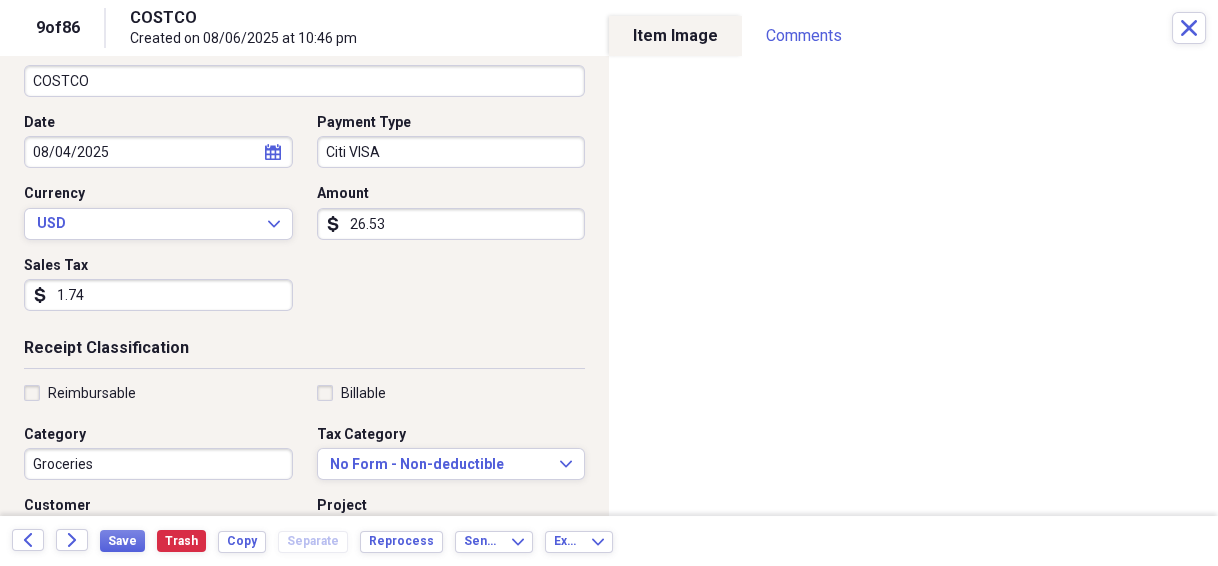 type on "1.74" 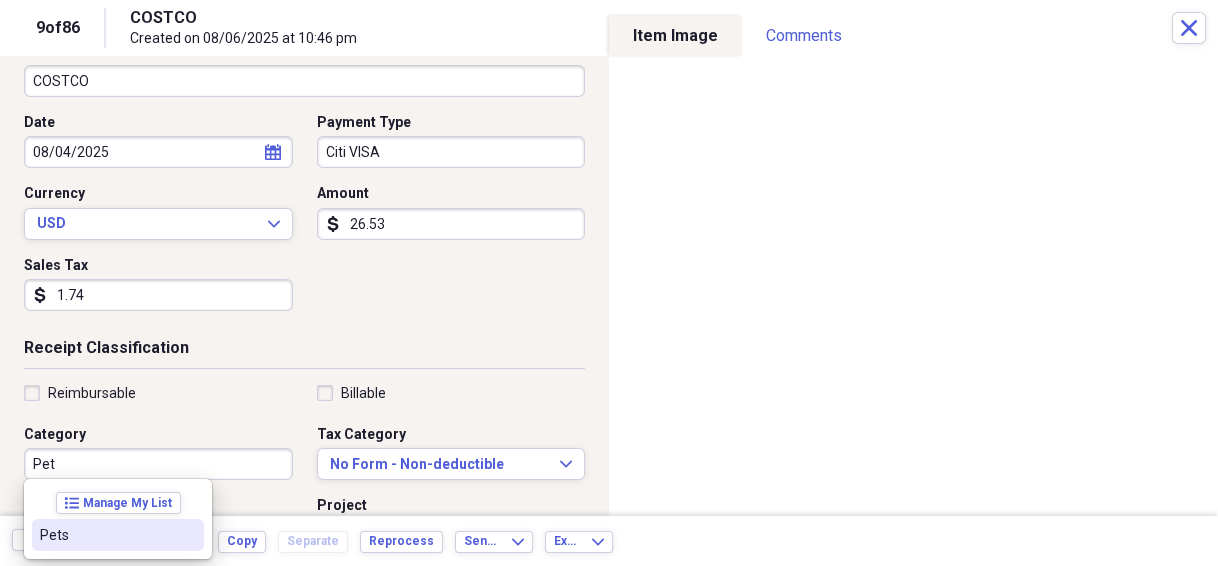click on "Pets" at bounding box center (106, 535) 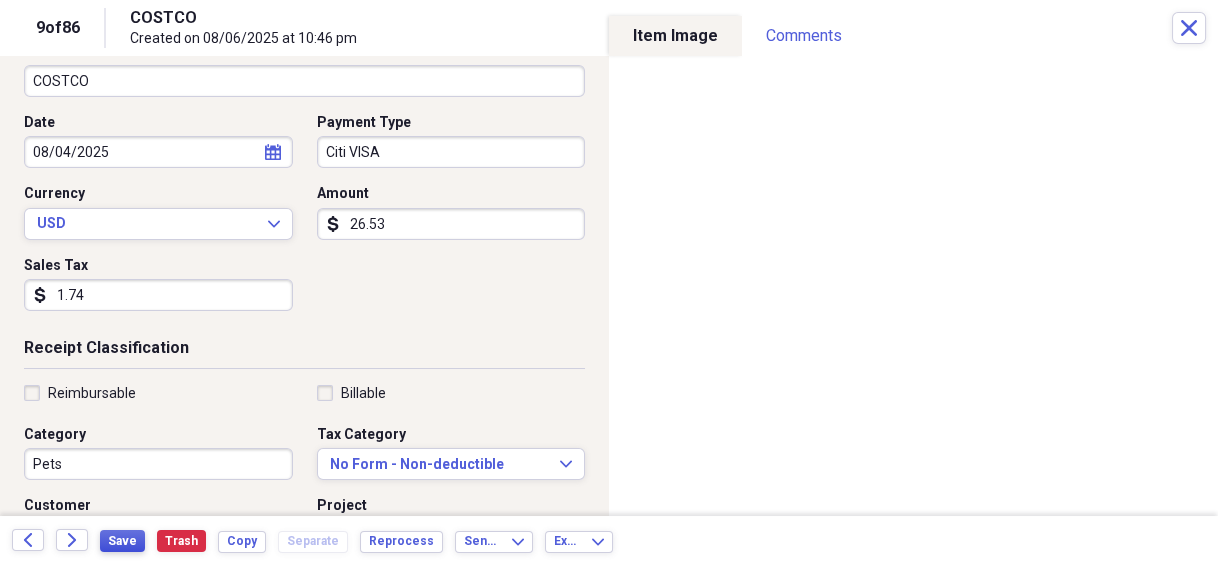 click on "Save" at bounding box center [122, 541] 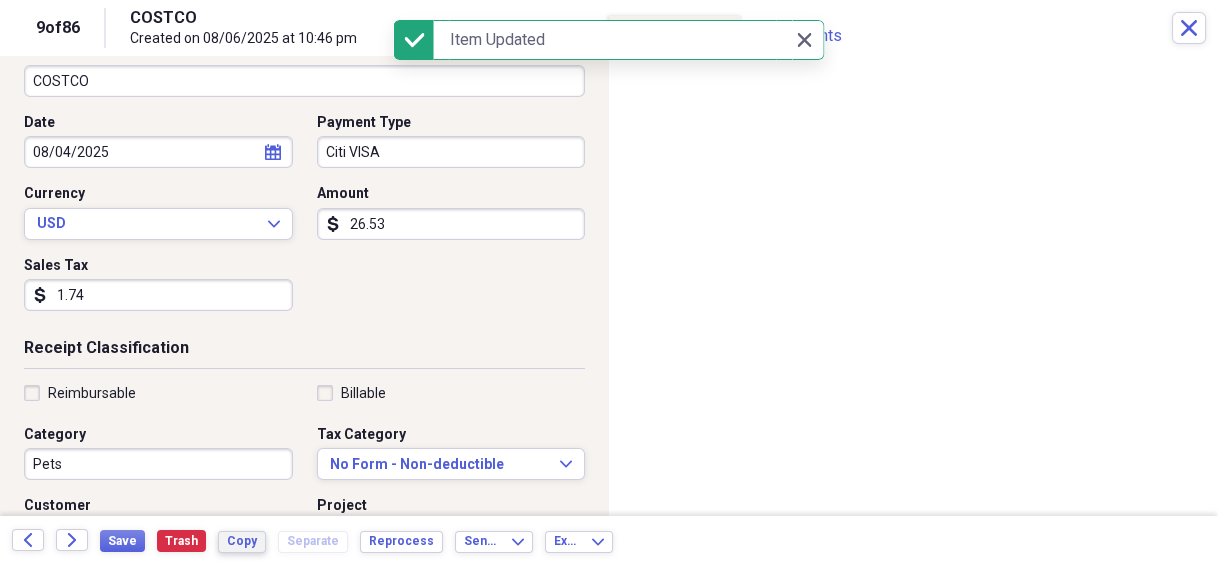 click on "Copy" at bounding box center (242, 542) 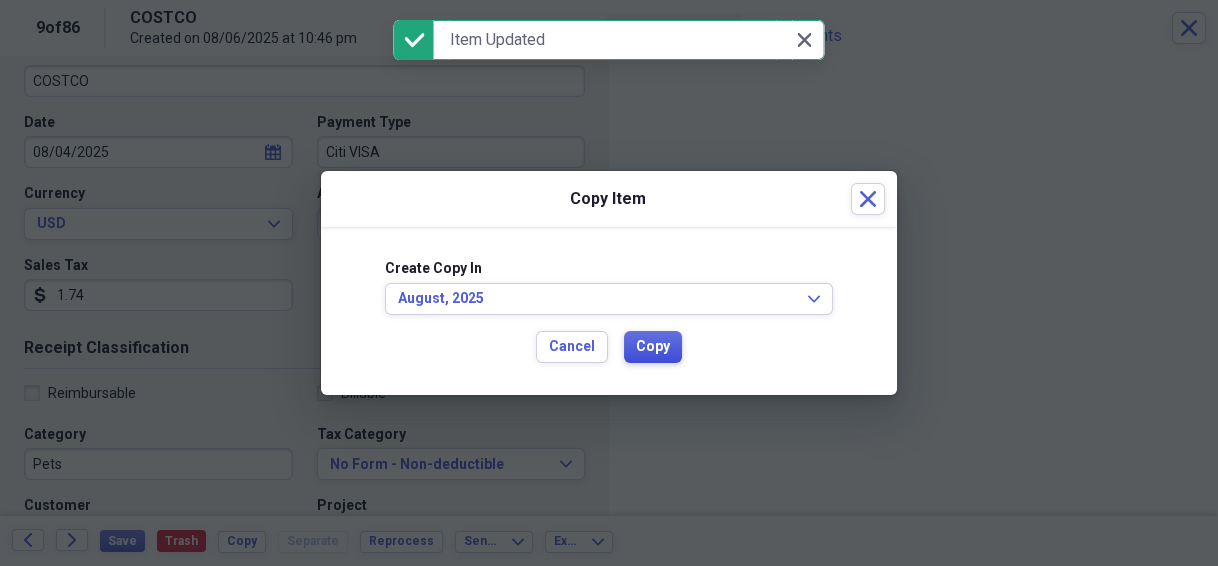 click on "Copy" at bounding box center [653, 347] 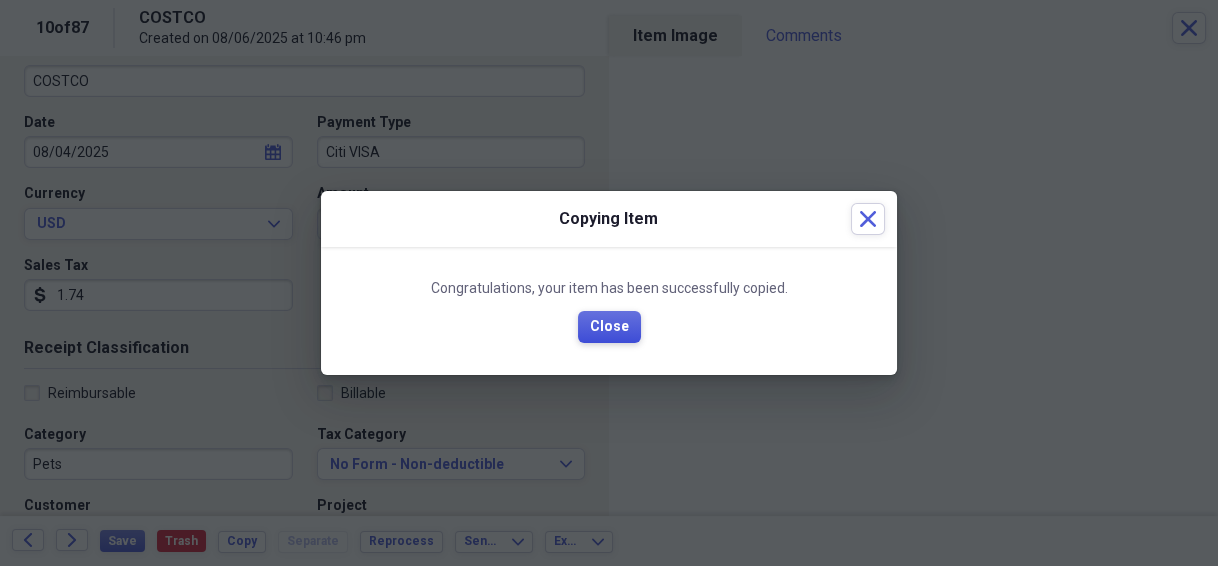 click on "Close" at bounding box center [609, 327] 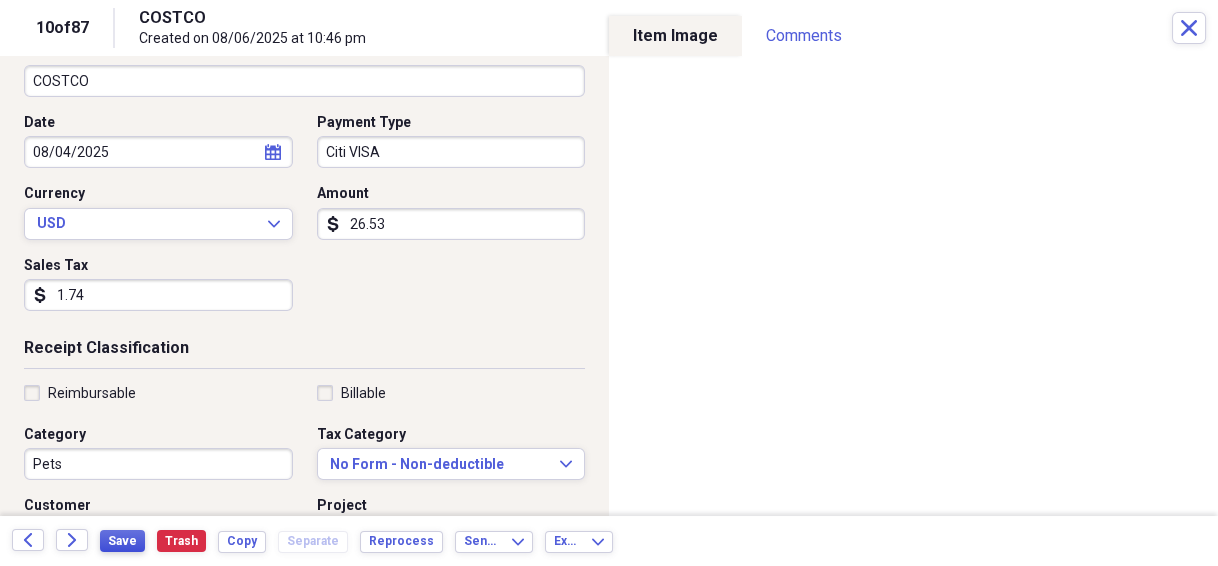 click on "Save" at bounding box center (122, 541) 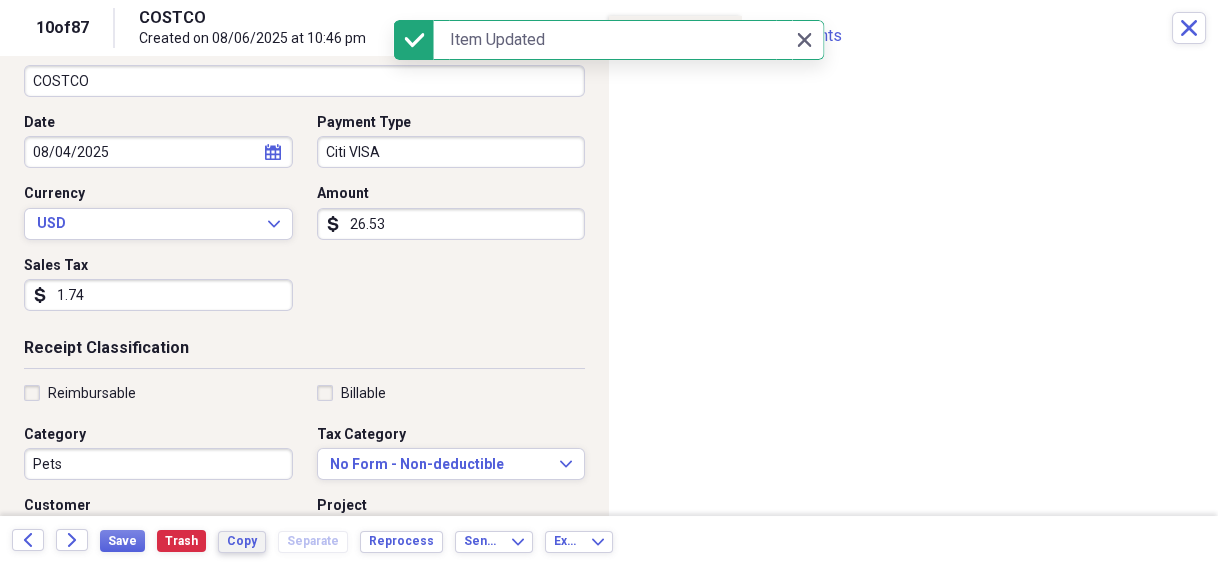 click on "Copy" at bounding box center (242, 541) 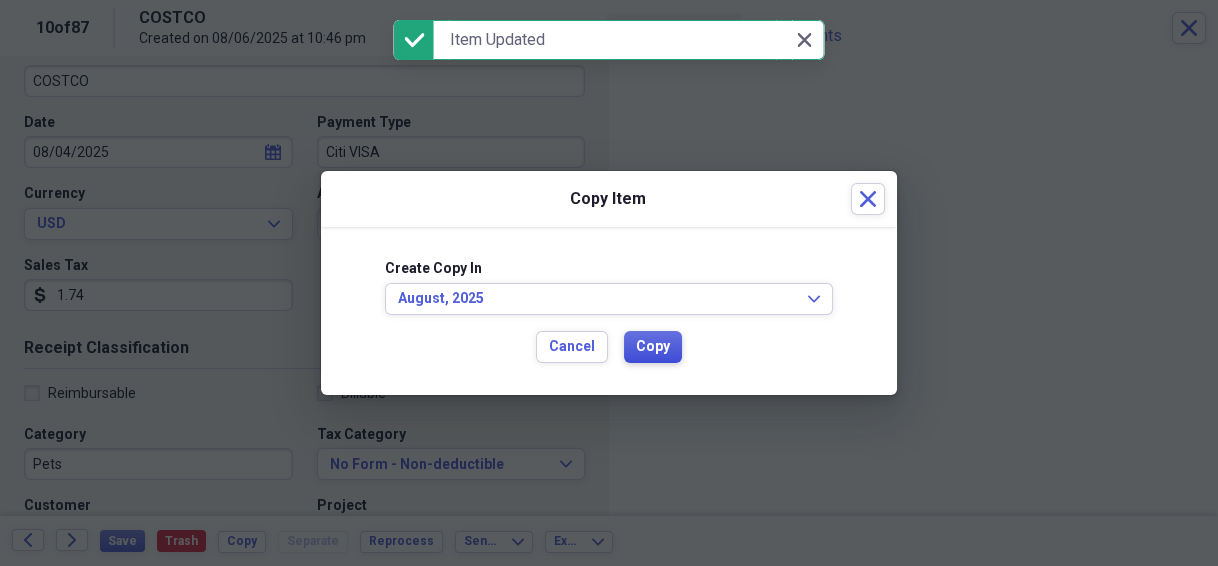 click on "Copy" at bounding box center [653, 347] 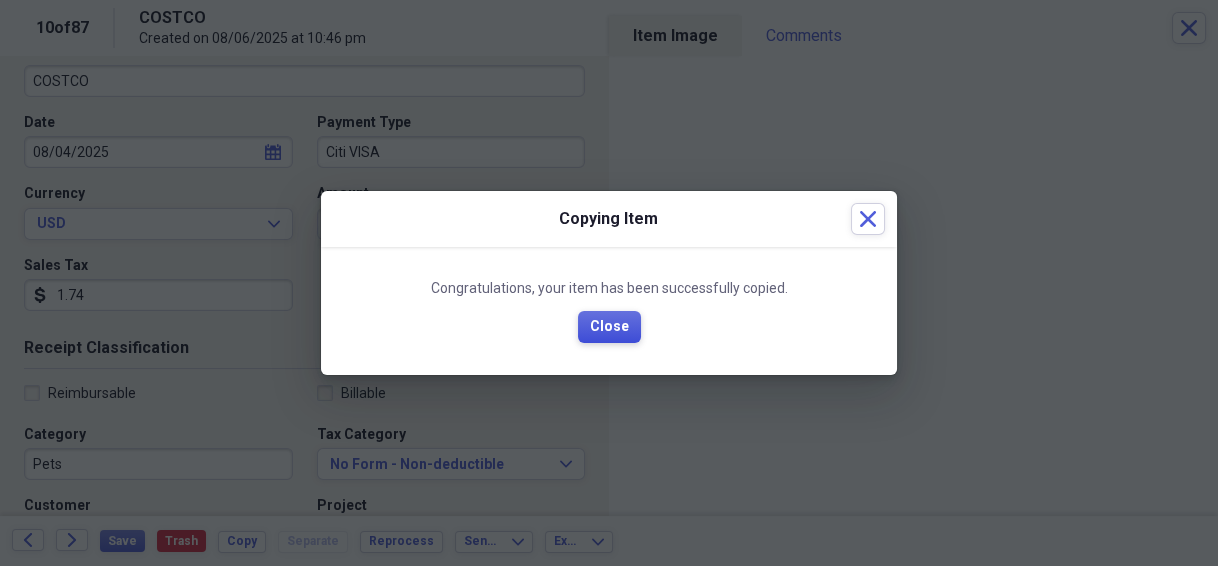 click on "Close" at bounding box center [609, 327] 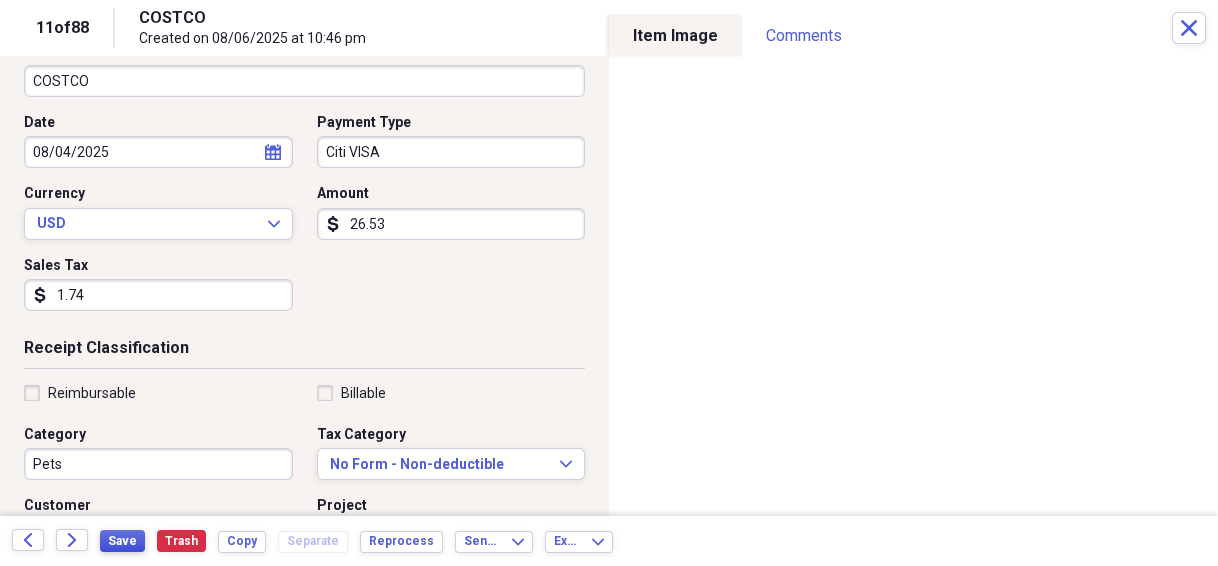 click on "Save" at bounding box center (122, 541) 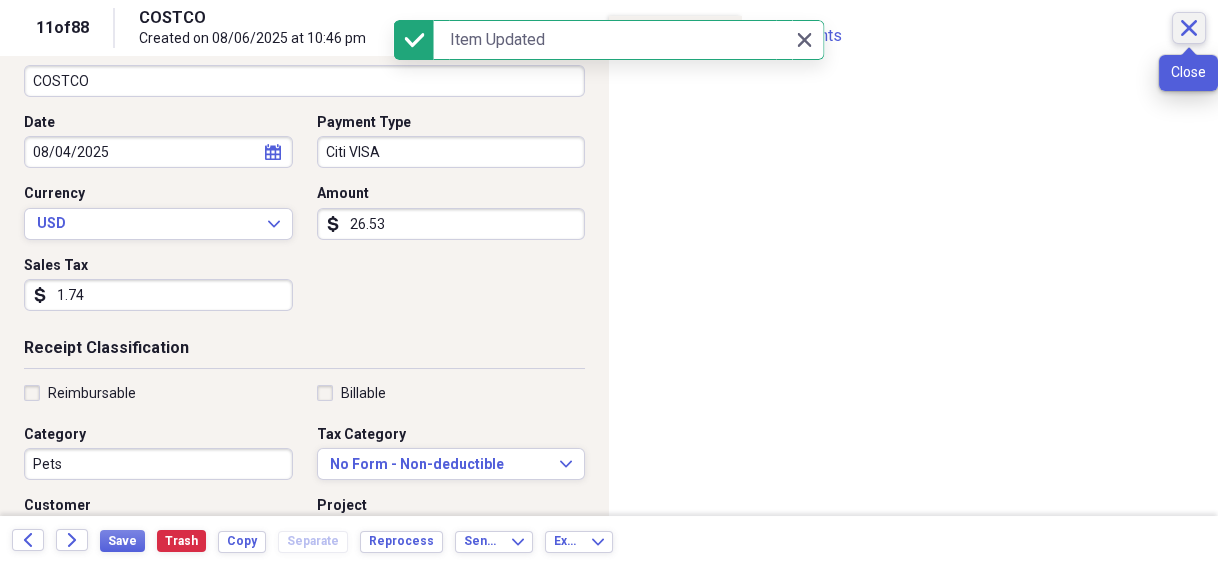 click on "Close" 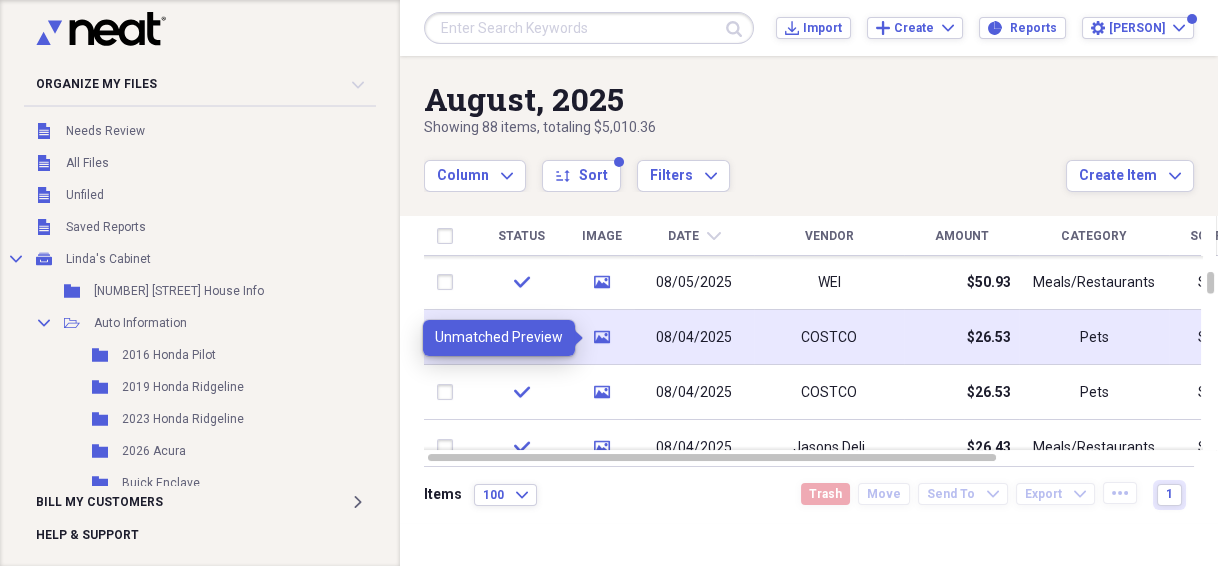 click on "media" 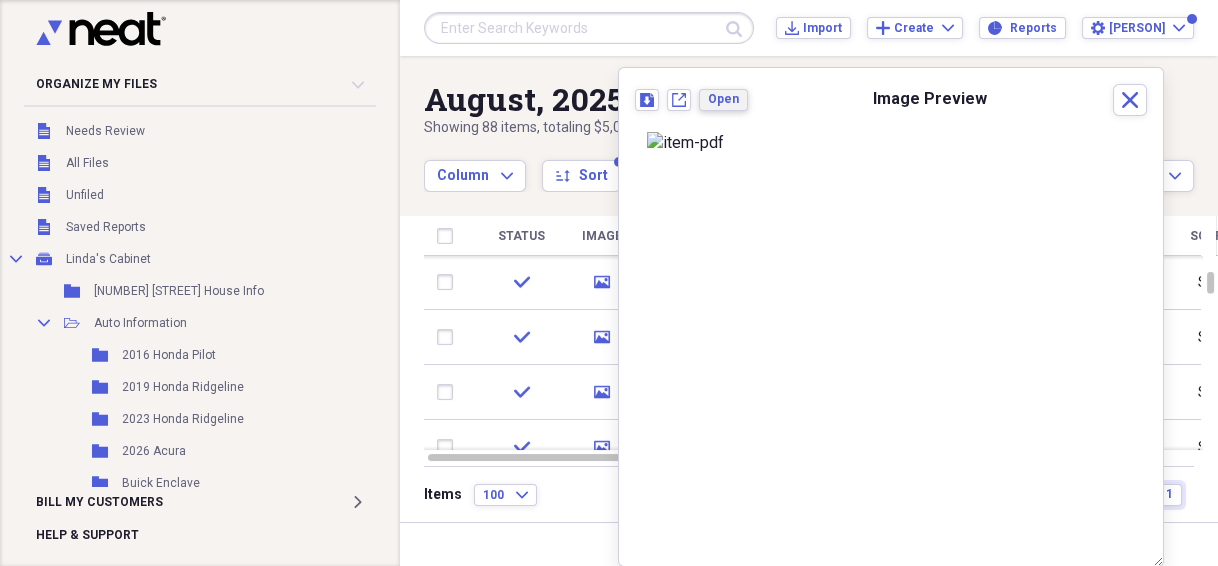 click on "Open" at bounding box center [723, 99] 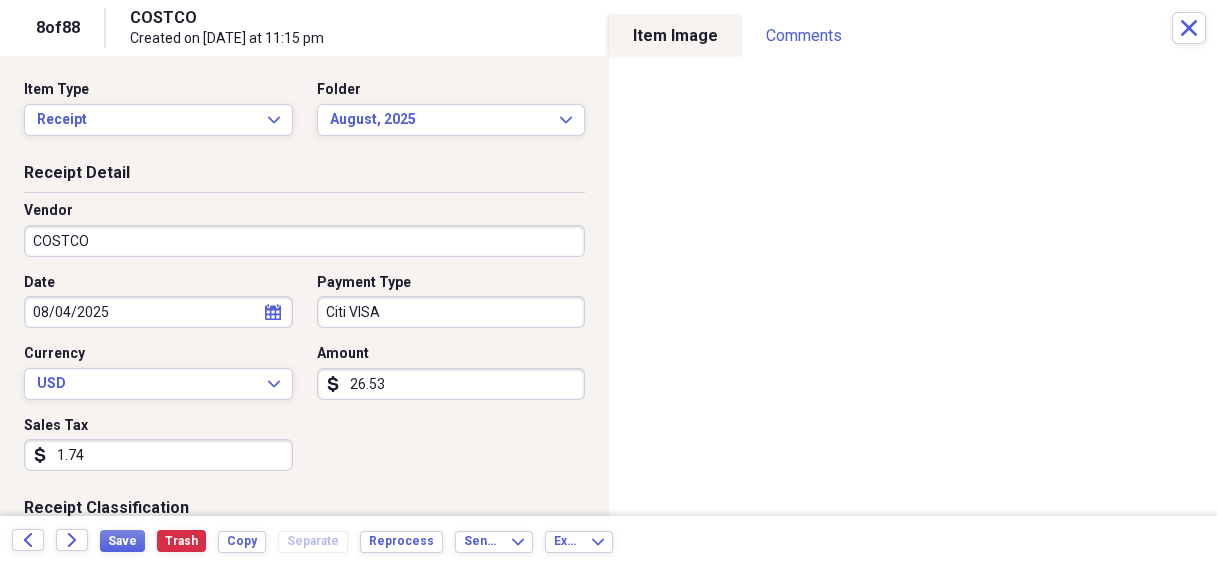 click on "26.53" at bounding box center [451, 384] 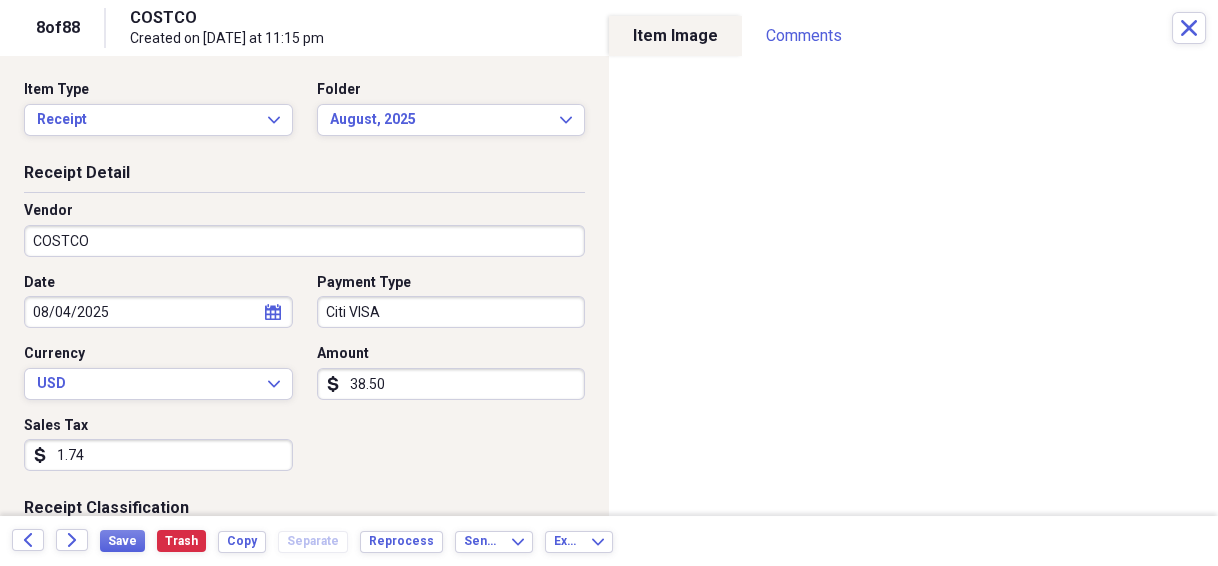type on "38.50" 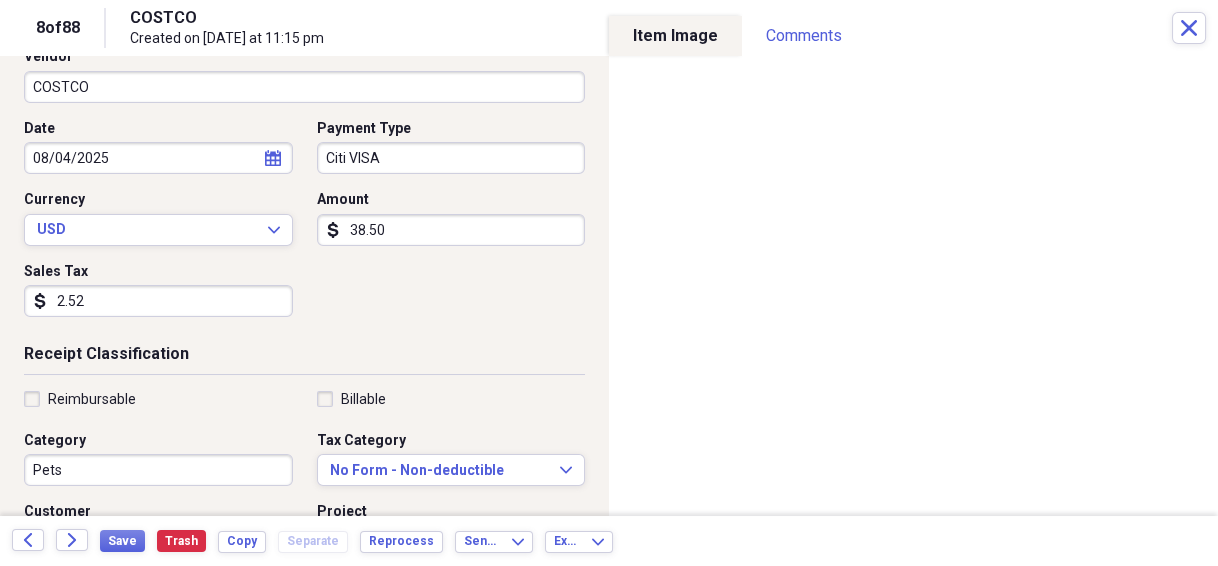 scroll, scrollTop: 160, scrollLeft: 0, axis: vertical 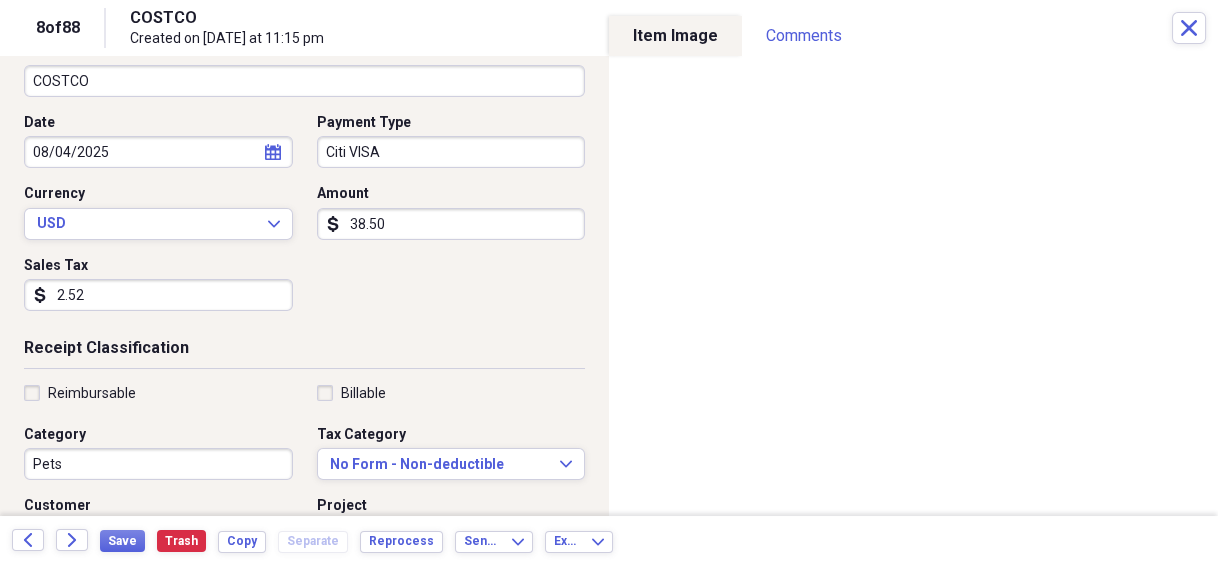 type on "2.52" 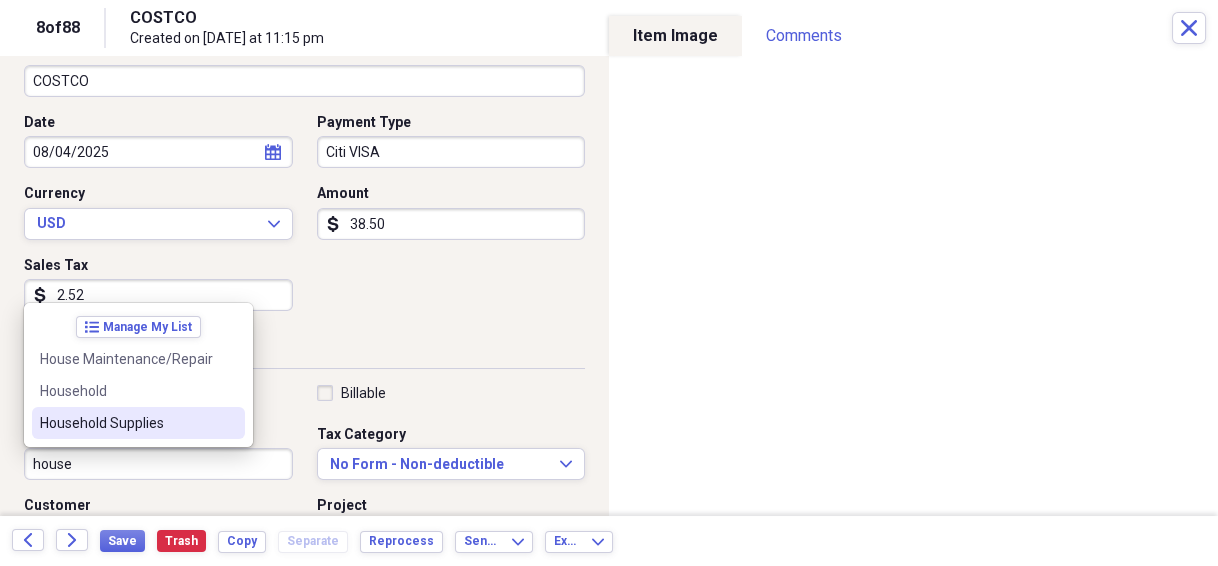 click on "Household Supplies" at bounding box center (126, 423) 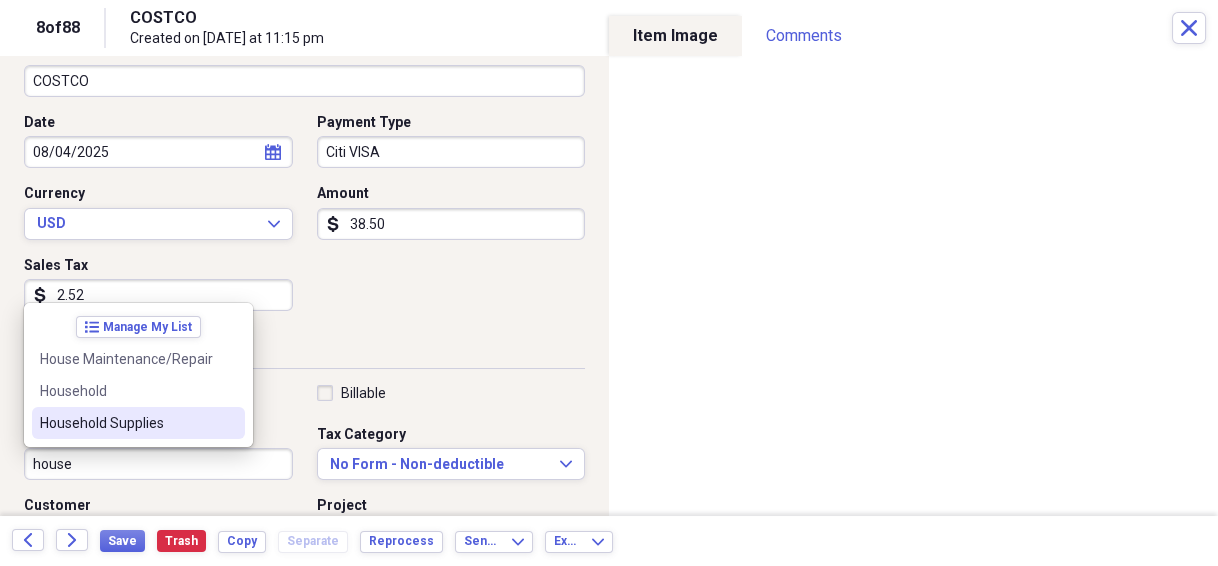 type on "Household Supplies" 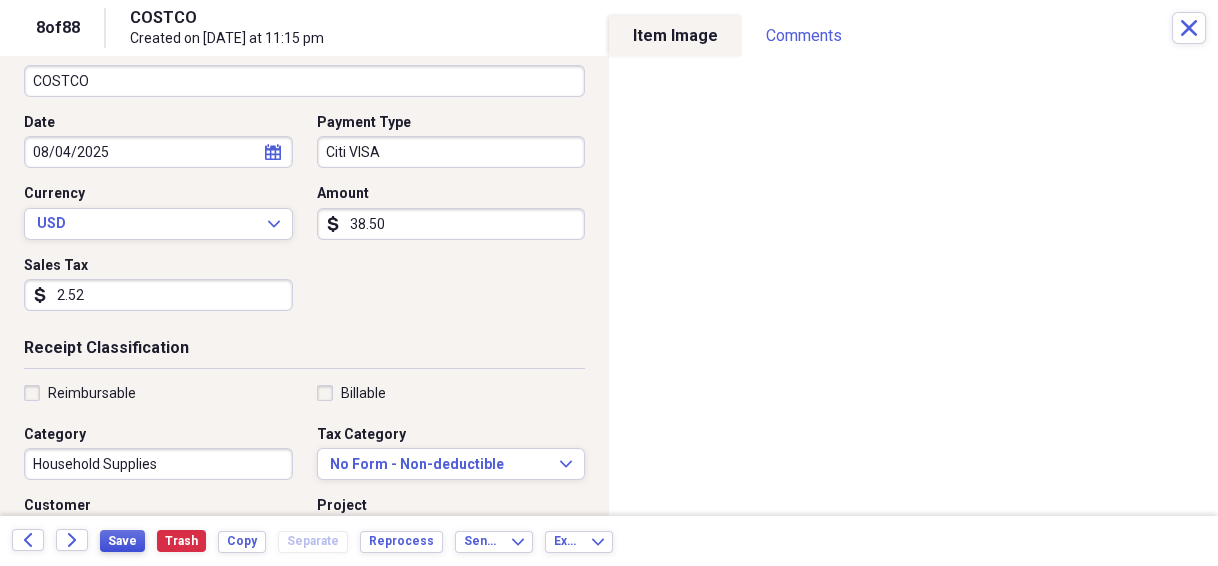 click on "Save" at bounding box center [122, 541] 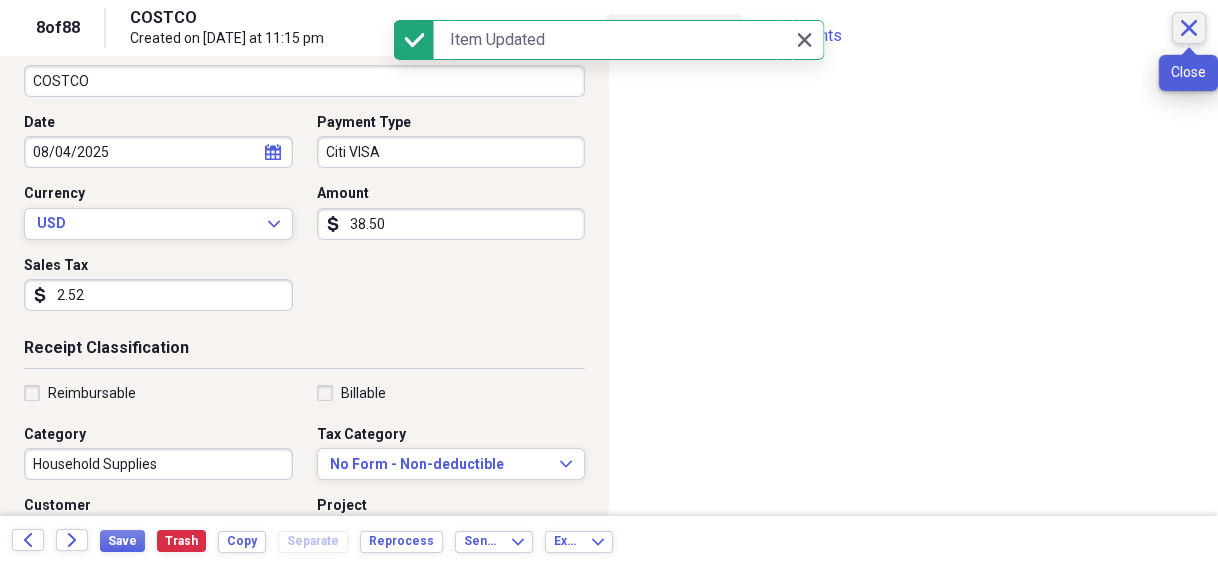 click 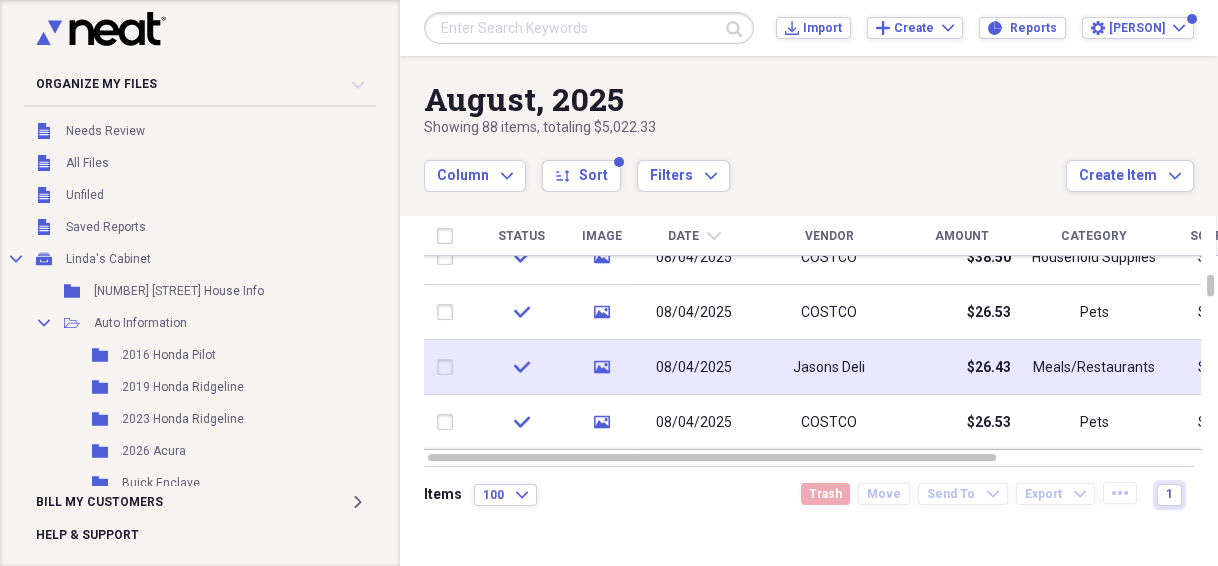 click 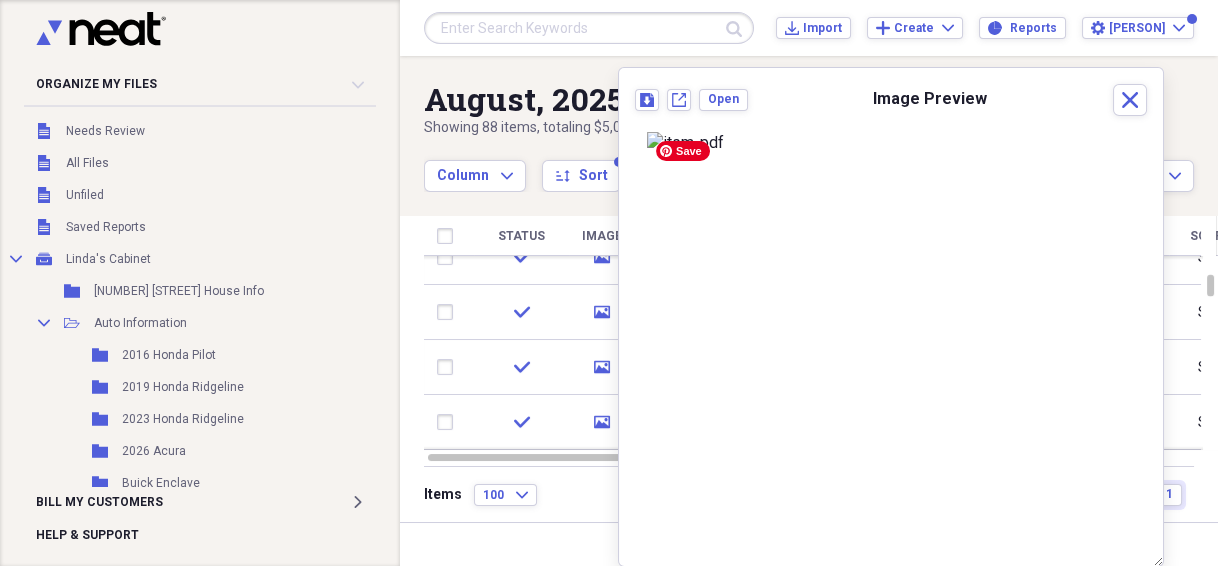 scroll, scrollTop: 560, scrollLeft: 0, axis: vertical 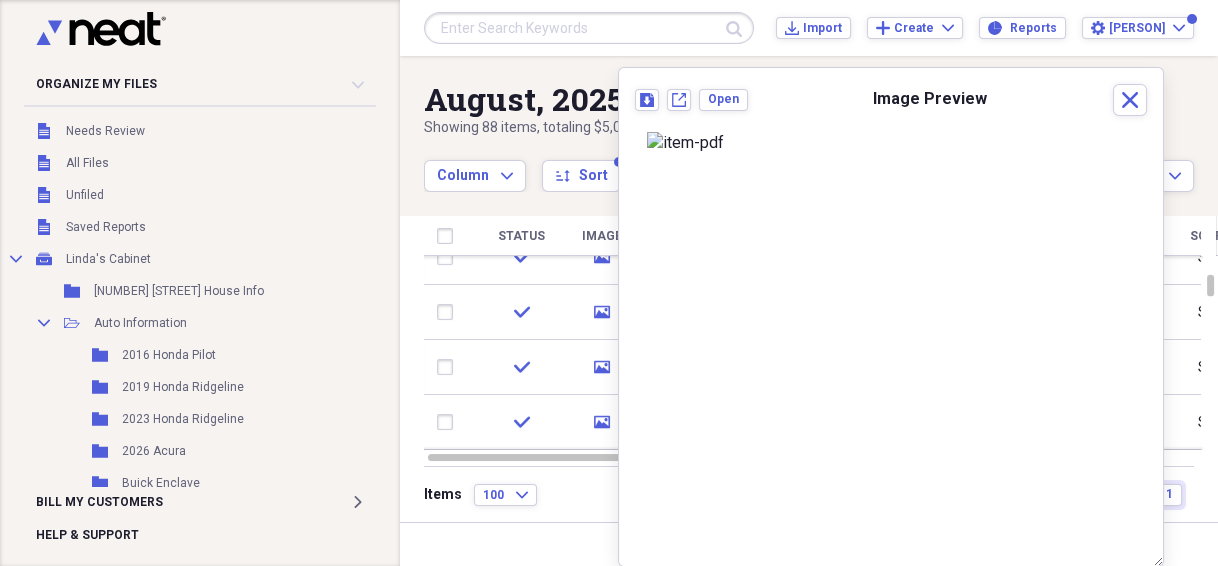 click on "Showing 88 items , totaling $5,022.33" at bounding box center (745, 128) 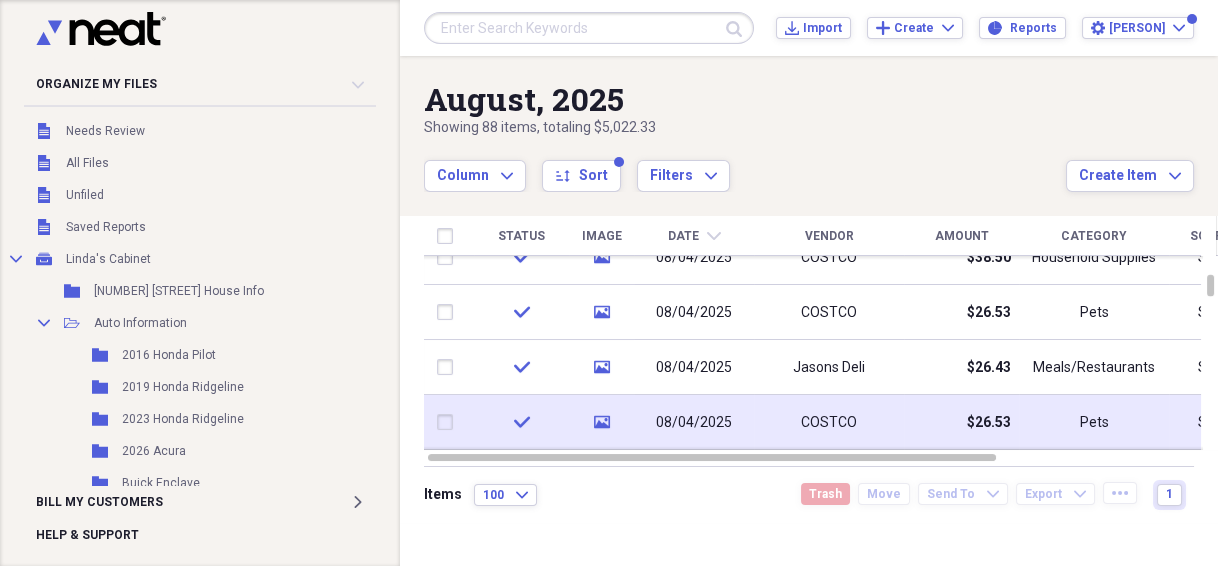 click 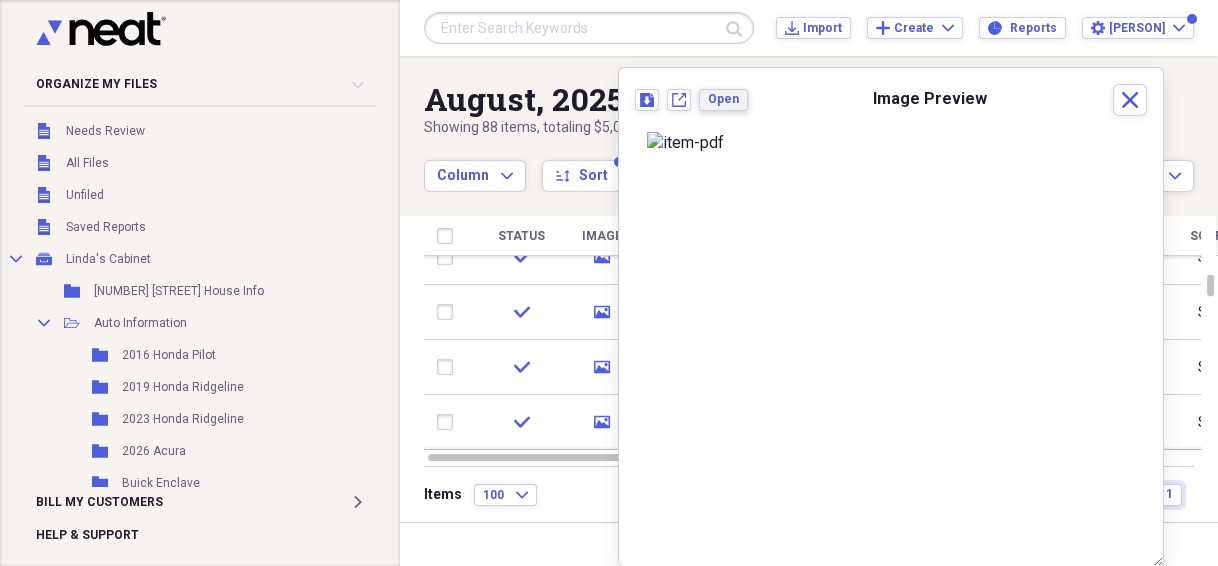 click on "Open" at bounding box center (723, 99) 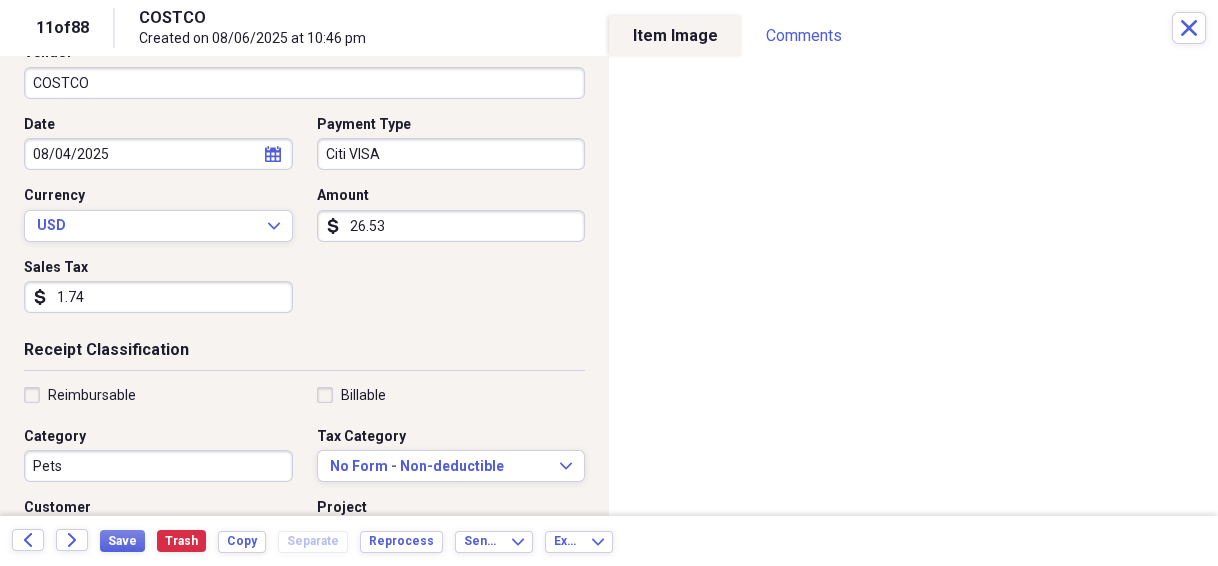 scroll, scrollTop: 160, scrollLeft: 0, axis: vertical 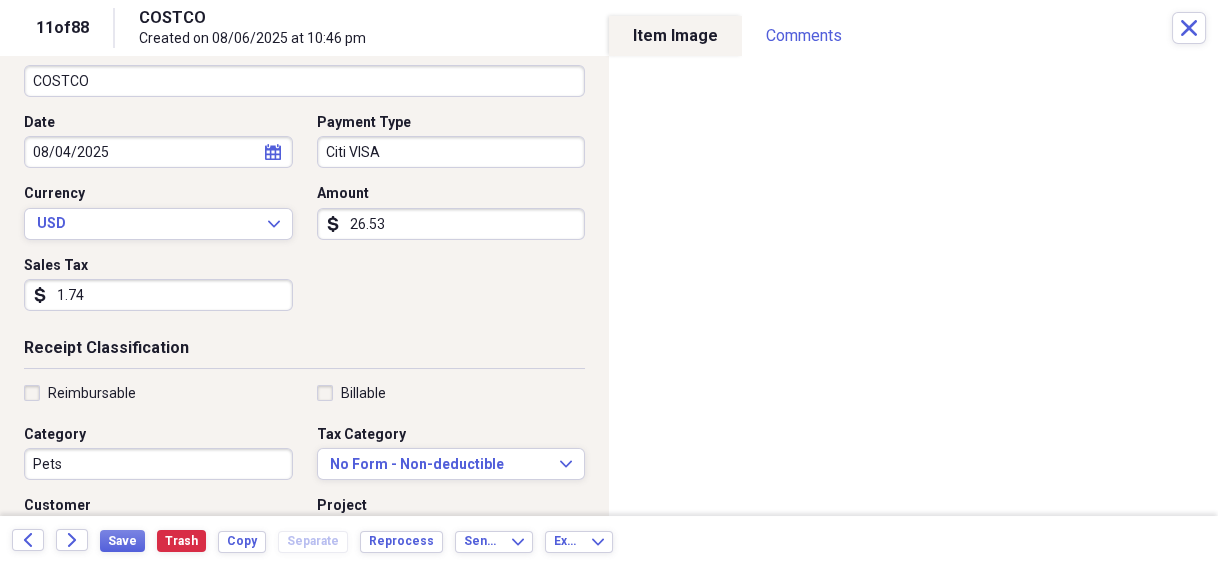 click on "26.53" at bounding box center (451, 224) 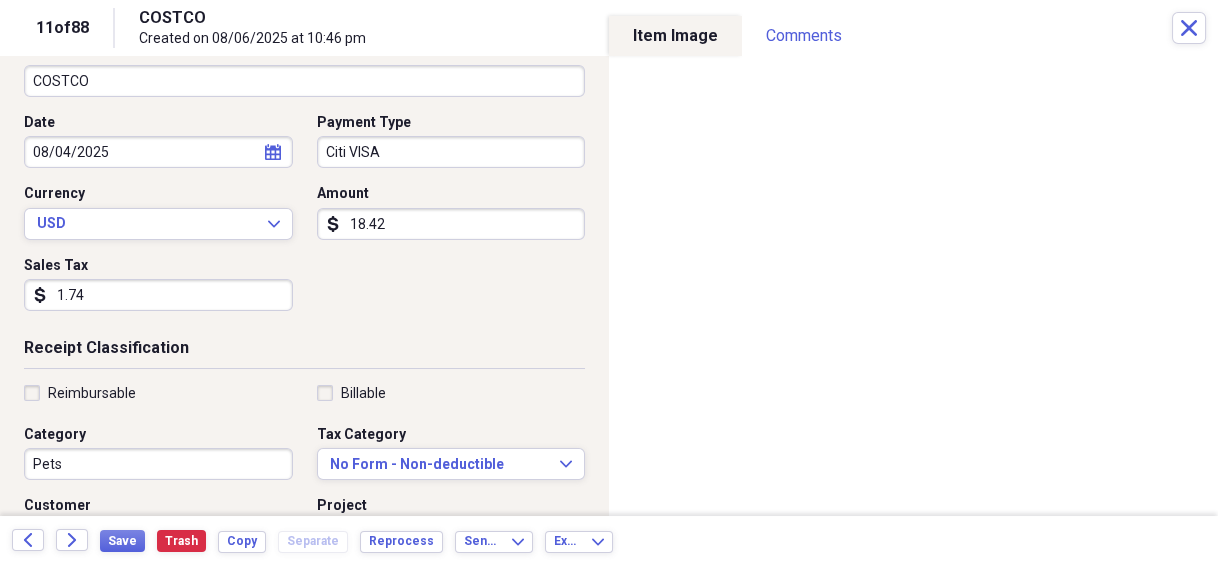 type on "18.42" 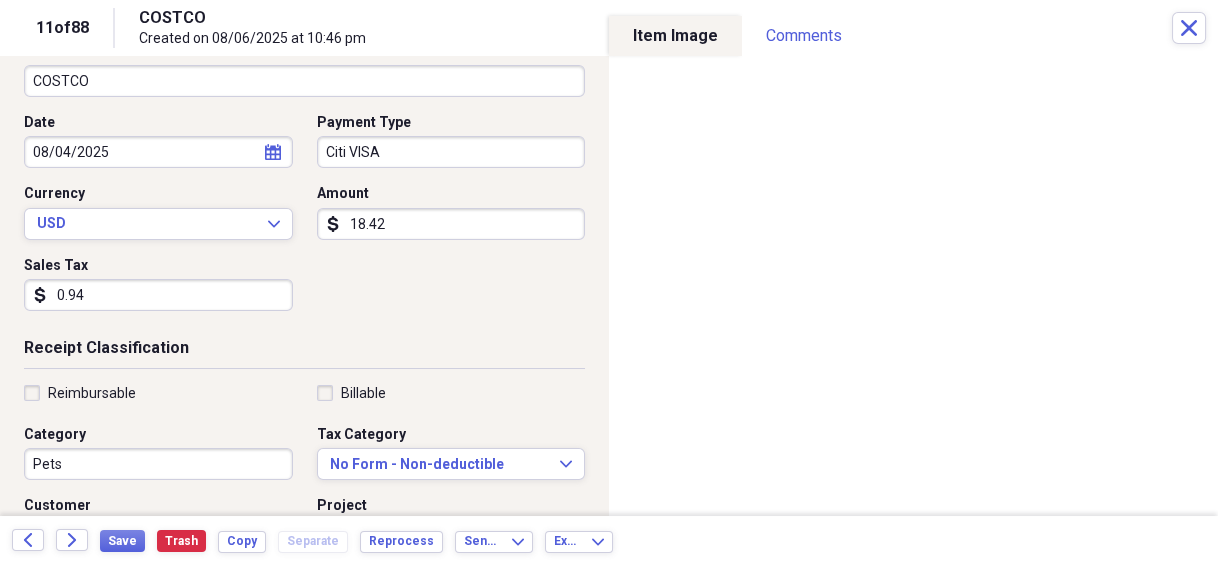 type on "0.94" 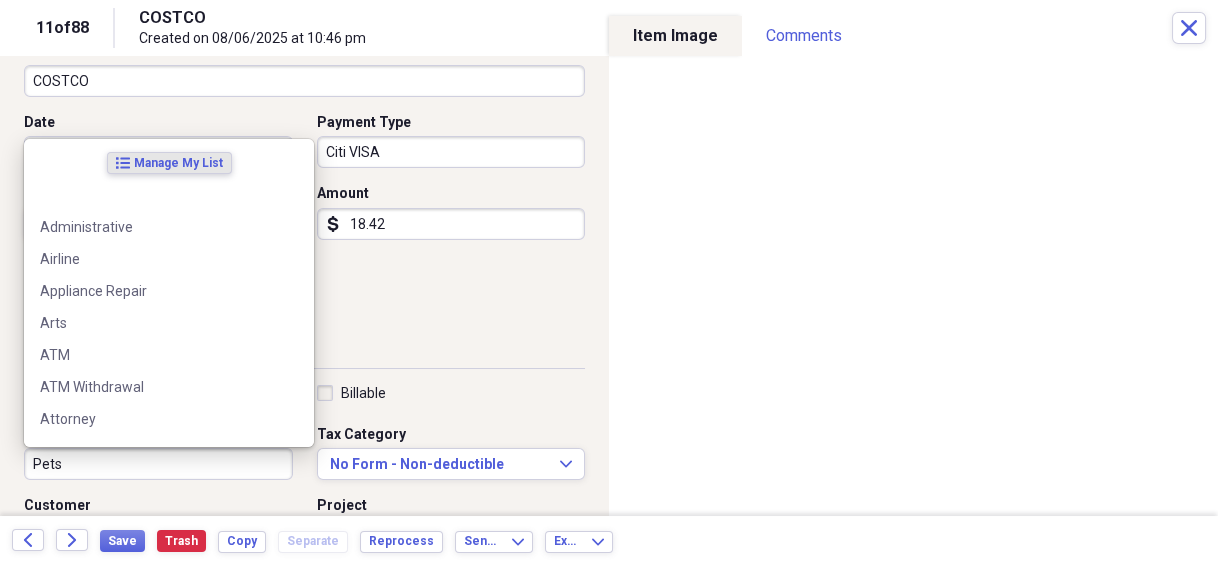click on "Pets" at bounding box center [158, 464] 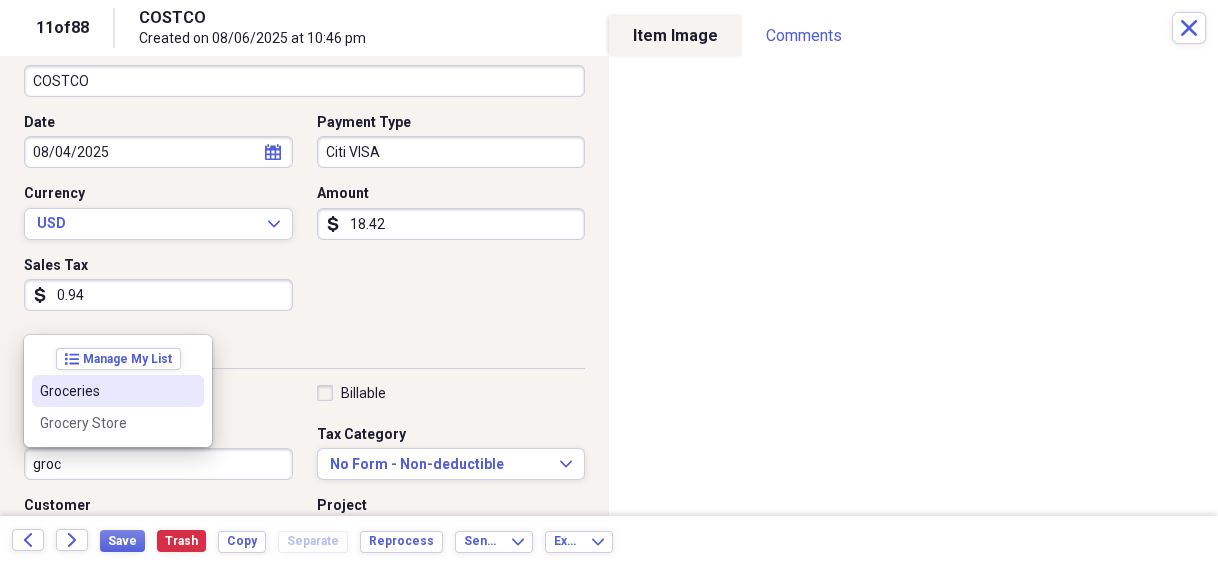 click on "Groceries" at bounding box center (106, 391) 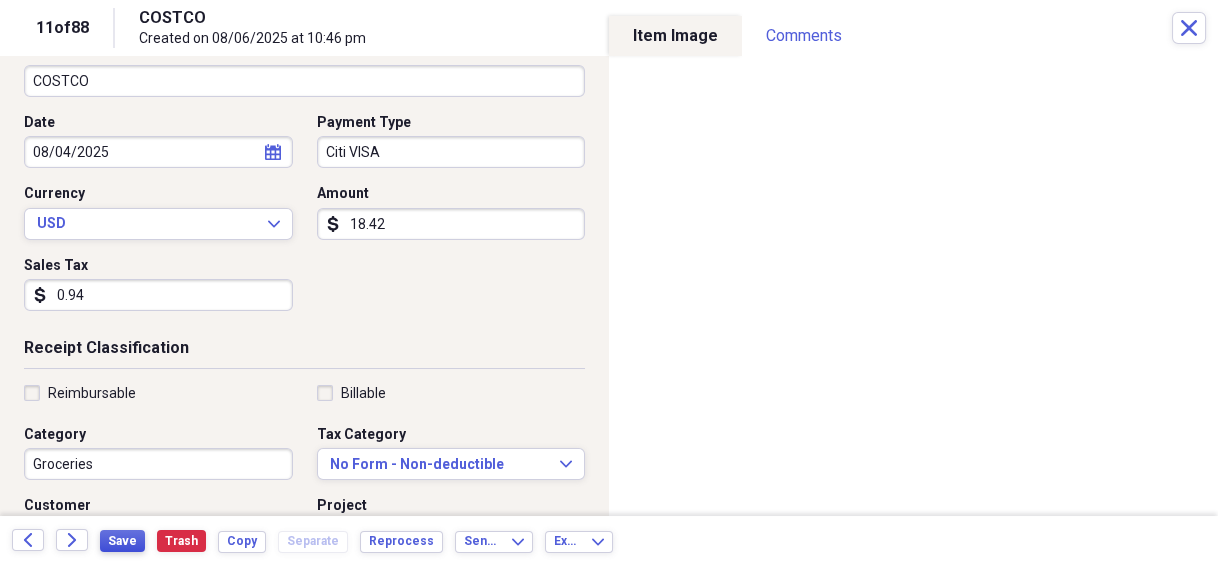 click on "Save" at bounding box center [122, 541] 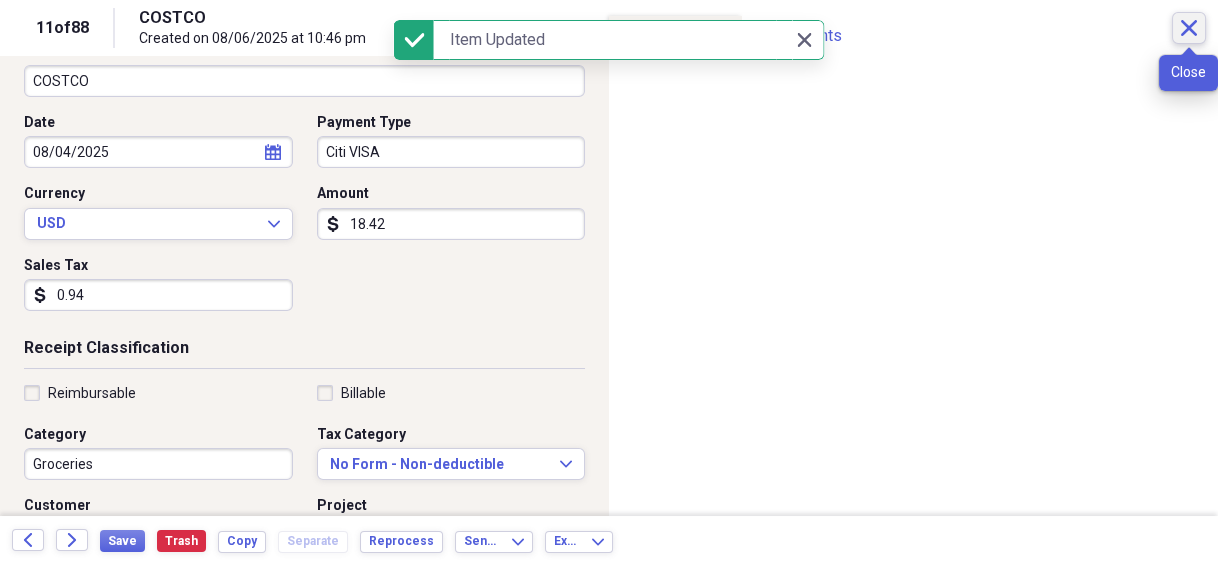 click on "Close" at bounding box center (1189, 28) 